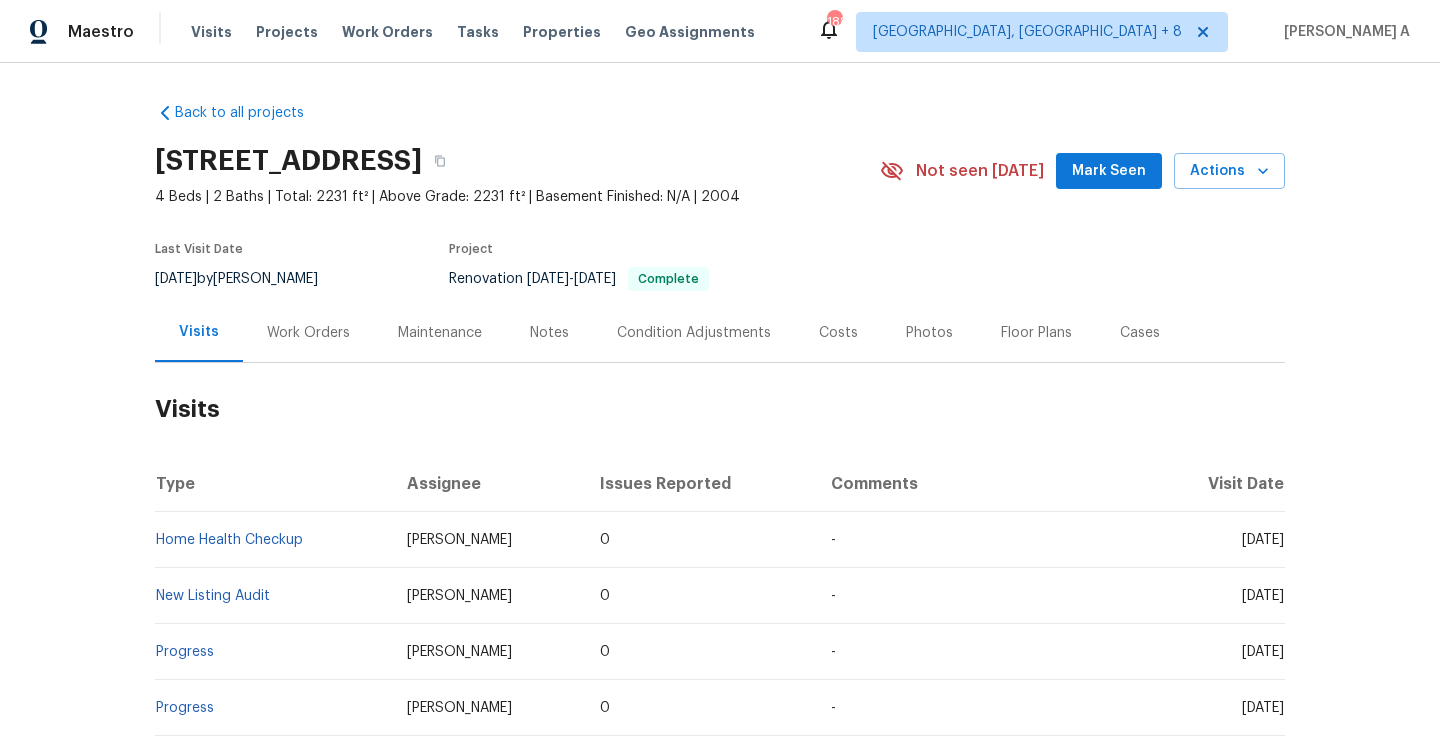 scroll, scrollTop: 0, scrollLeft: 0, axis: both 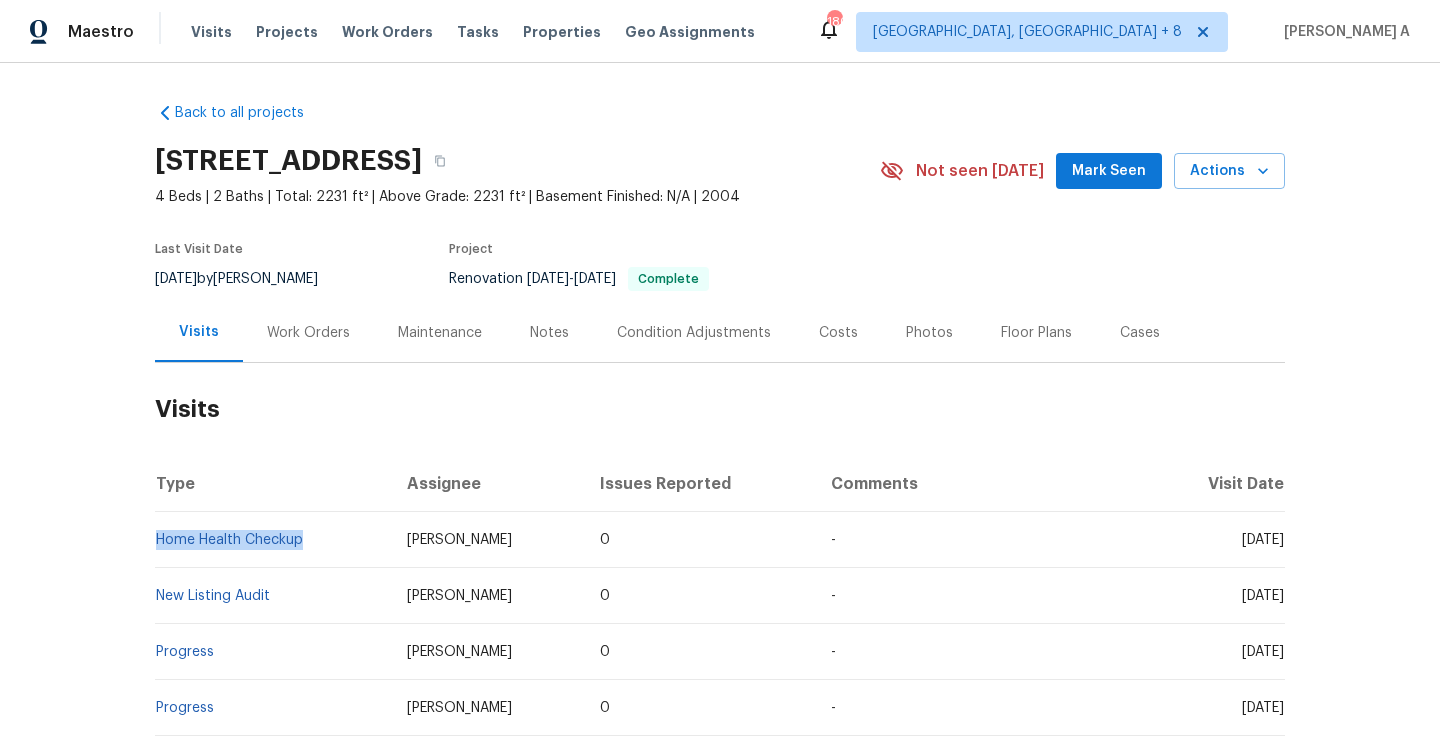 drag, startPoint x: 312, startPoint y: 550, endPoint x: 159, endPoint y: 548, distance: 153.01308 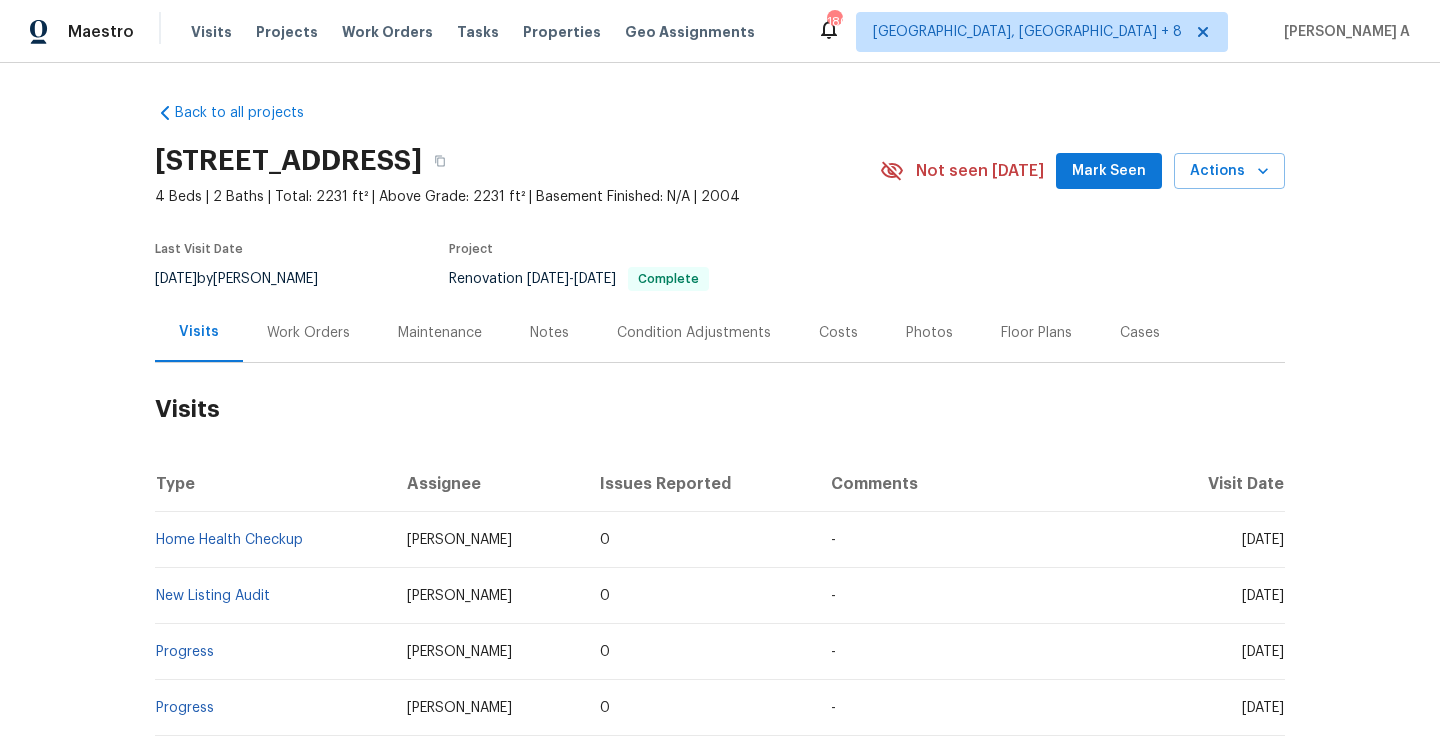click on "Work Orders" at bounding box center (308, 333) 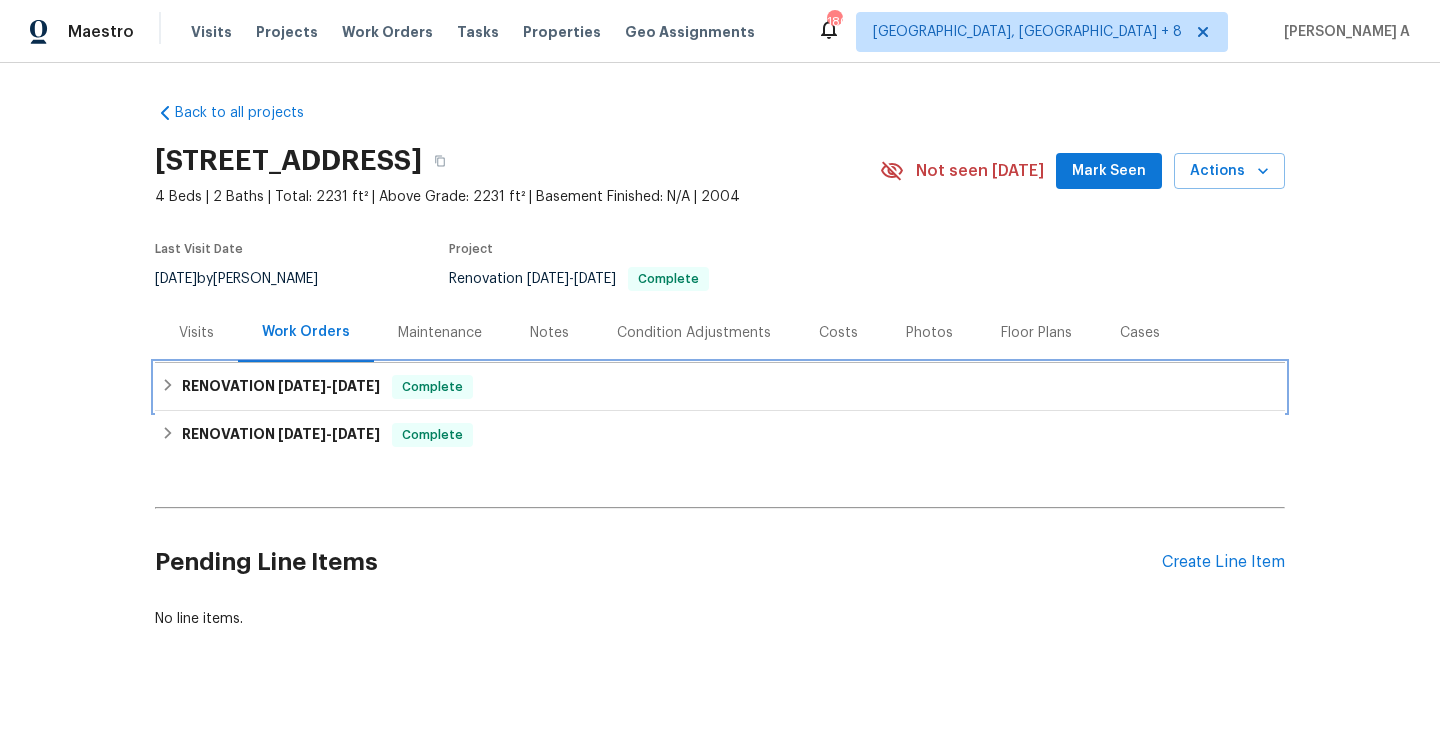 click on "RENOVATION   7/1/25  -  7/3/25" at bounding box center (281, 387) 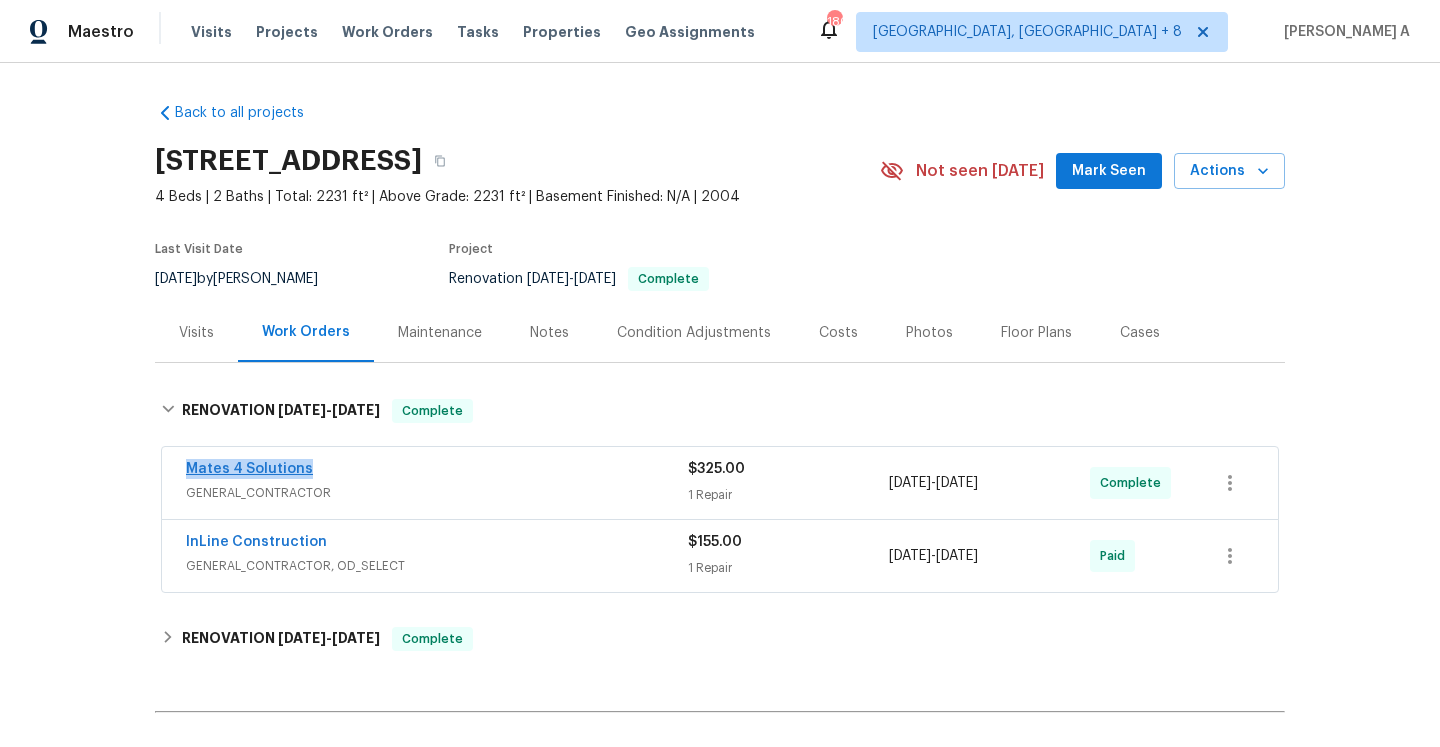 drag, startPoint x: 322, startPoint y: 473, endPoint x: 189, endPoint y: 463, distance: 133.37541 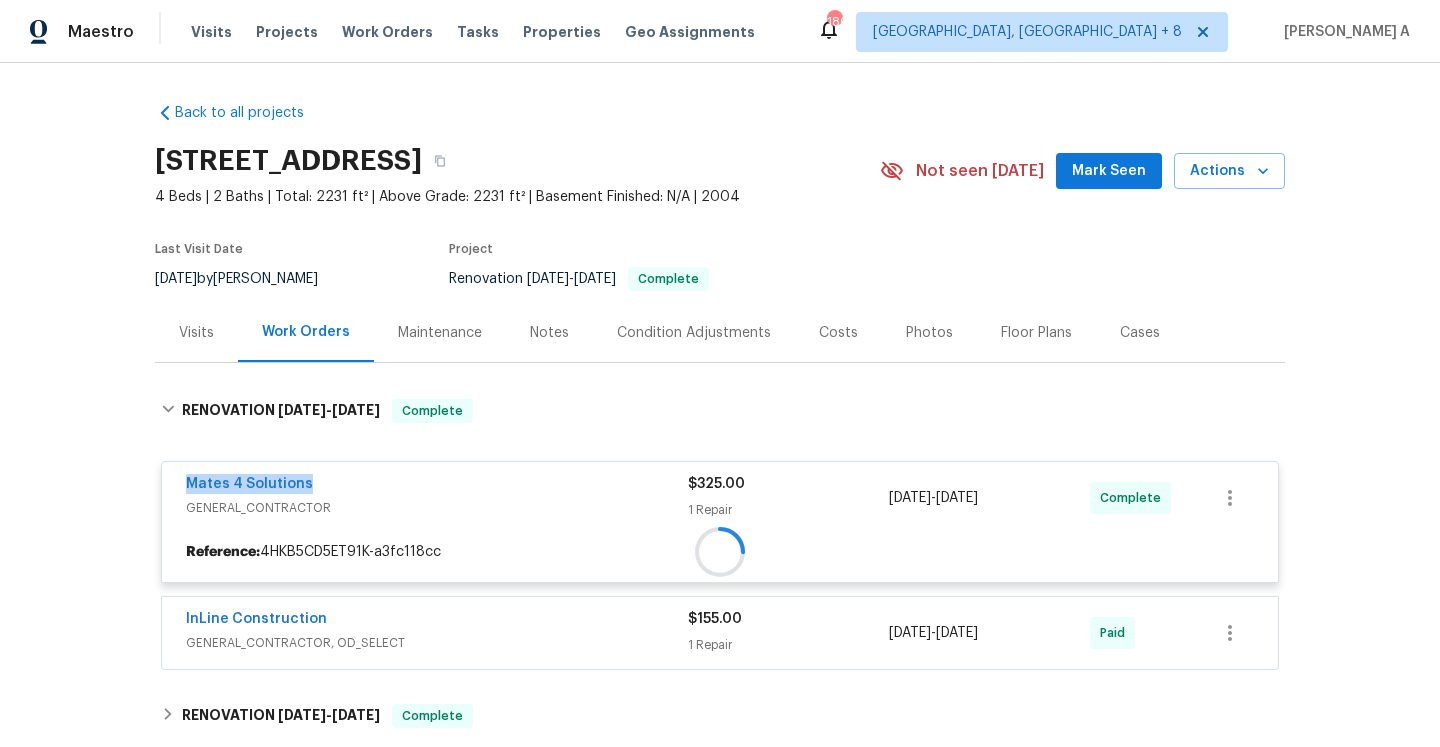 copy on "Mates 4 Solutions" 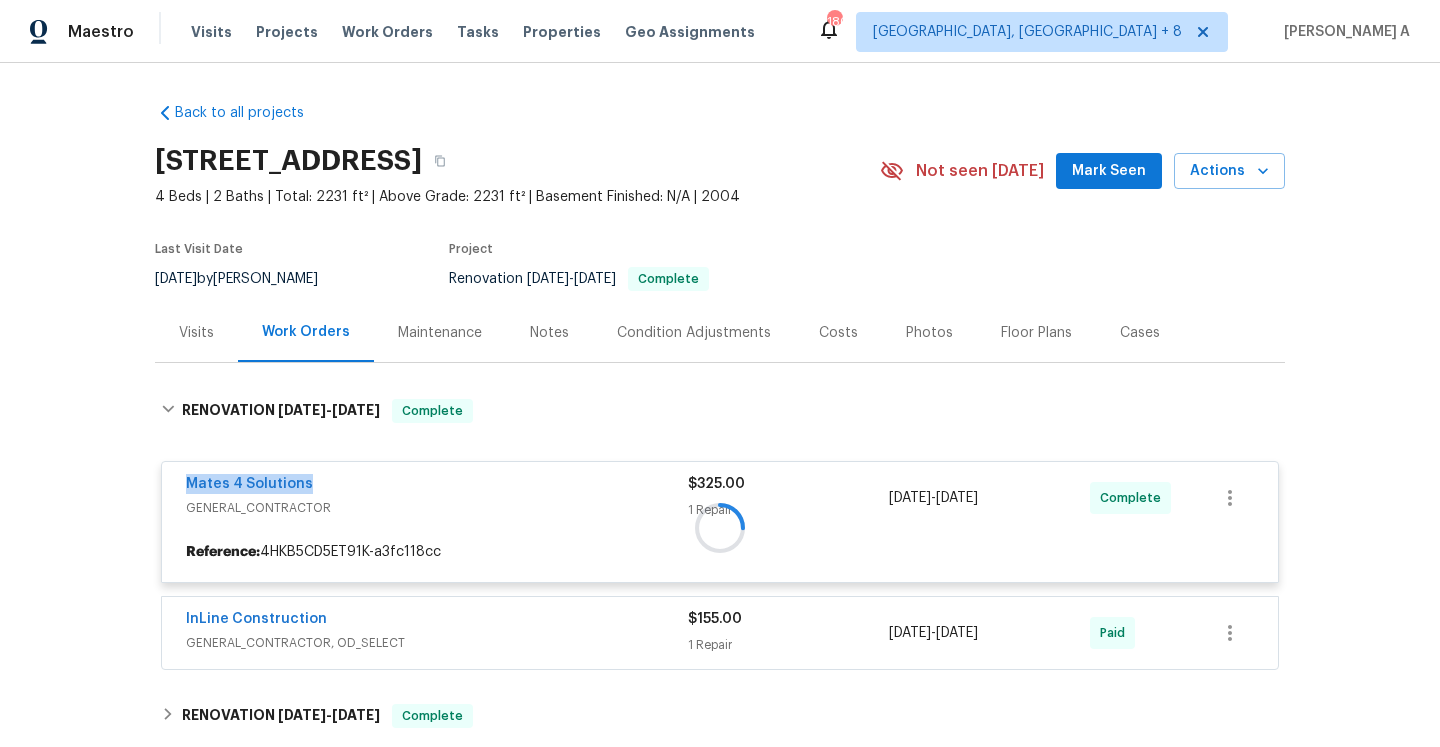 copy on "Mates 4 Solutions" 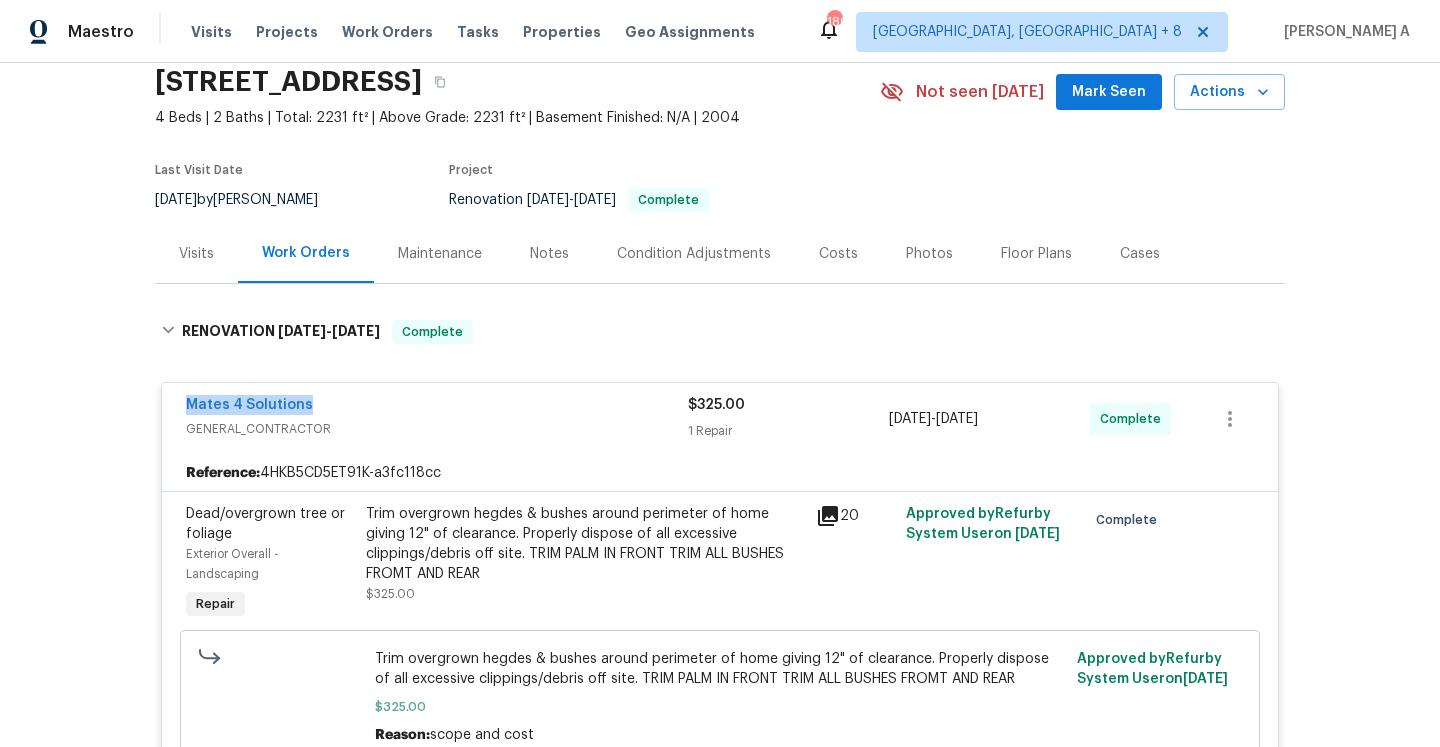 scroll, scrollTop: 65, scrollLeft: 0, axis: vertical 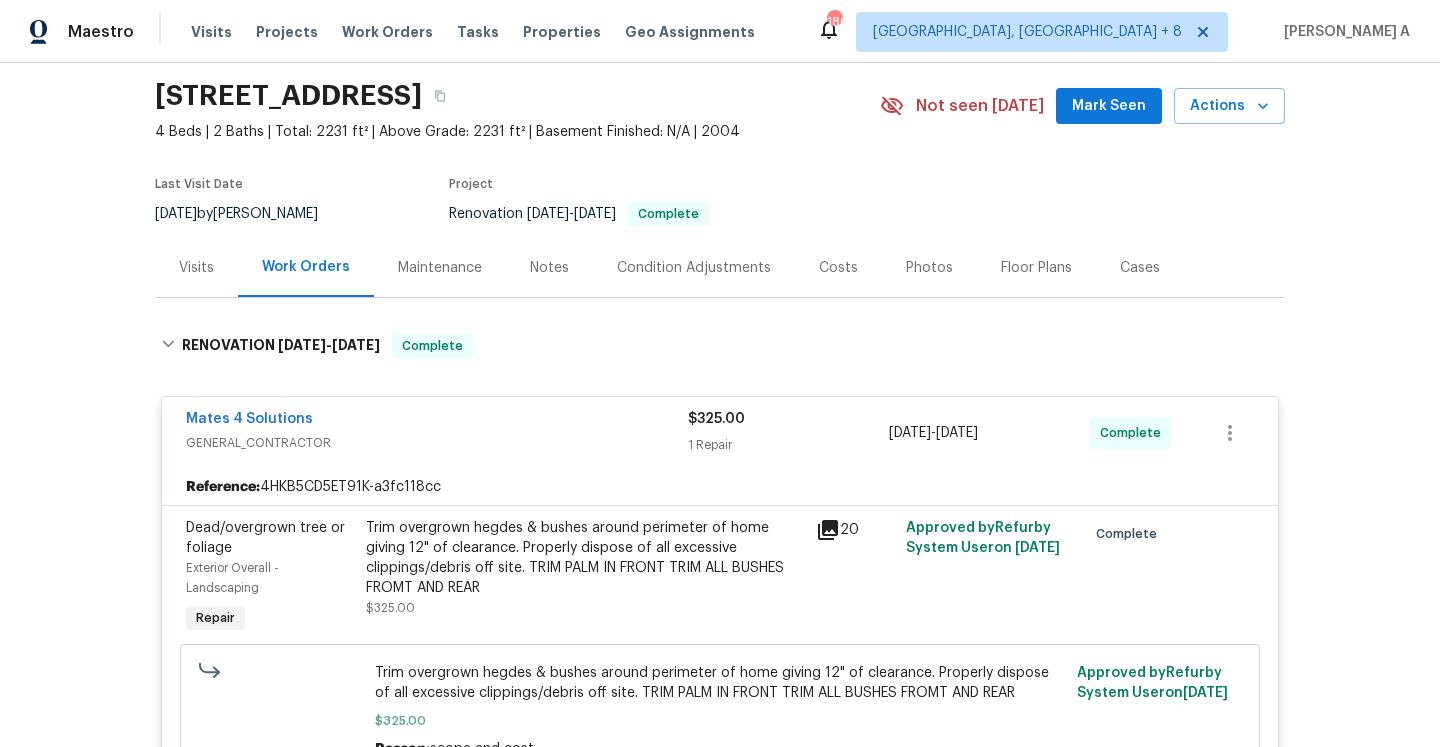 click on "Visits" at bounding box center [196, 267] 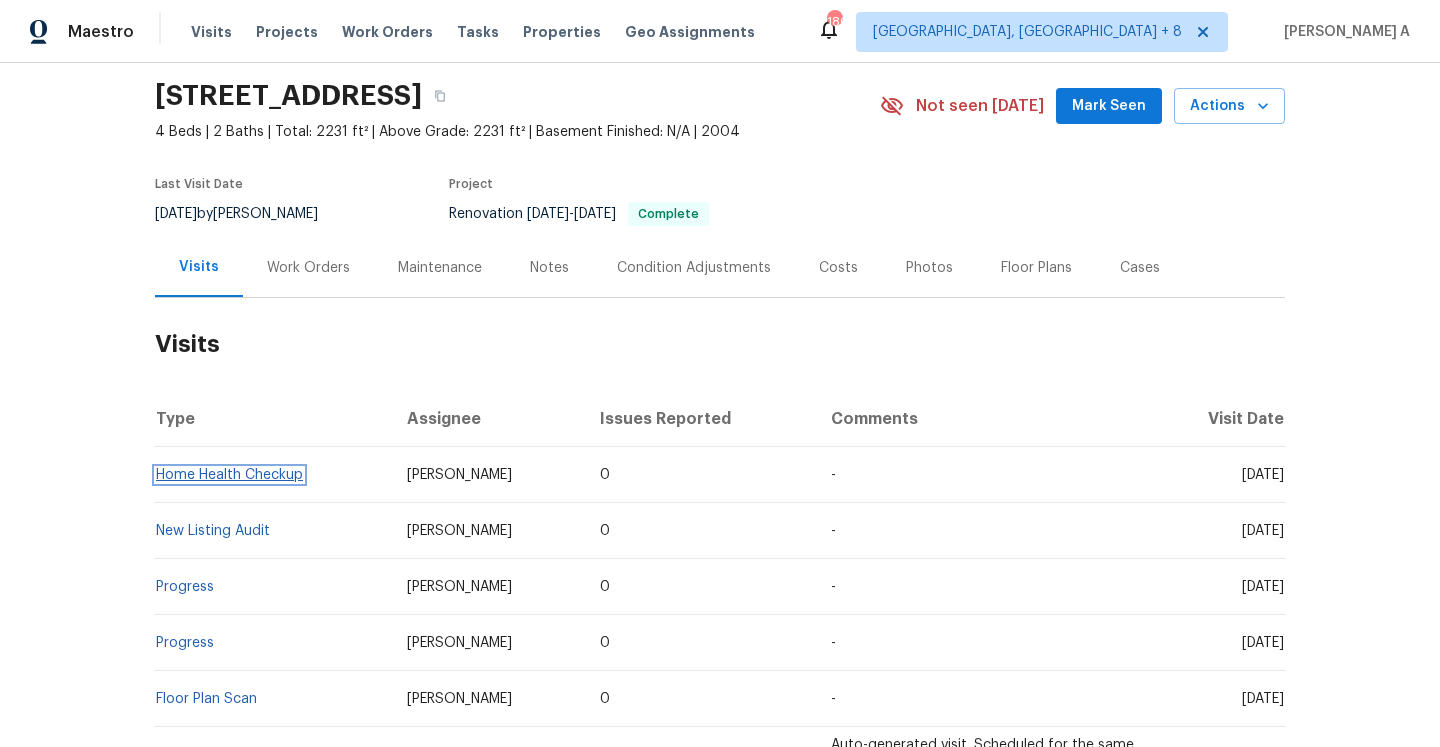 click on "Home Health Checkup" at bounding box center [229, 475] 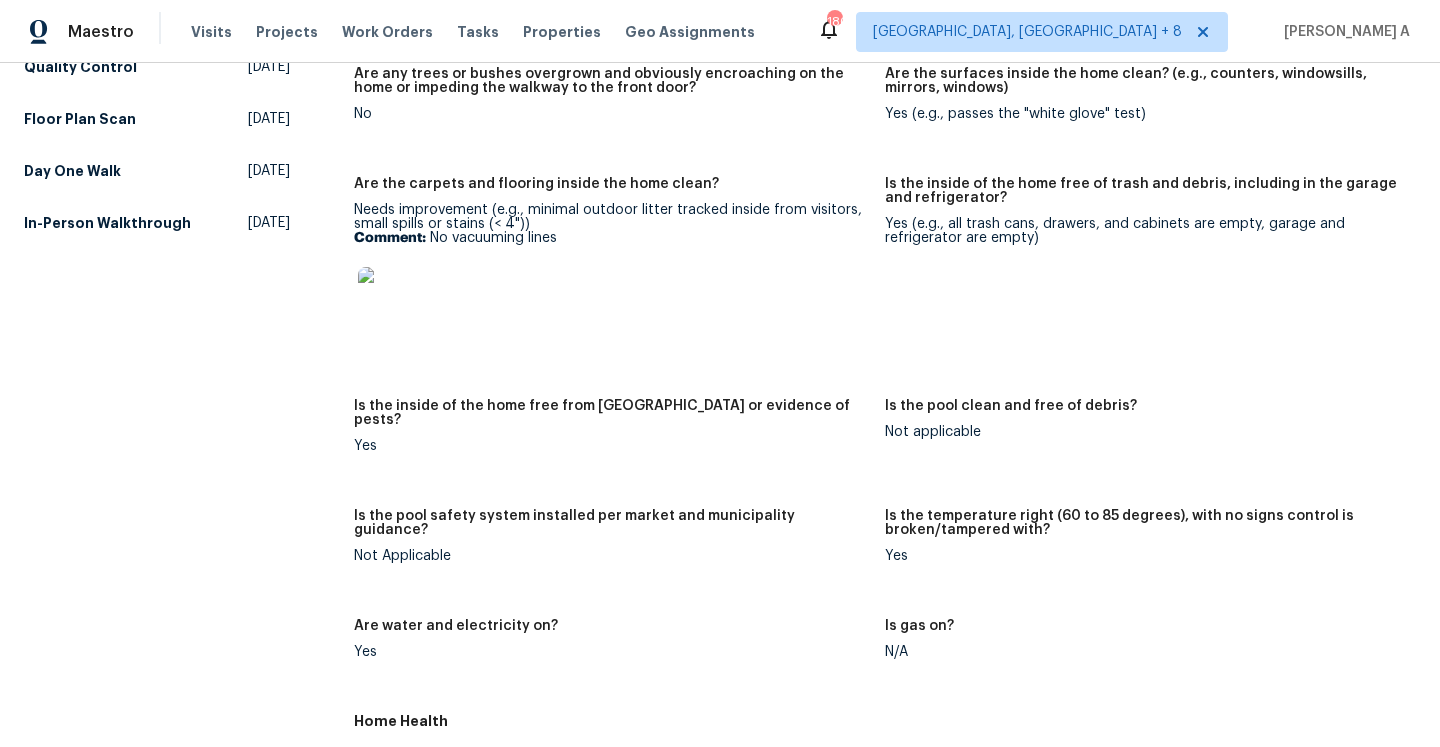 scroll, scrollTop: 0, scrollLeft: 0, axis: both 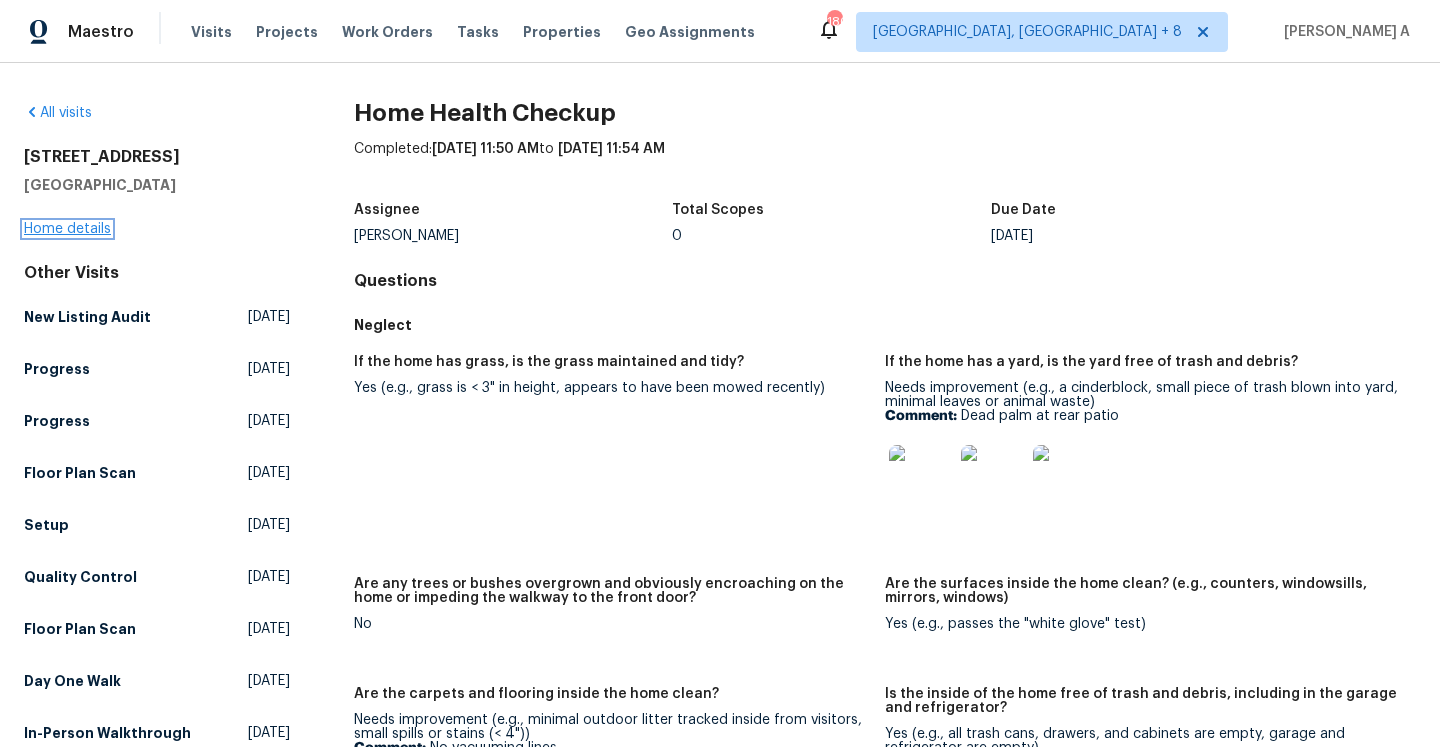 click on "Home details" at bounding box center (67, 229) 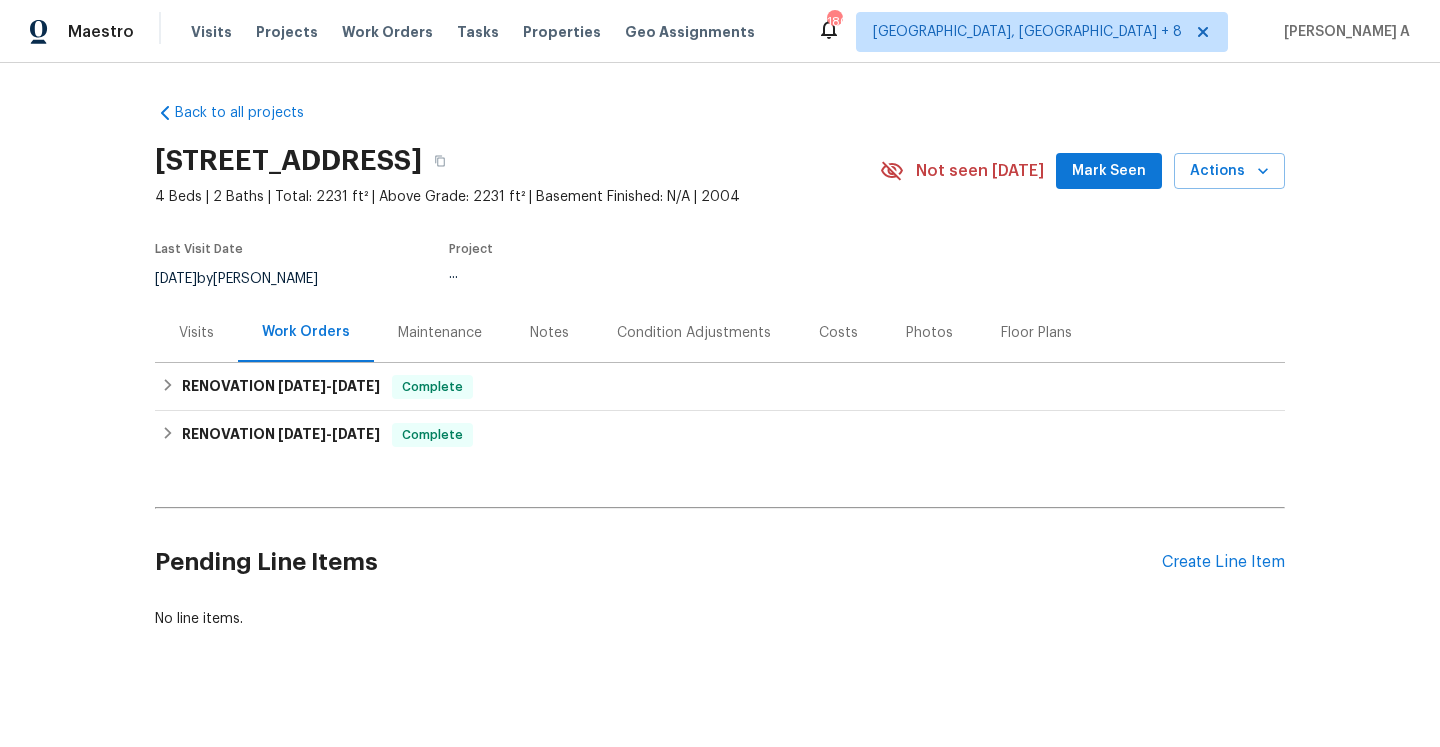 click on "Visits" at bounding box center (196, 332) 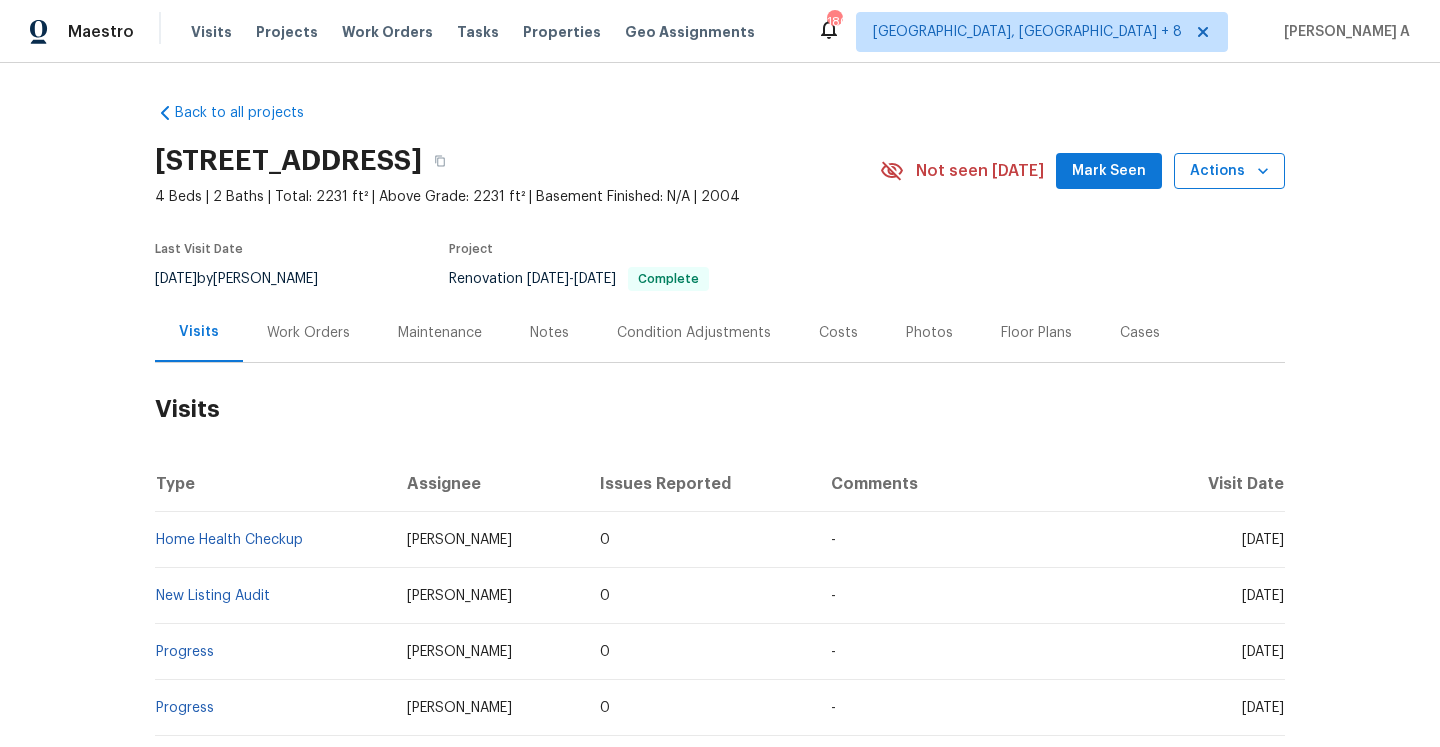 click on "Actions" at bounding box center [1229, 171] 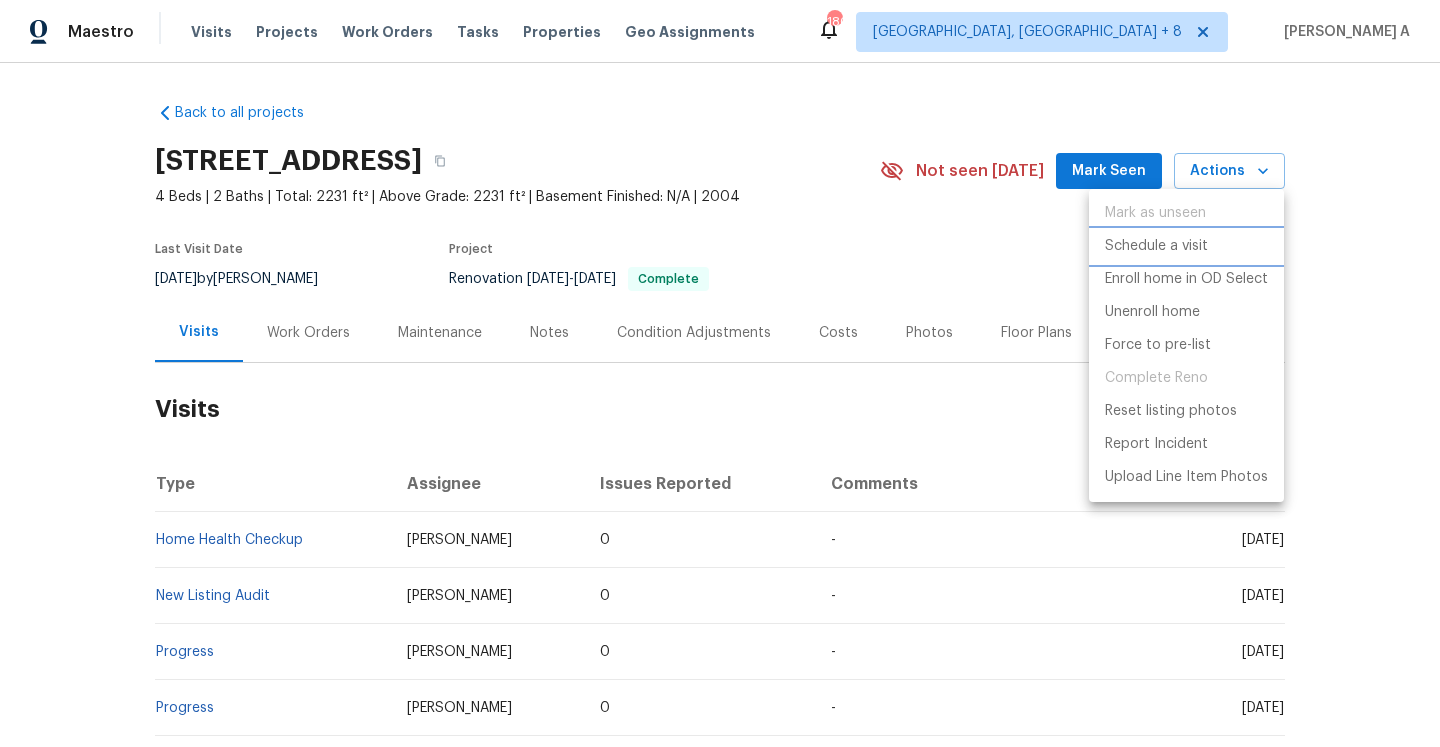 click on "Schedule a visit" at bounding box center [1156, 246] 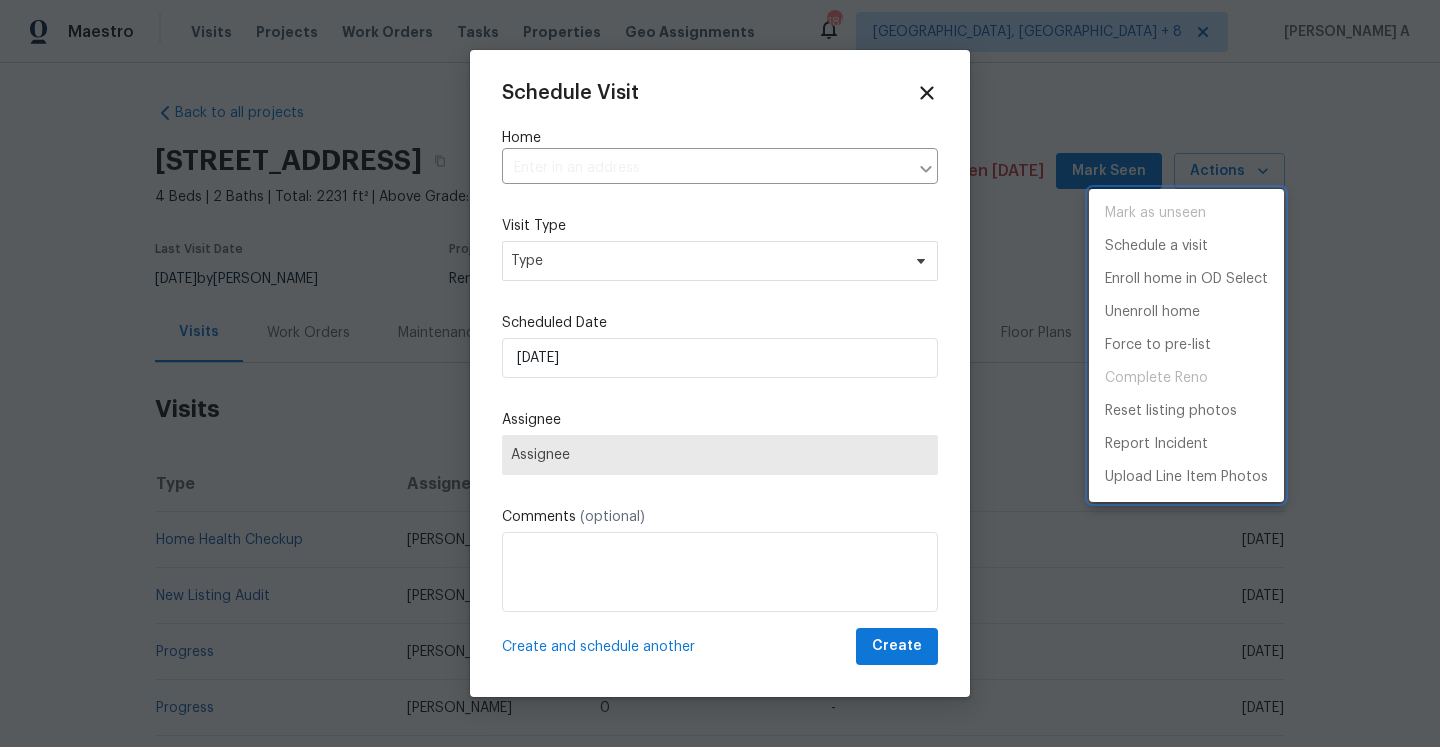 type on "2081 SW Burlington St, Port Saint Lucie, FL 34984" 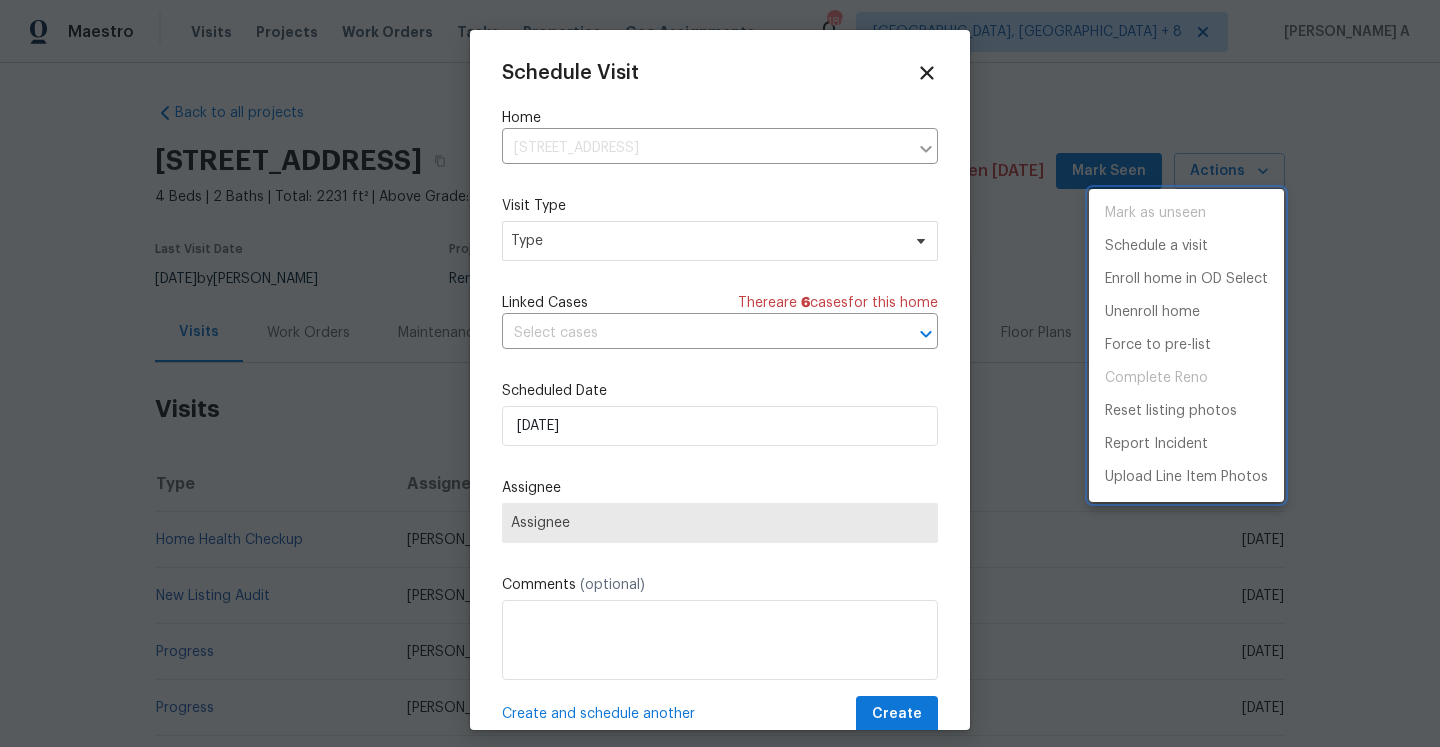 click at bounding box center [720, 373] 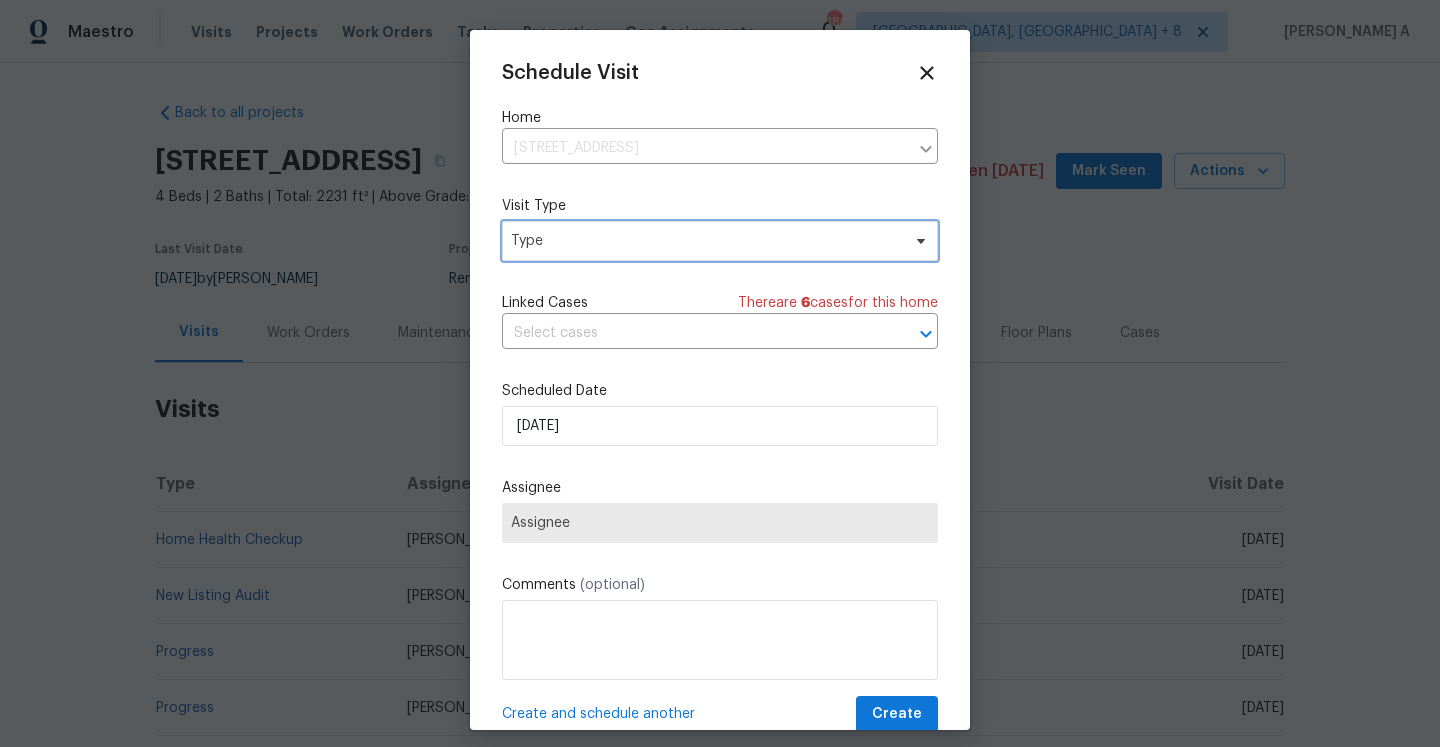 click on "Type" at bounding box center (705, 241) 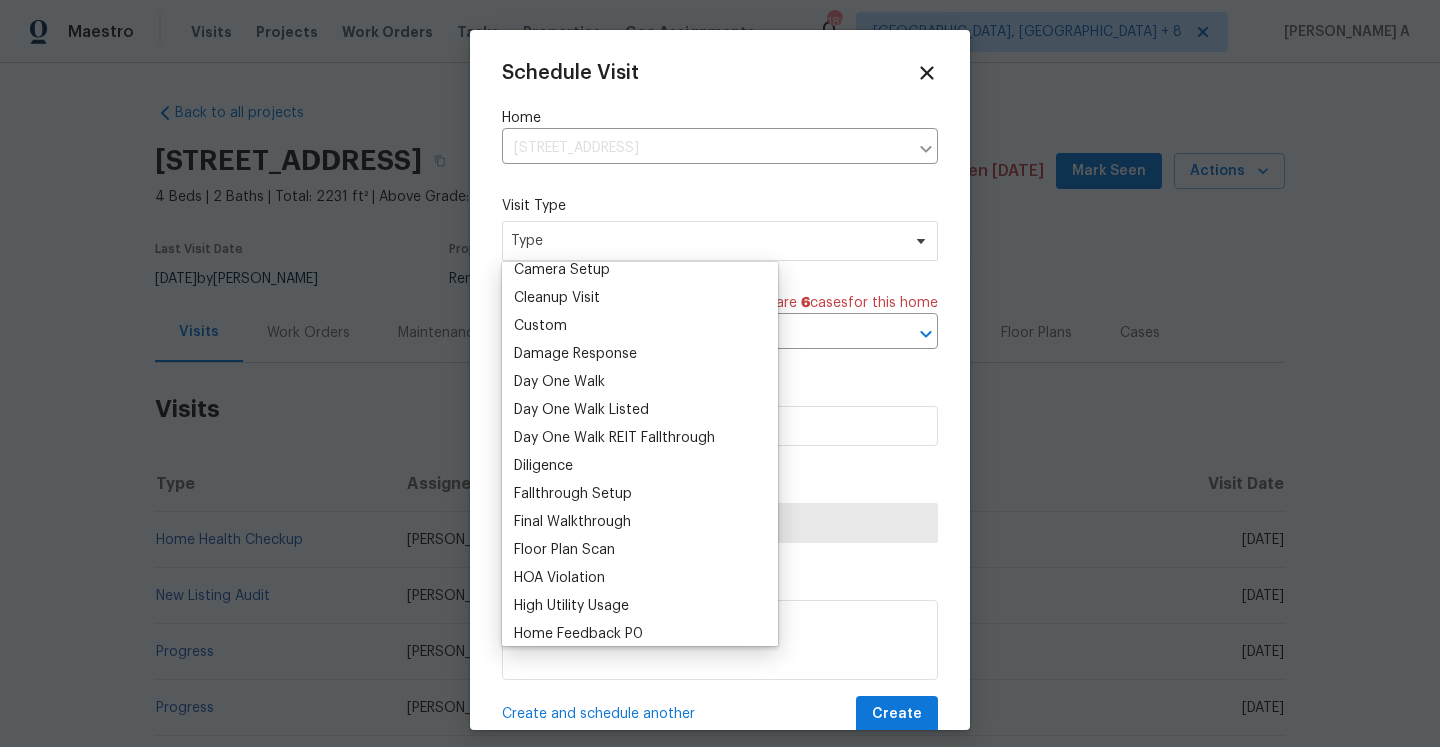 scroll, scrollTop: 318, scrollLeft: 0, axis: vertical 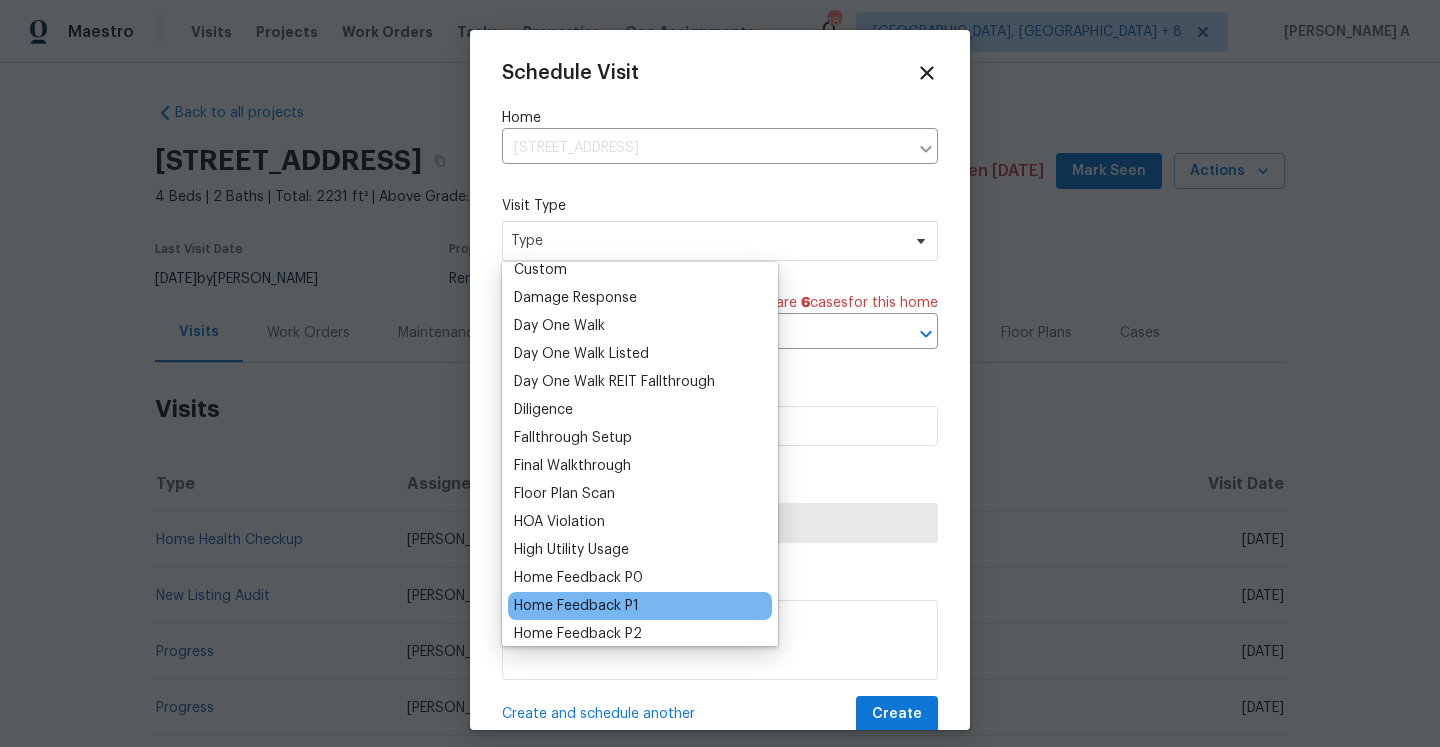 click on "Home Feedback P1" at bounding box center (576, 606) 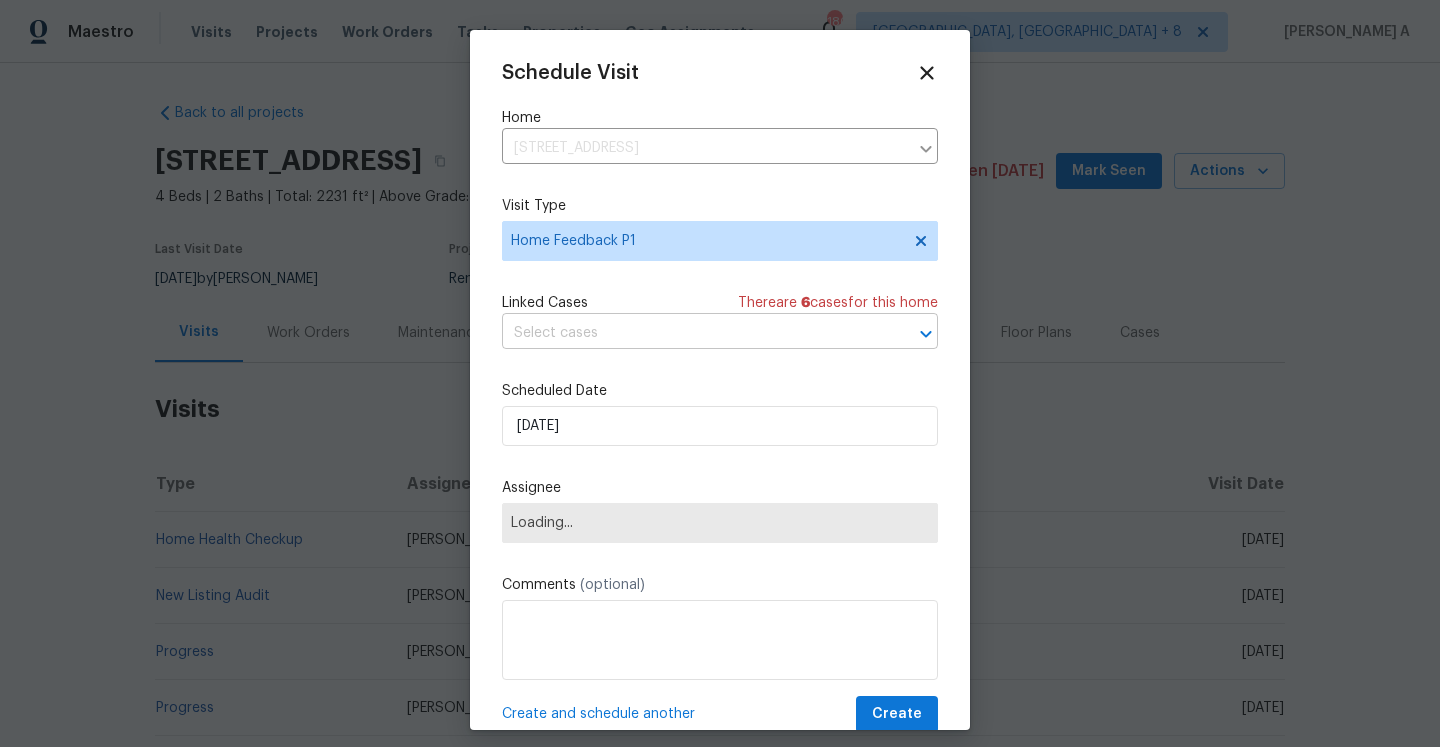 click at bounding box center (692, 333) 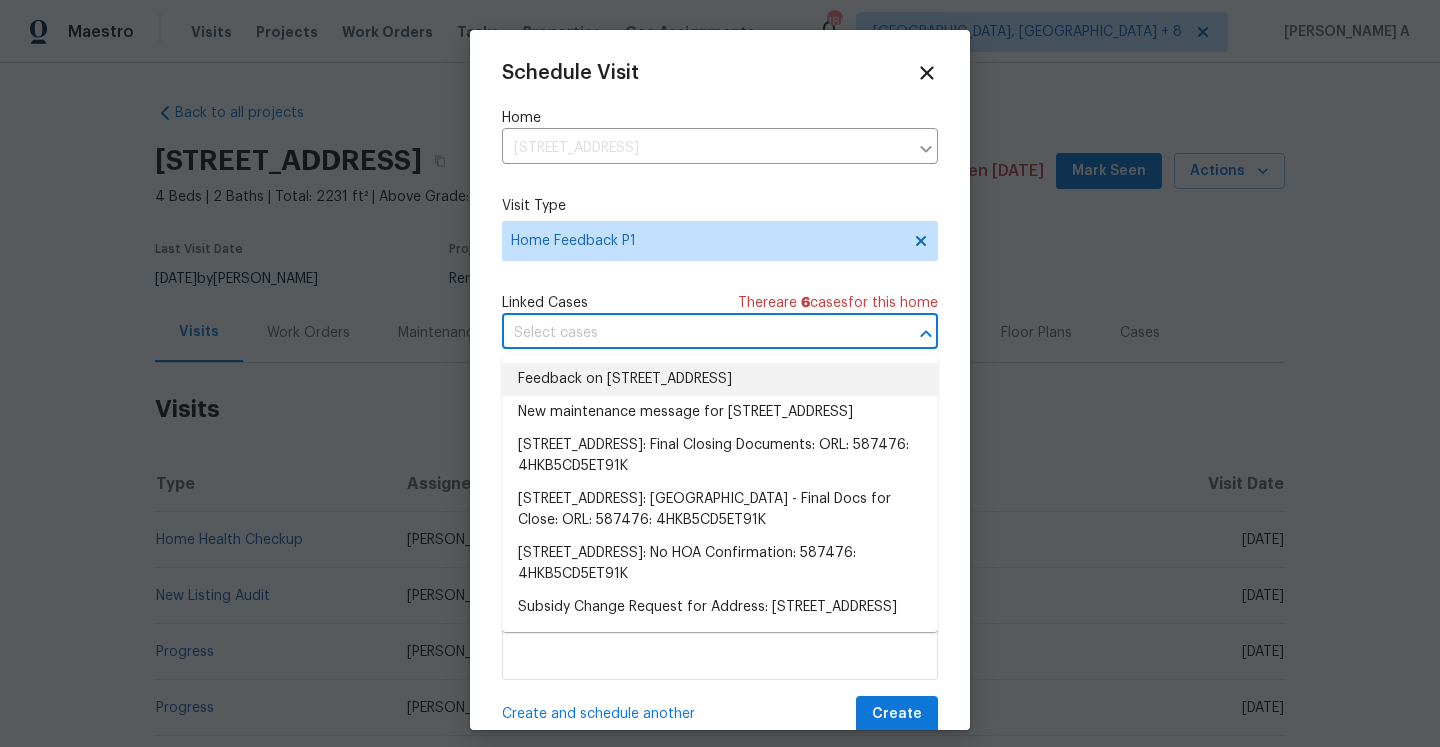 click on "Feedback on 2081 SW Burlington St, Port Saint Lucie, FL 34984" at bounding box center (720, 379) 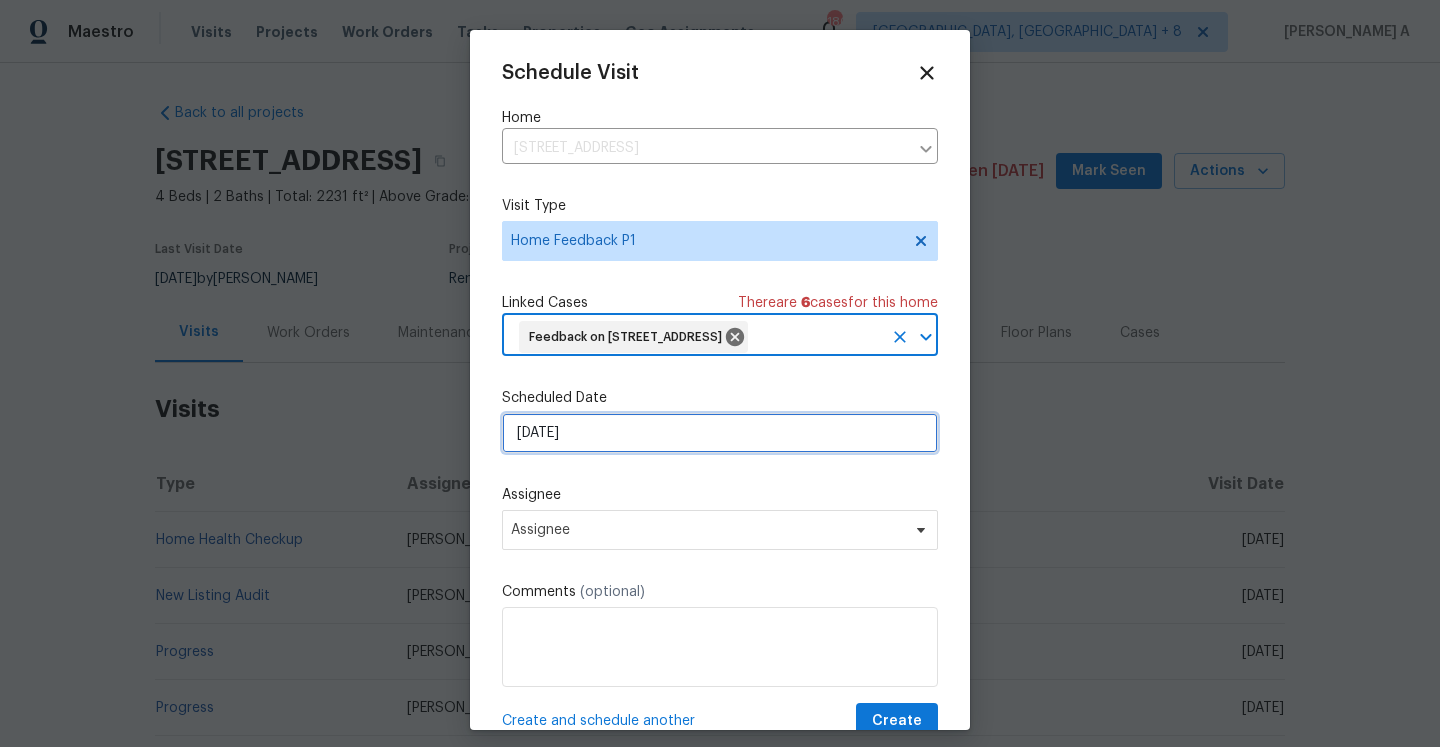 click on "7/17/2025" at bounding box center [720, 433] 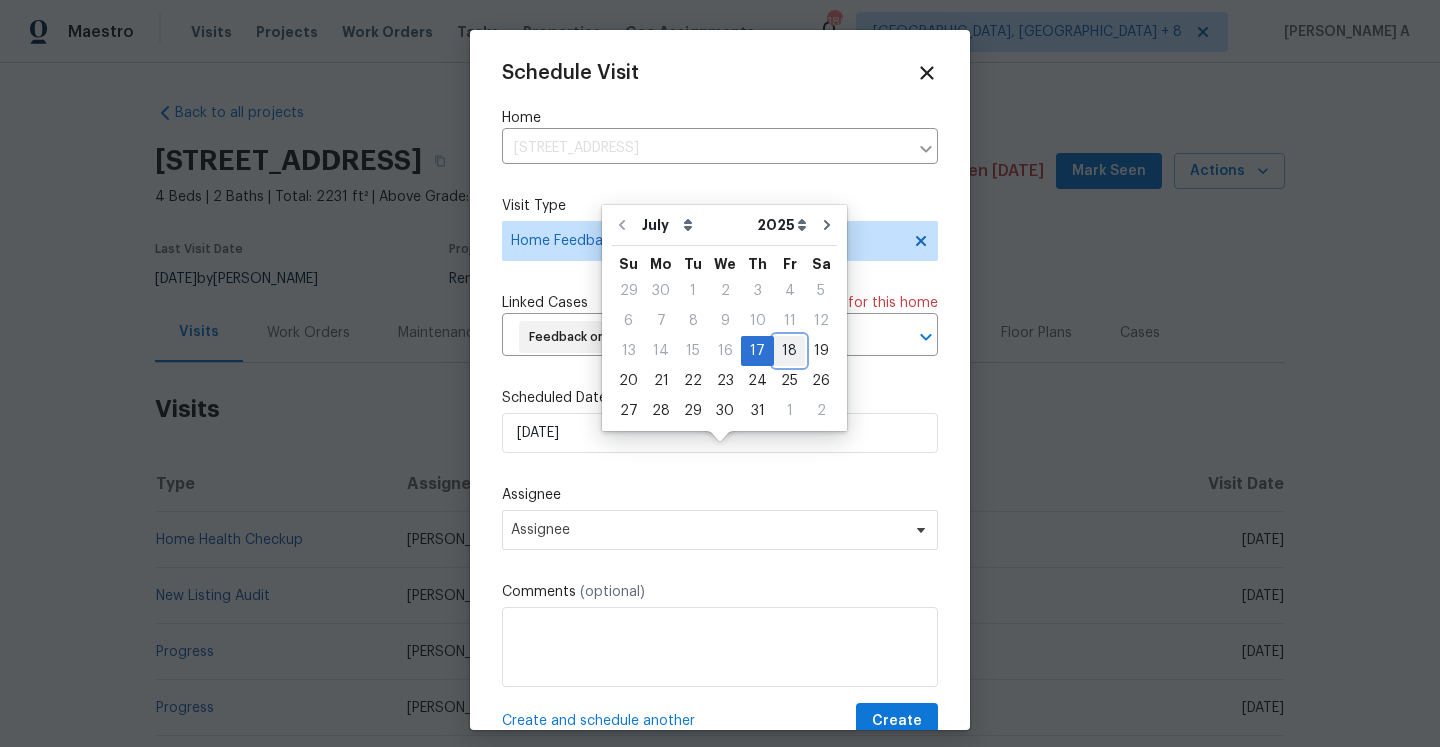 click on "18" at bounding box center (789, 351) 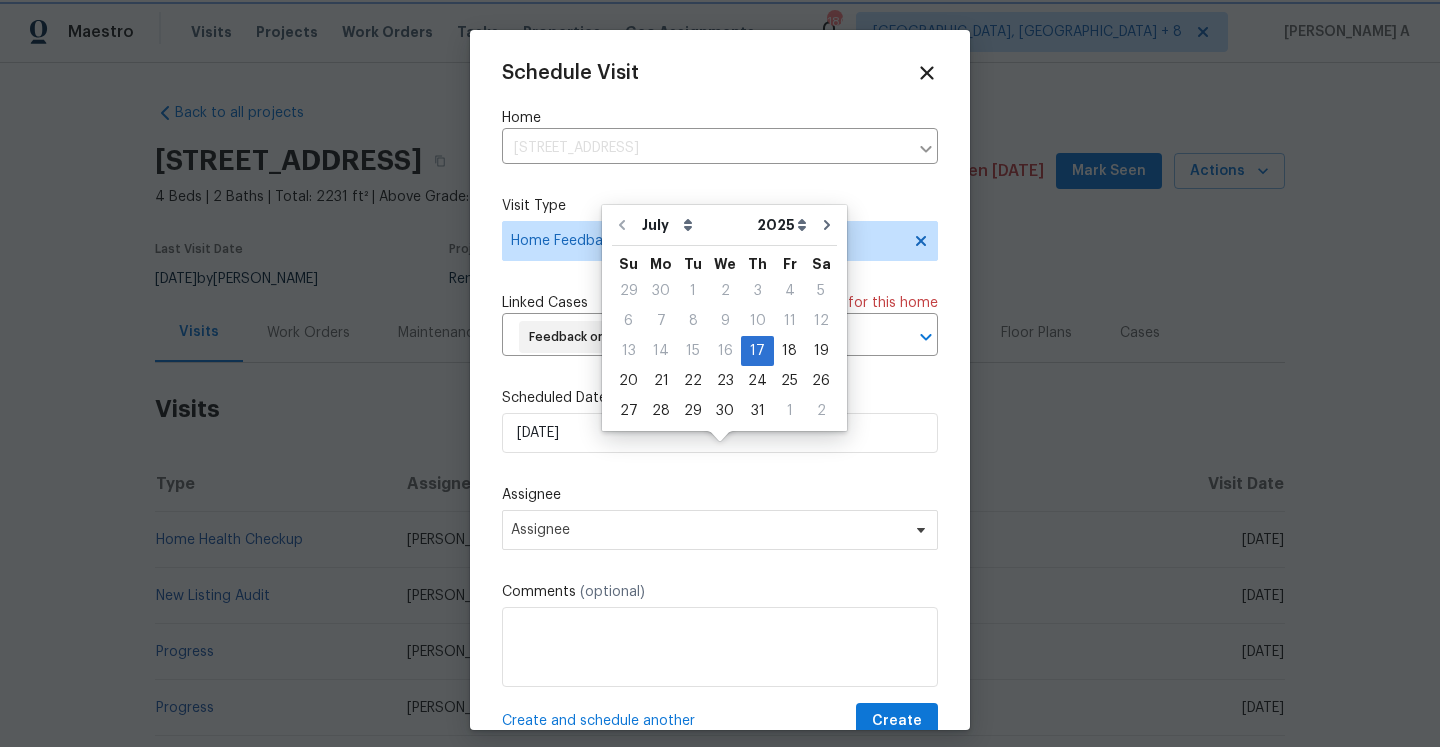 type on "7/18/2025" 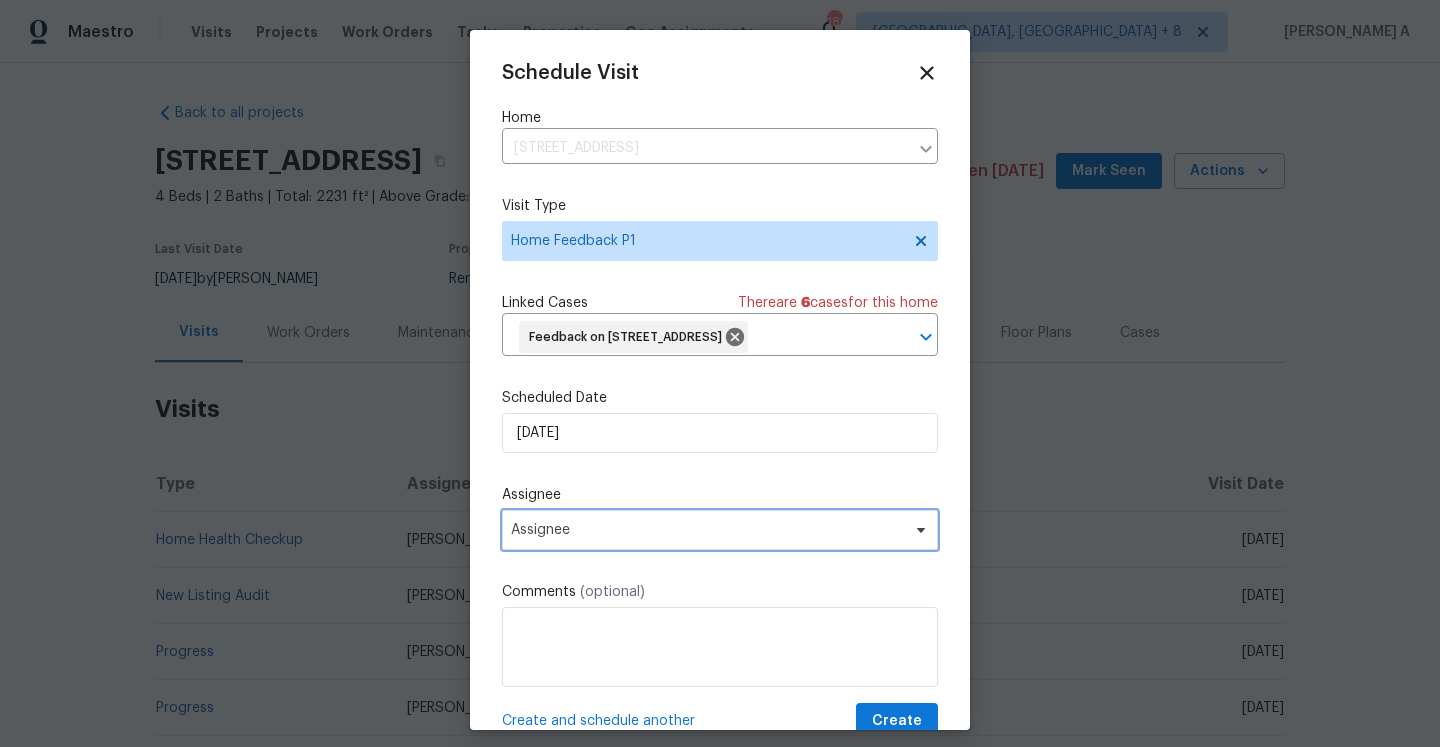 click on "Assignee" at bounding box center [707, 530] 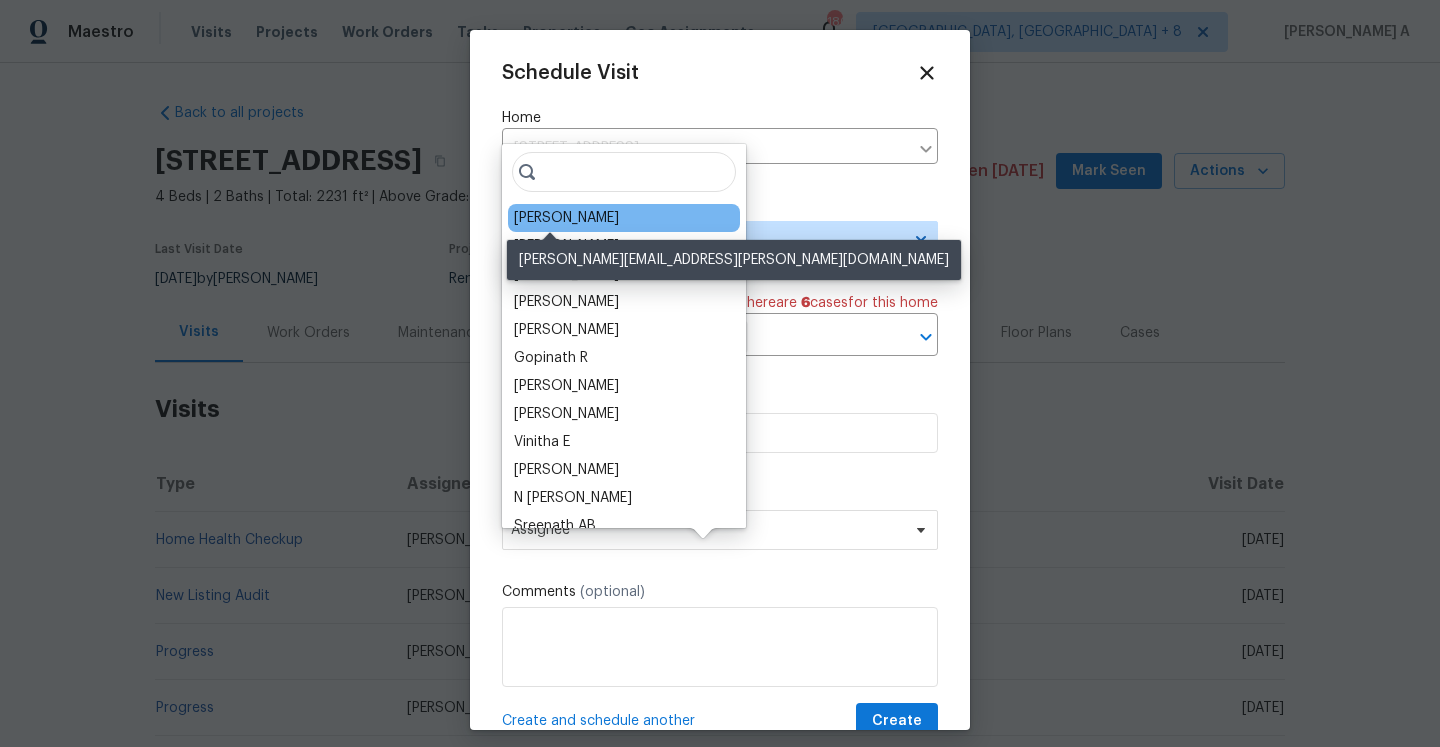 click on "Jeff Aniello" at bounding box center [566, 218] 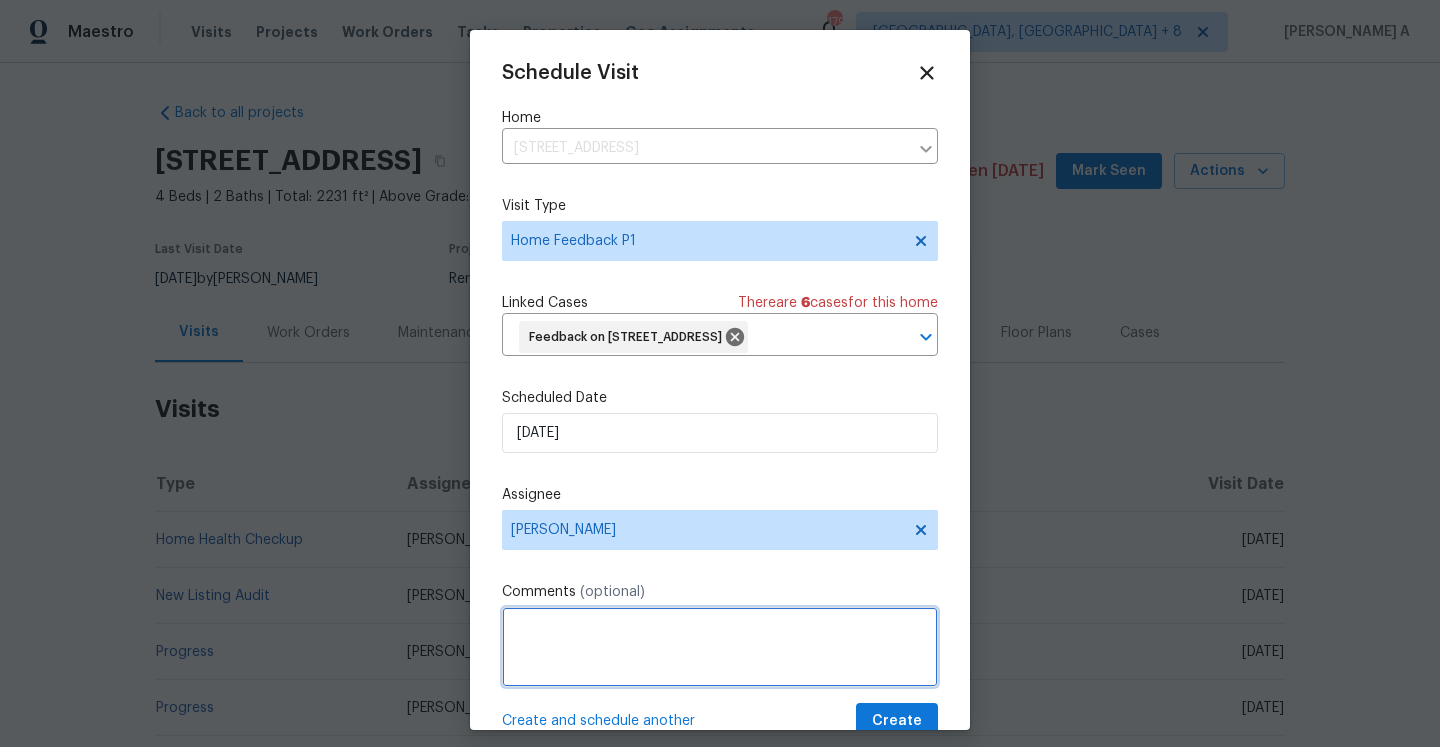 click at bounding box center (720, 647) 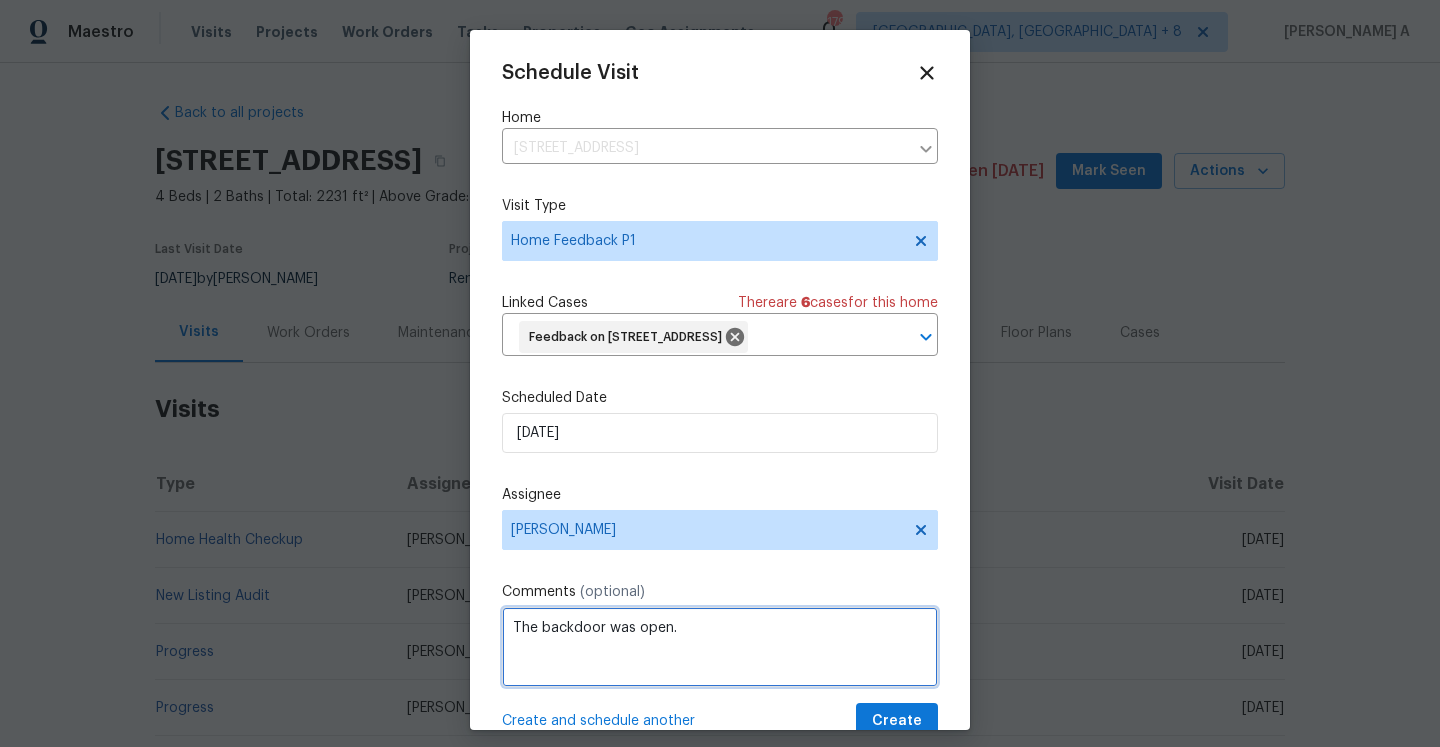 paste on "Smartrent shows jamming issues for front door lock/unock." 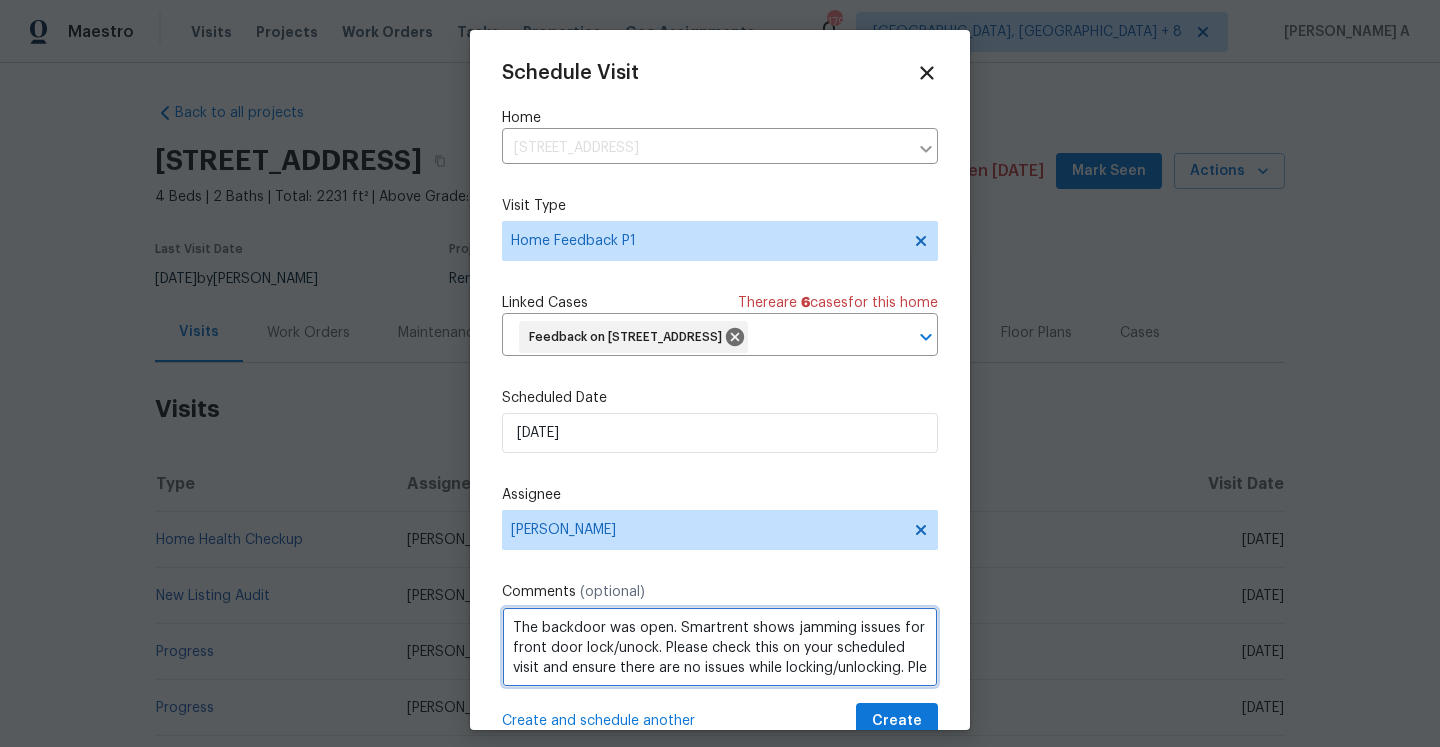 scroll, scrollTop: 9, scrollLeft: 0, axis: vertical 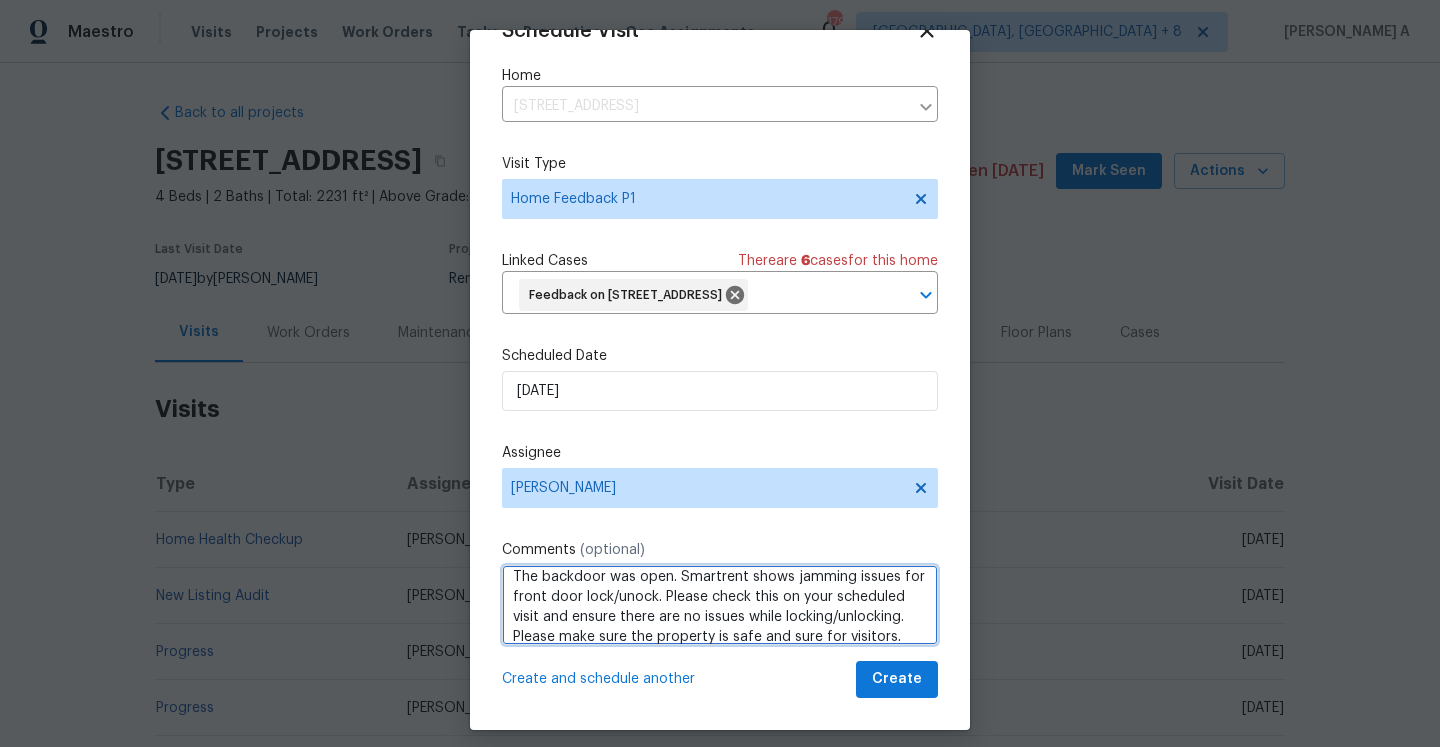 type on "The backdoor was open. Smartrent shows jamming issues for front door lock/unock. Please check this on your scheduled visit and ensure there are no issues while locking/unlocking. Please make sure the property is safe and sure for visitors." 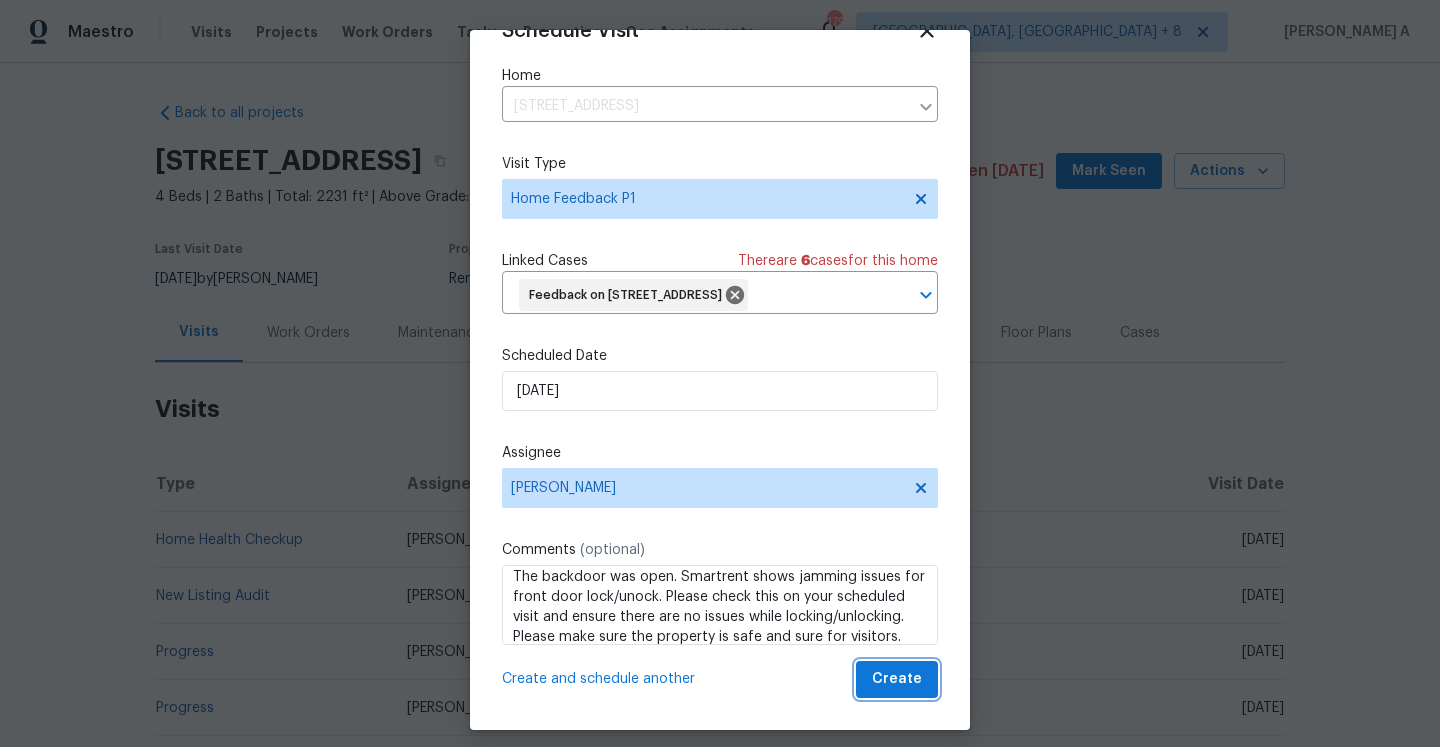 click on "Create" at bounding box center (897, 679) 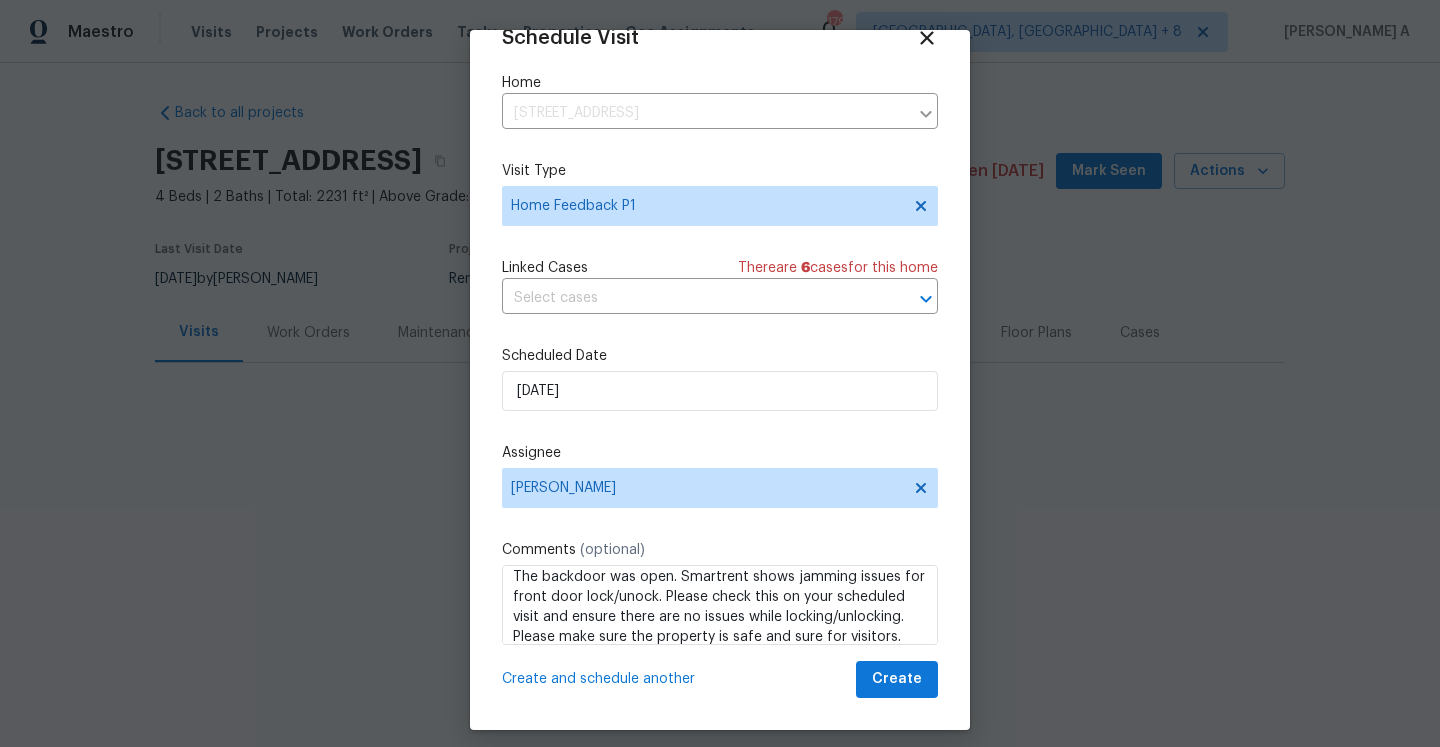 scroll, scrollTop: 36, scrollLeft: 0, axis: vertical 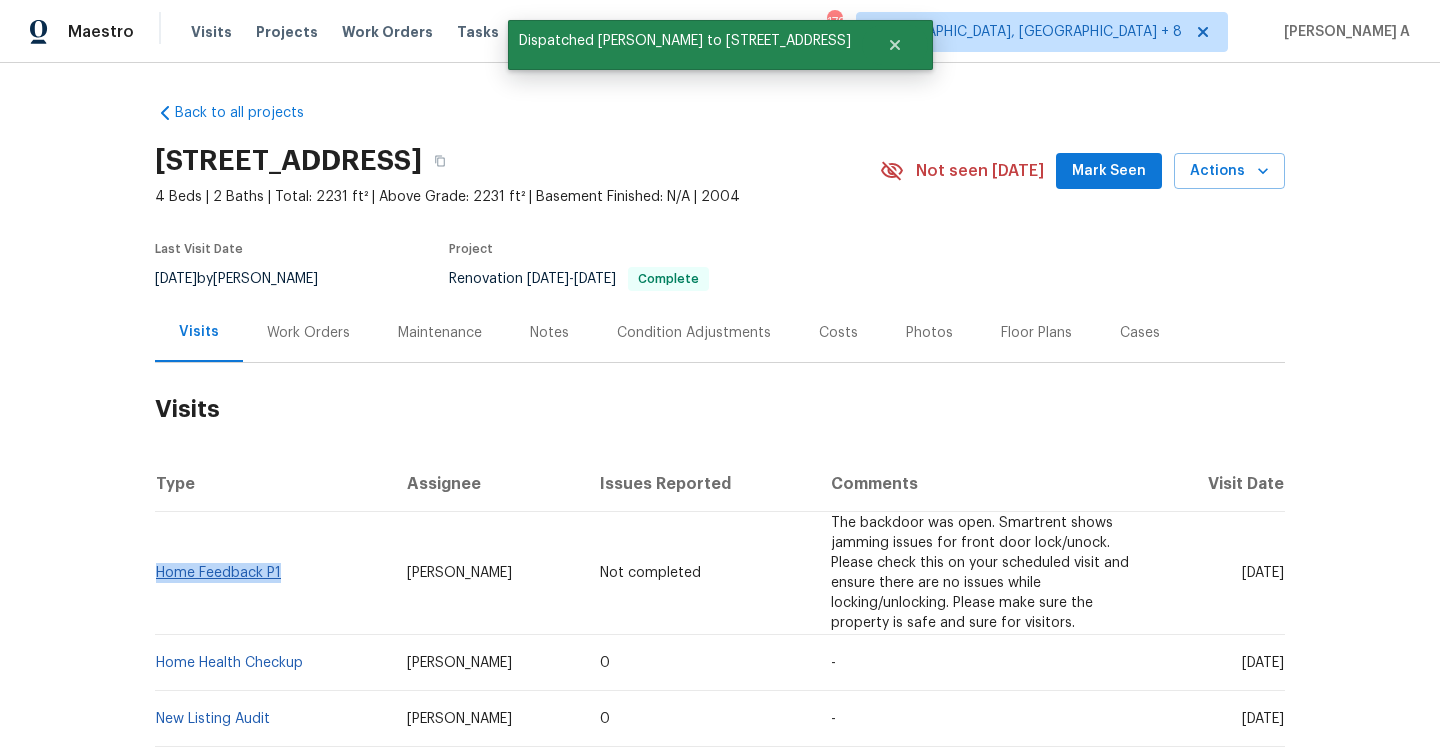 drag, startPoint x: 287, startPoint y: 578, endPoint x: 156, endPoint y: 575, distance: 131.03435 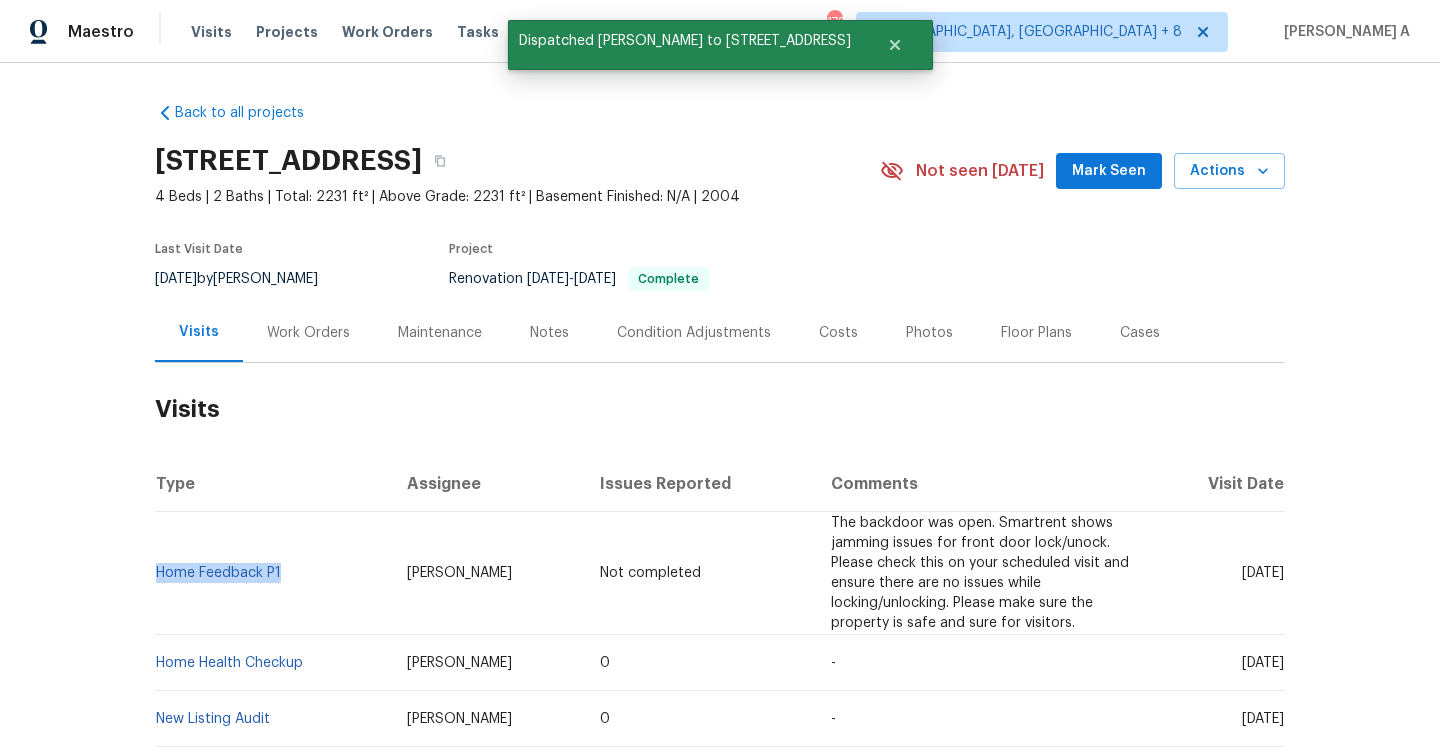 copy on "Home Feedback P1" 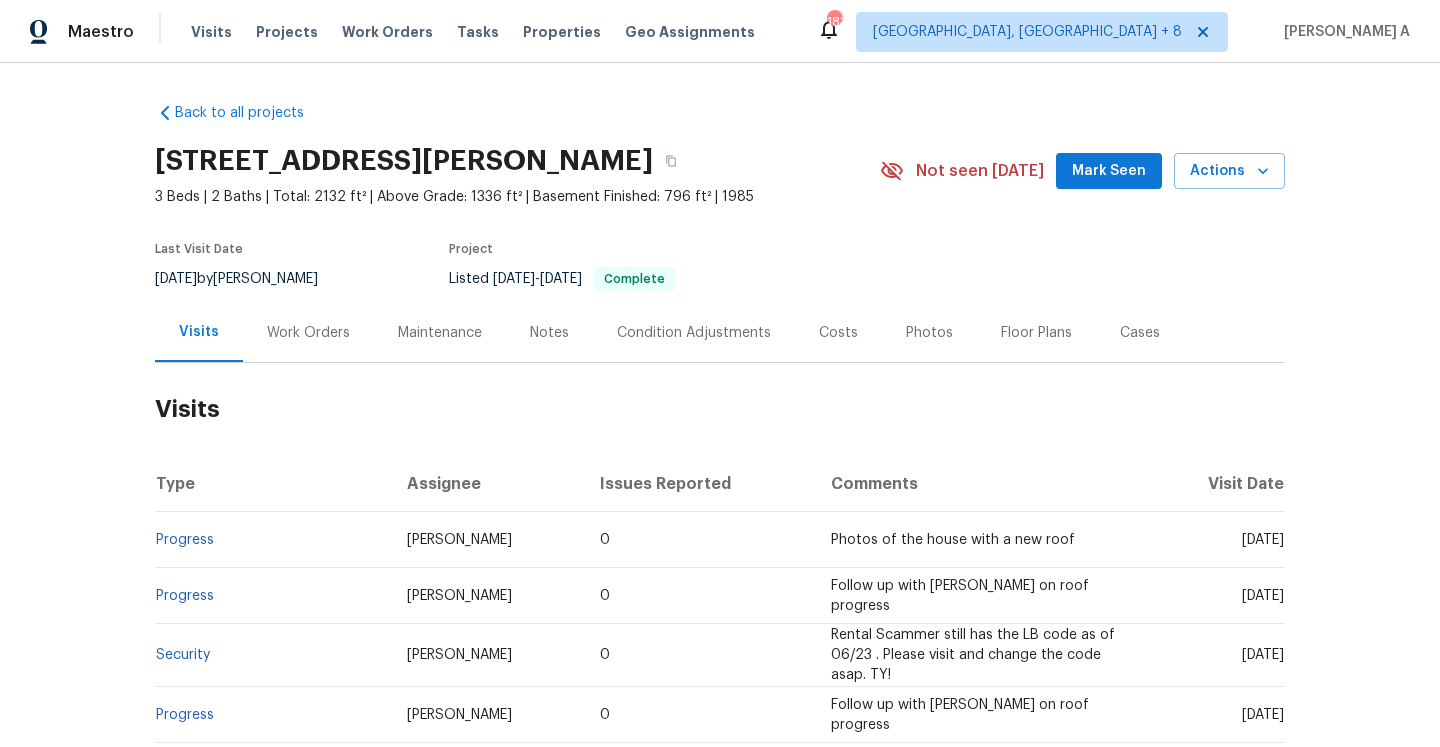 scroll, scrollTop: 0, scrollLeft: 0, axis: both 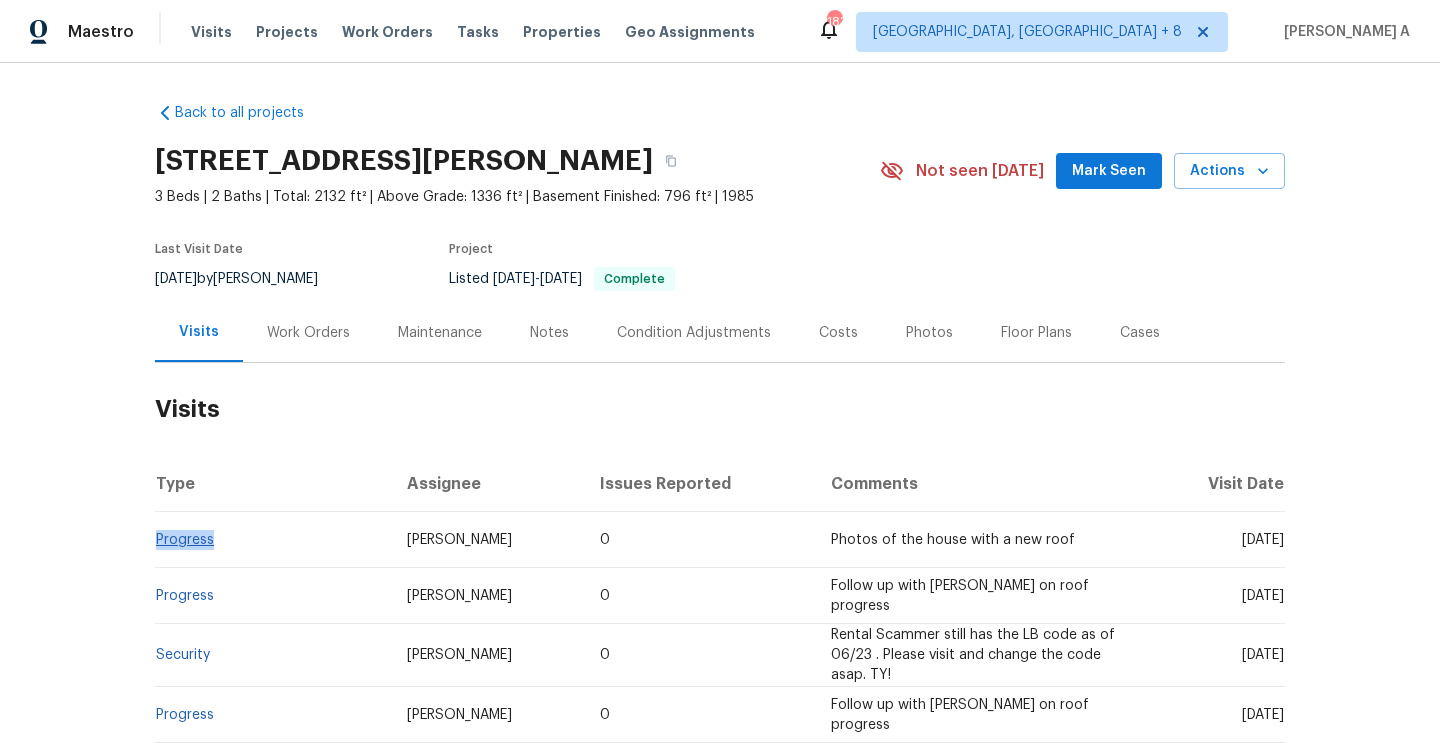 drag, startPoint x: 235, startPoint y: 542, endPoint x: 159, endPoint y: 539, distance: 76.05919 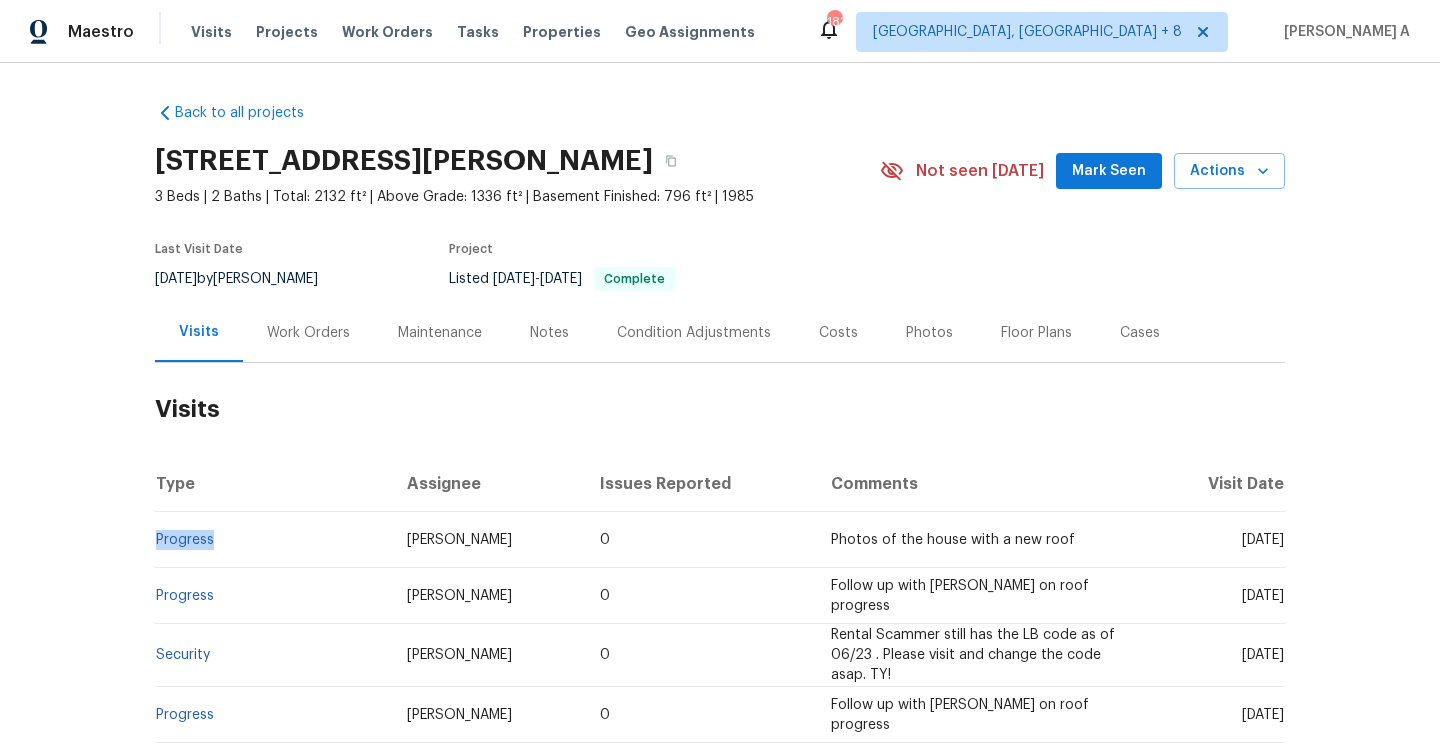 copy on "Progress" 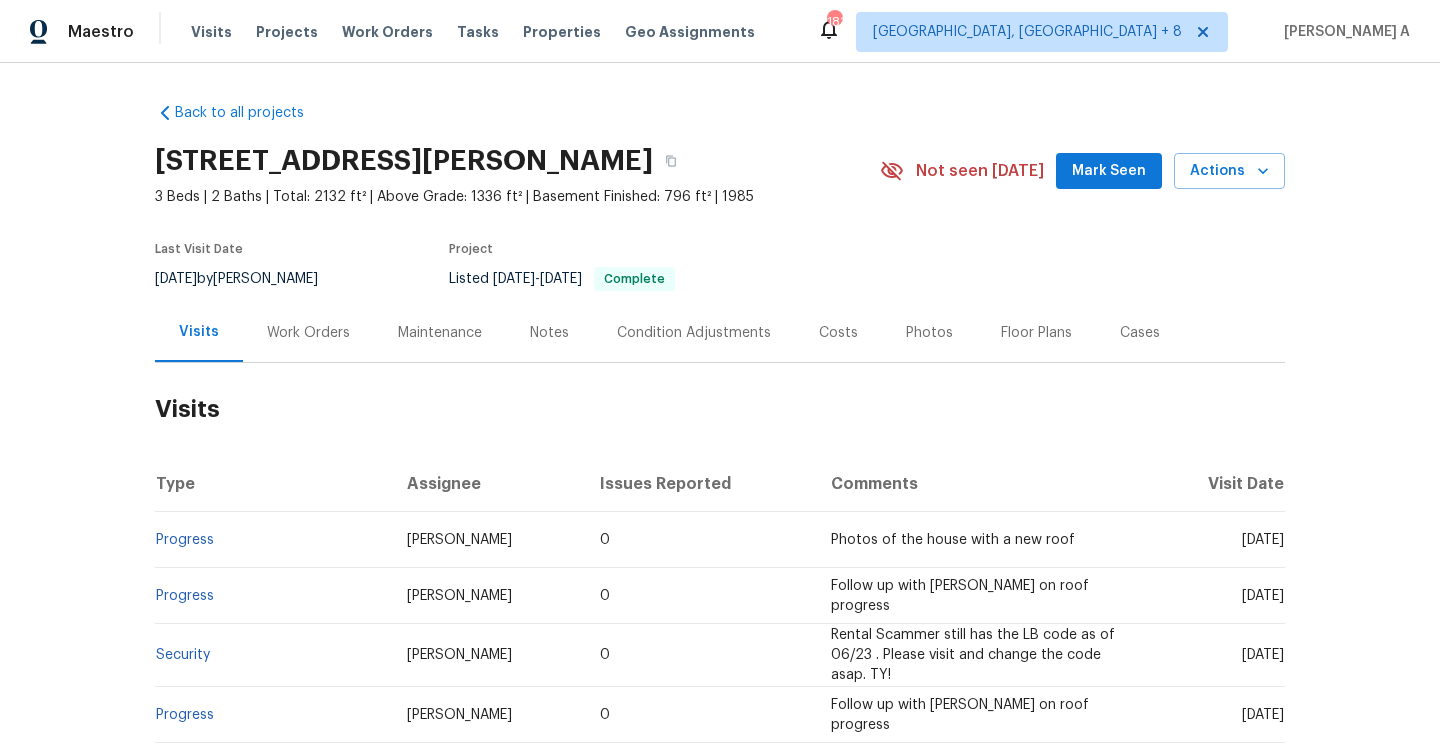 click on "Work Orders" at bounding box center [308, 333] 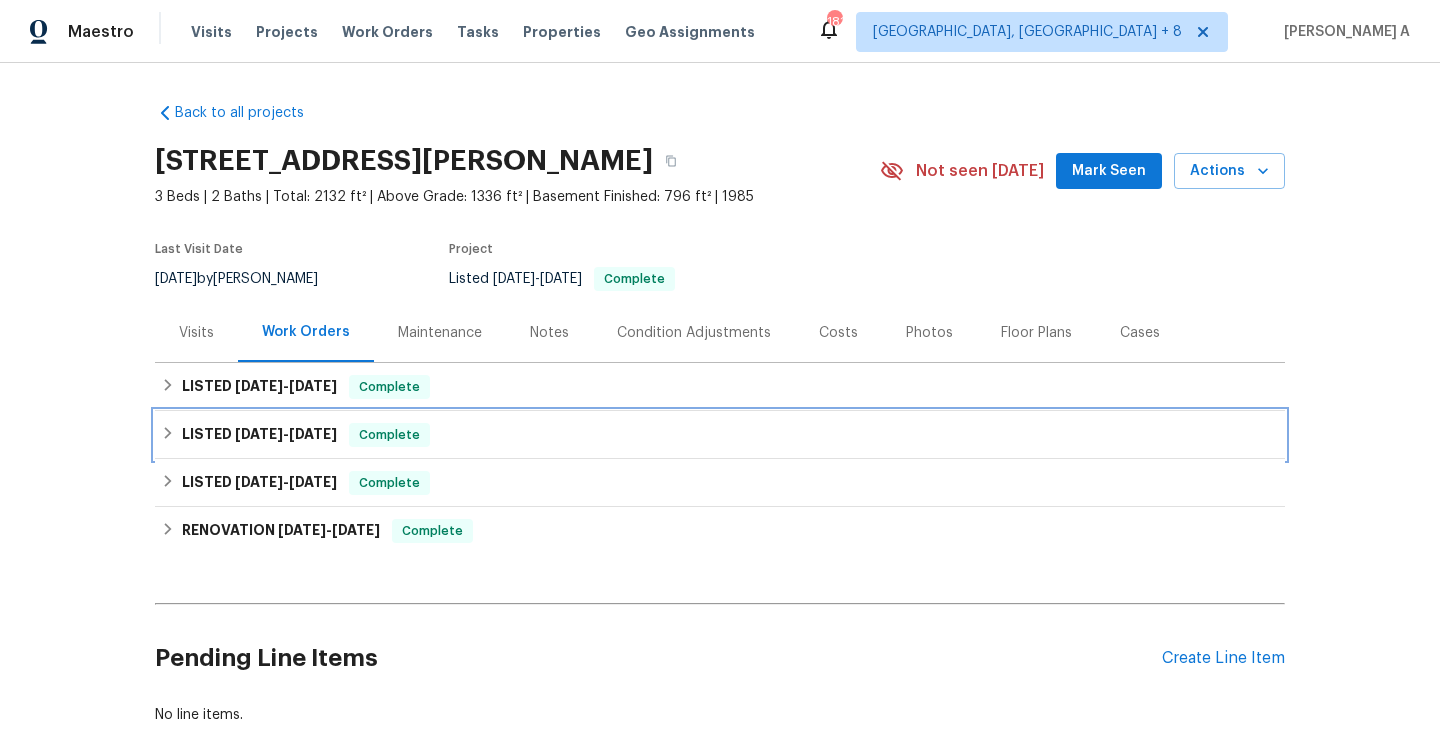 click on "LISTED   5/8/25  -  5/12/25 Complete" at bounding box center [720, 435] 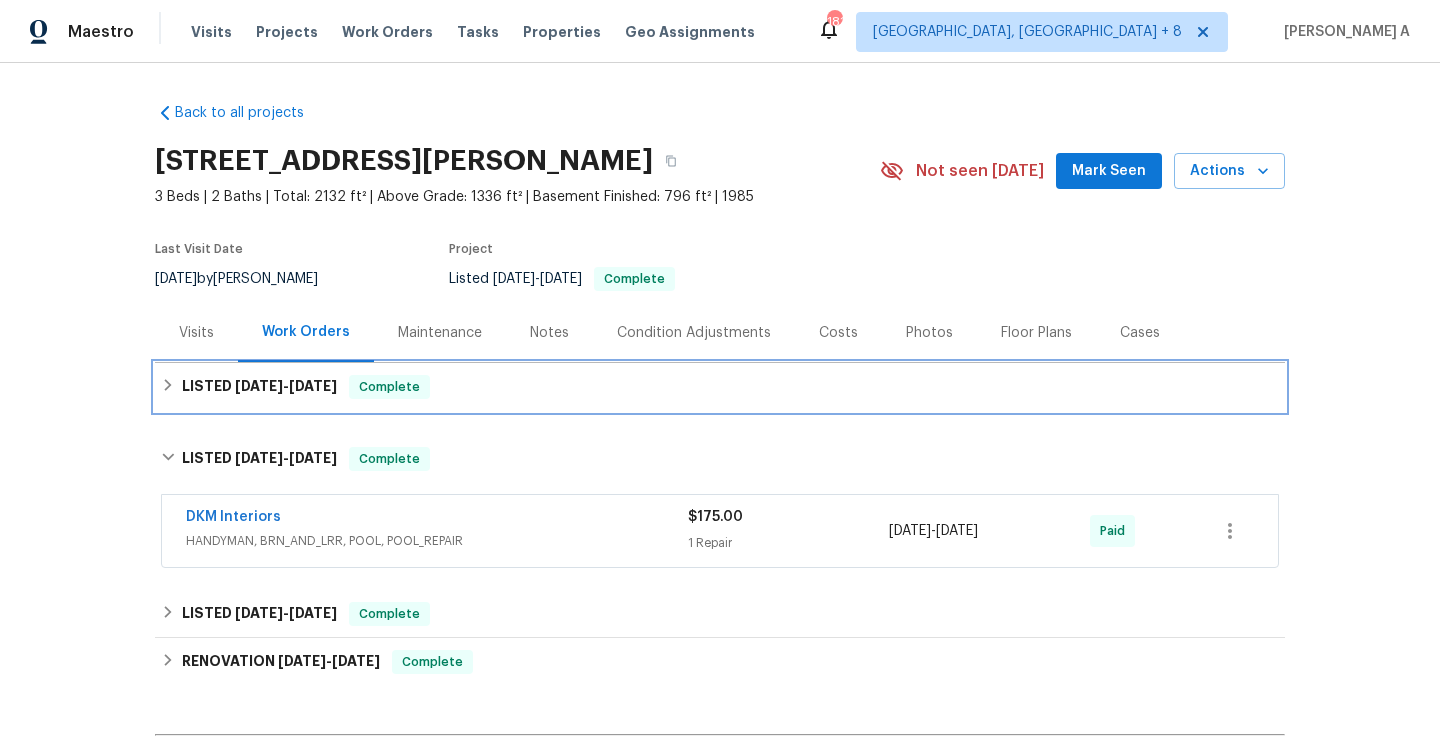 click on "LISTED   6/11/25  -  6/12/25" at bounding box center [259, 387] 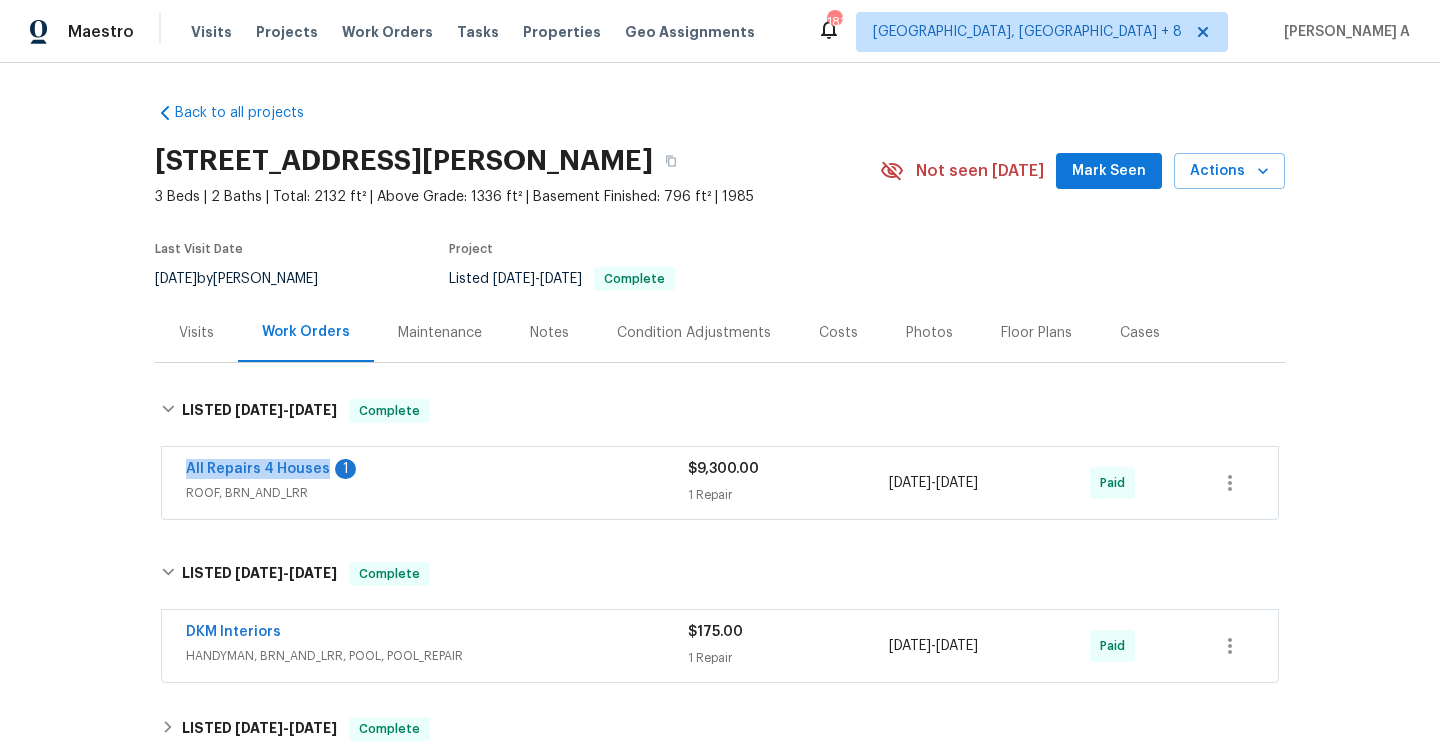 drag, startPoint x: 178, startPoint y: 469, endPoint x: 322, endPoint y: 472, distance: 144.03125 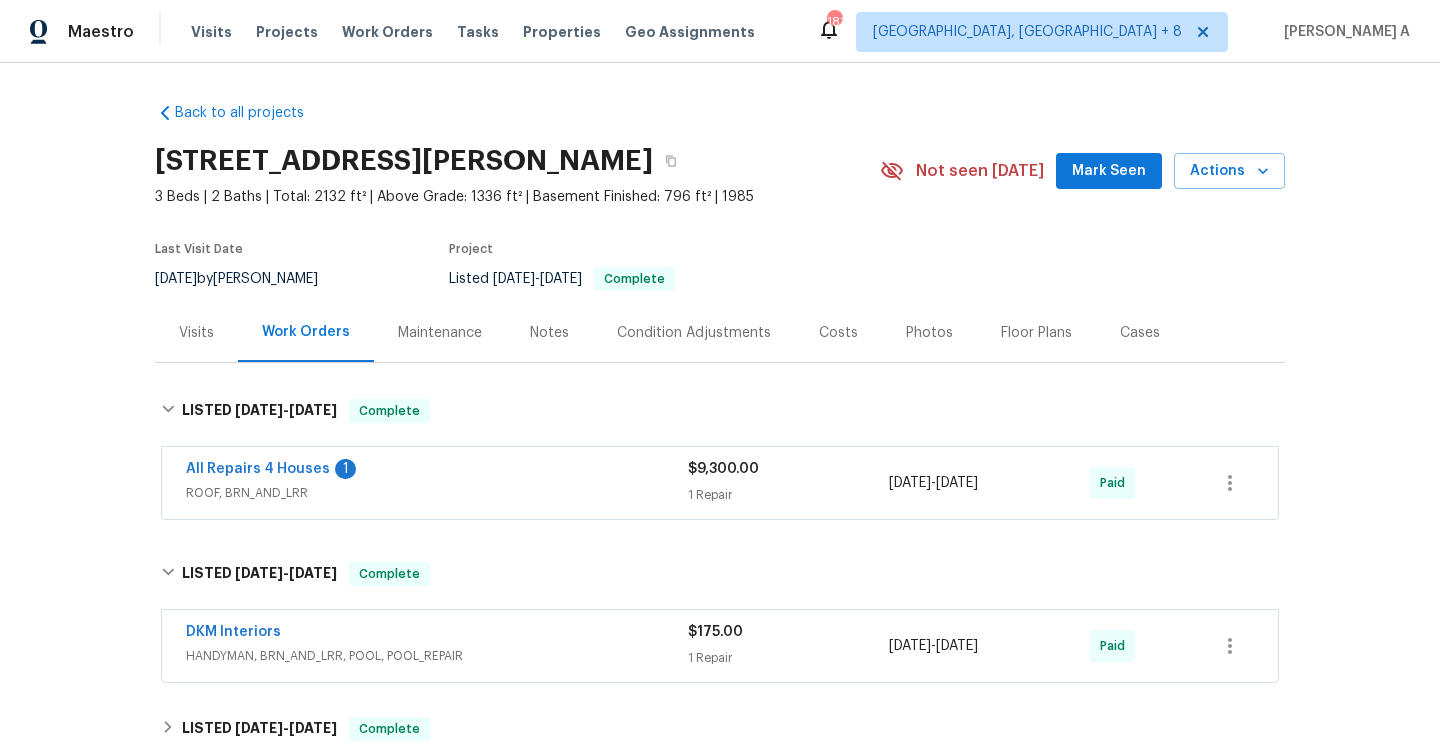 click on "ROOF, BRN_AND_LRR" at bounding box center [437, 493] 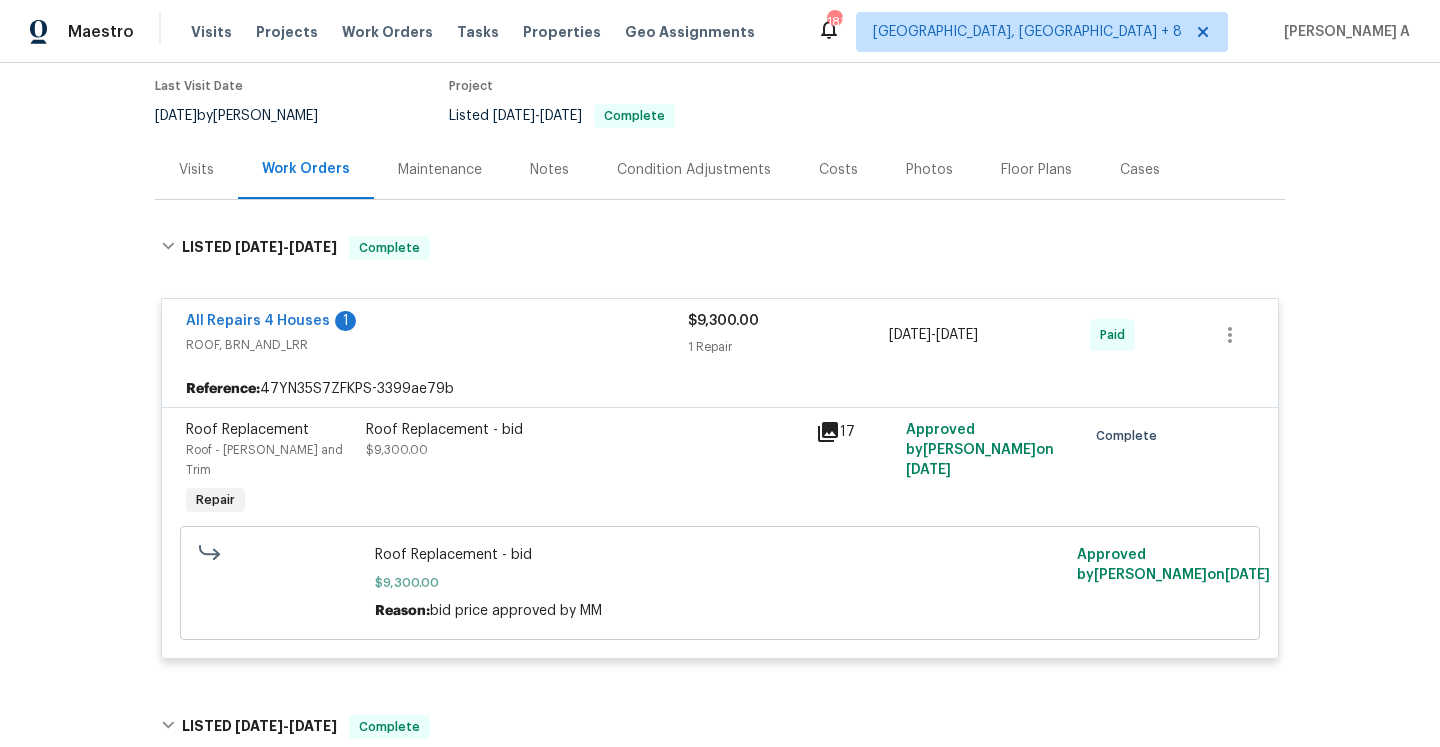 scroll, scrollTop: 179, scrollLeft: 0, axis: vertical 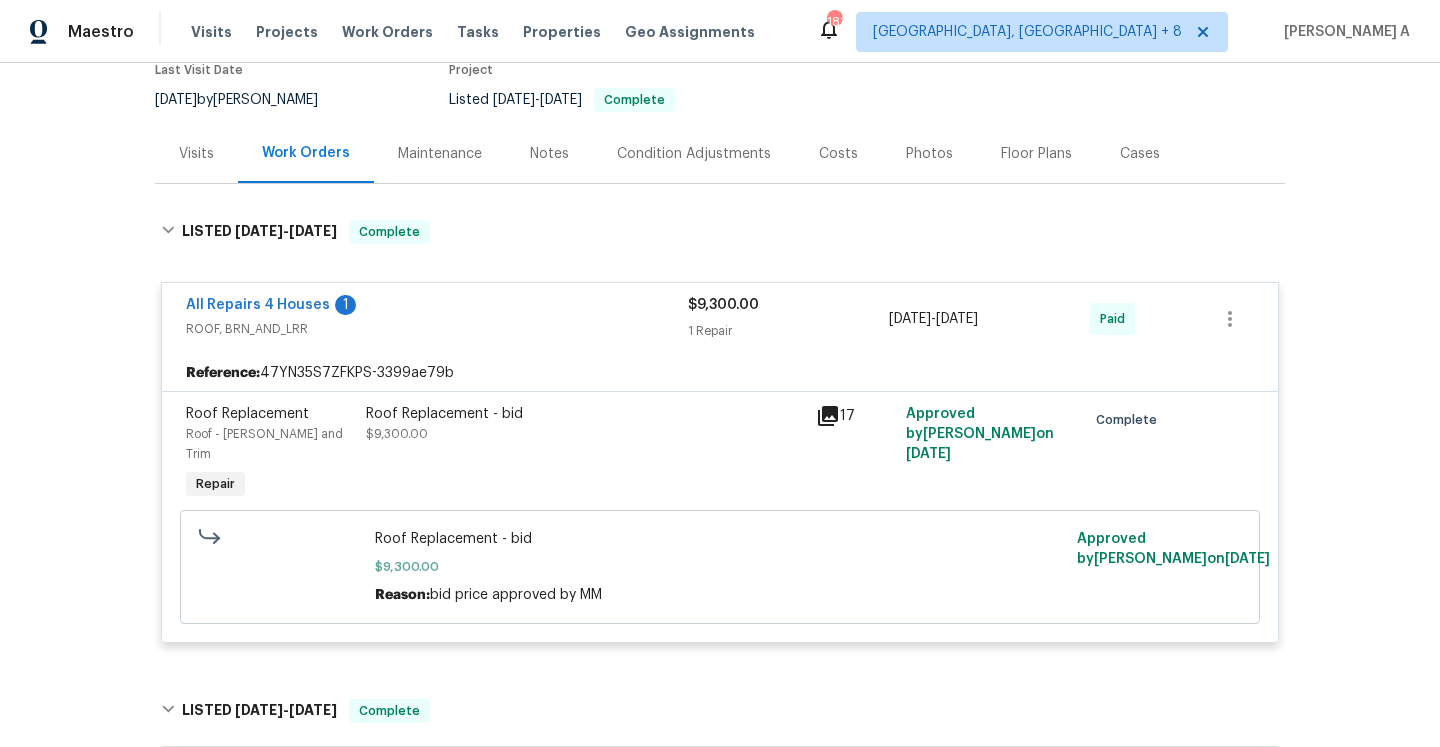 click on "Visits" at bounding box center (196, 154) 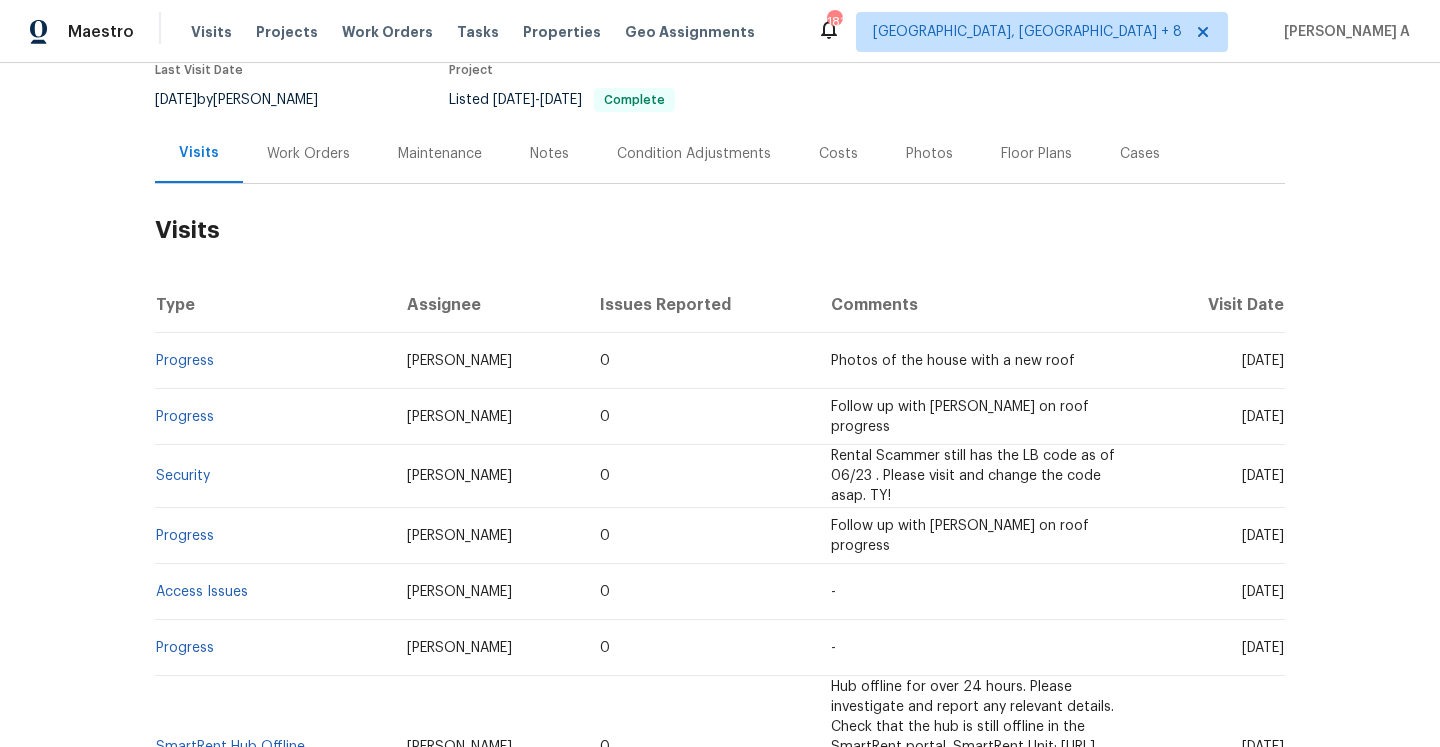 scroll, scrollTop: 82, scrollLeft: 0, axis: vertical 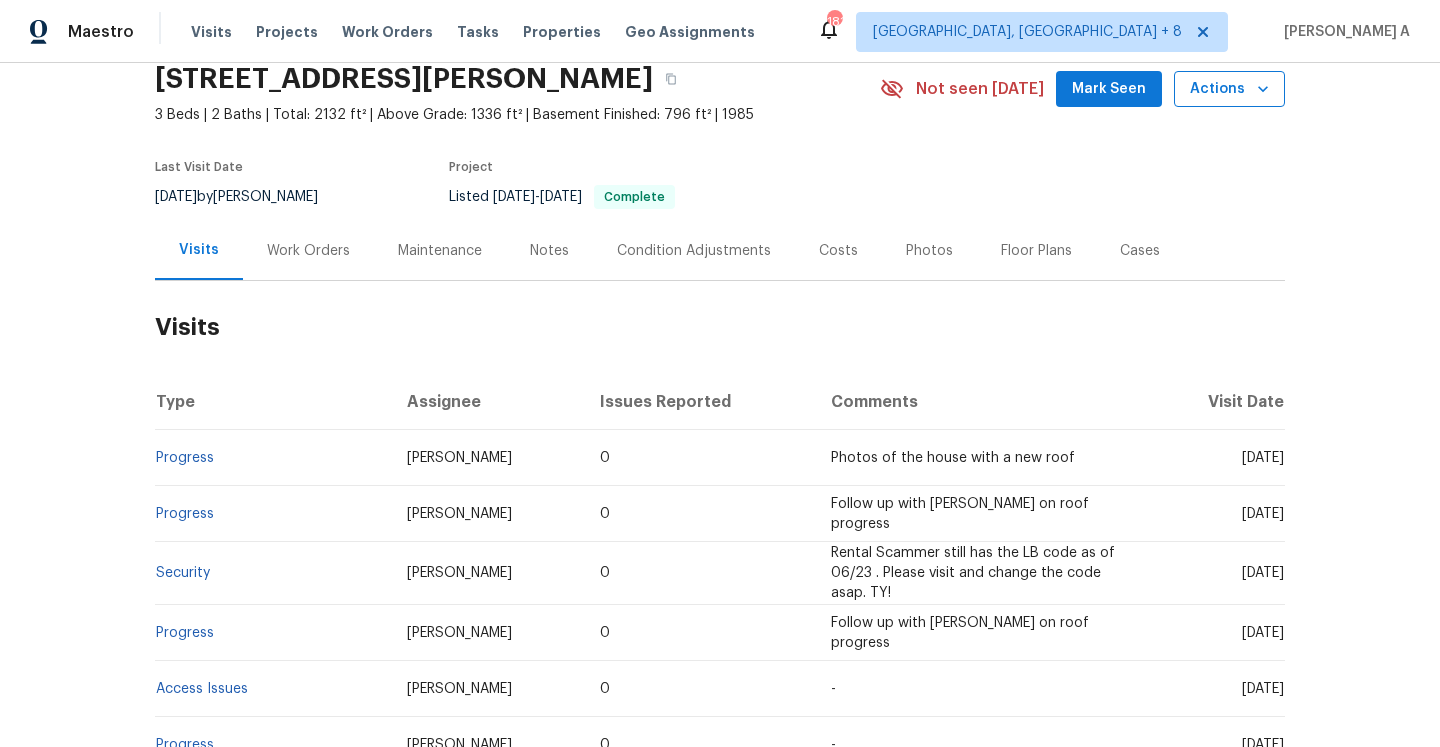 click on "Actions" at bounding box center [1229, 89] 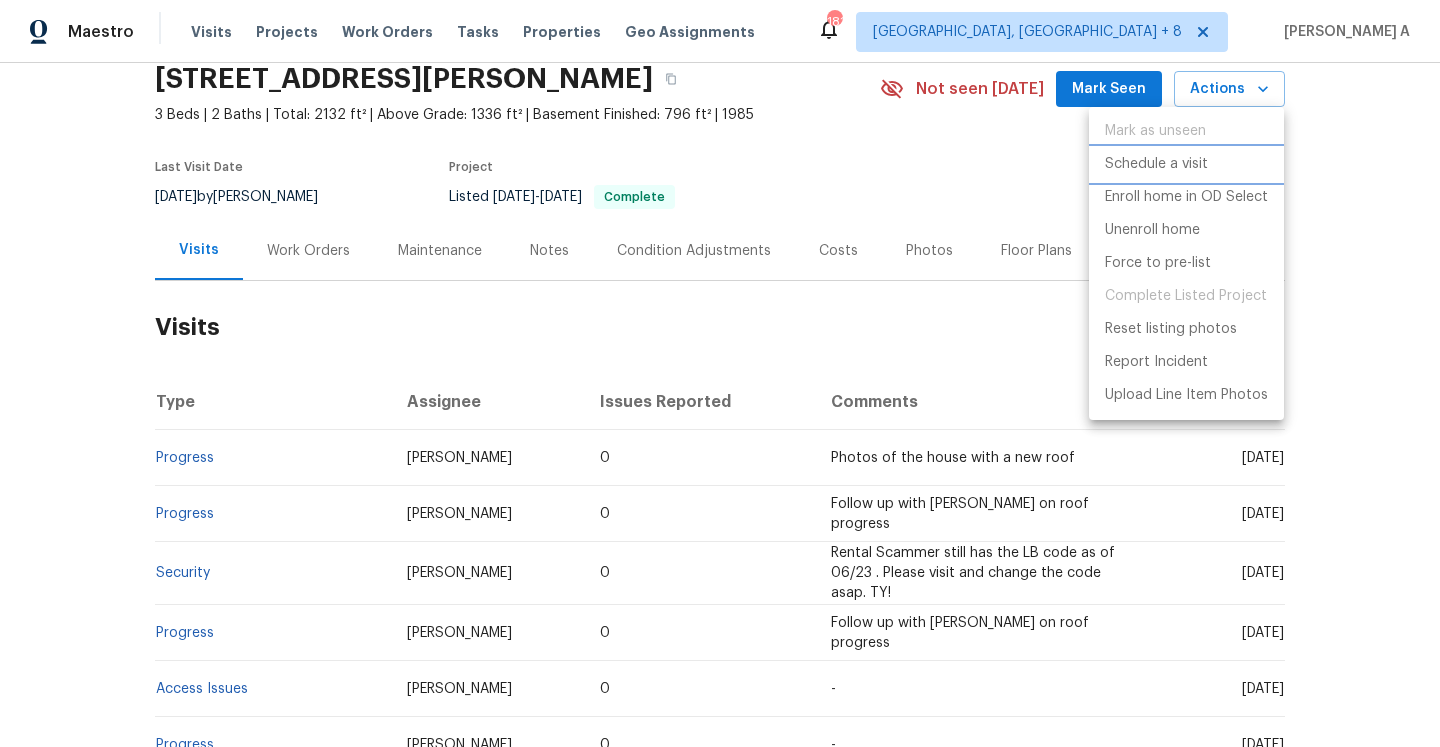 click on "Schedule a visit" at bounding box center [1186, 164] 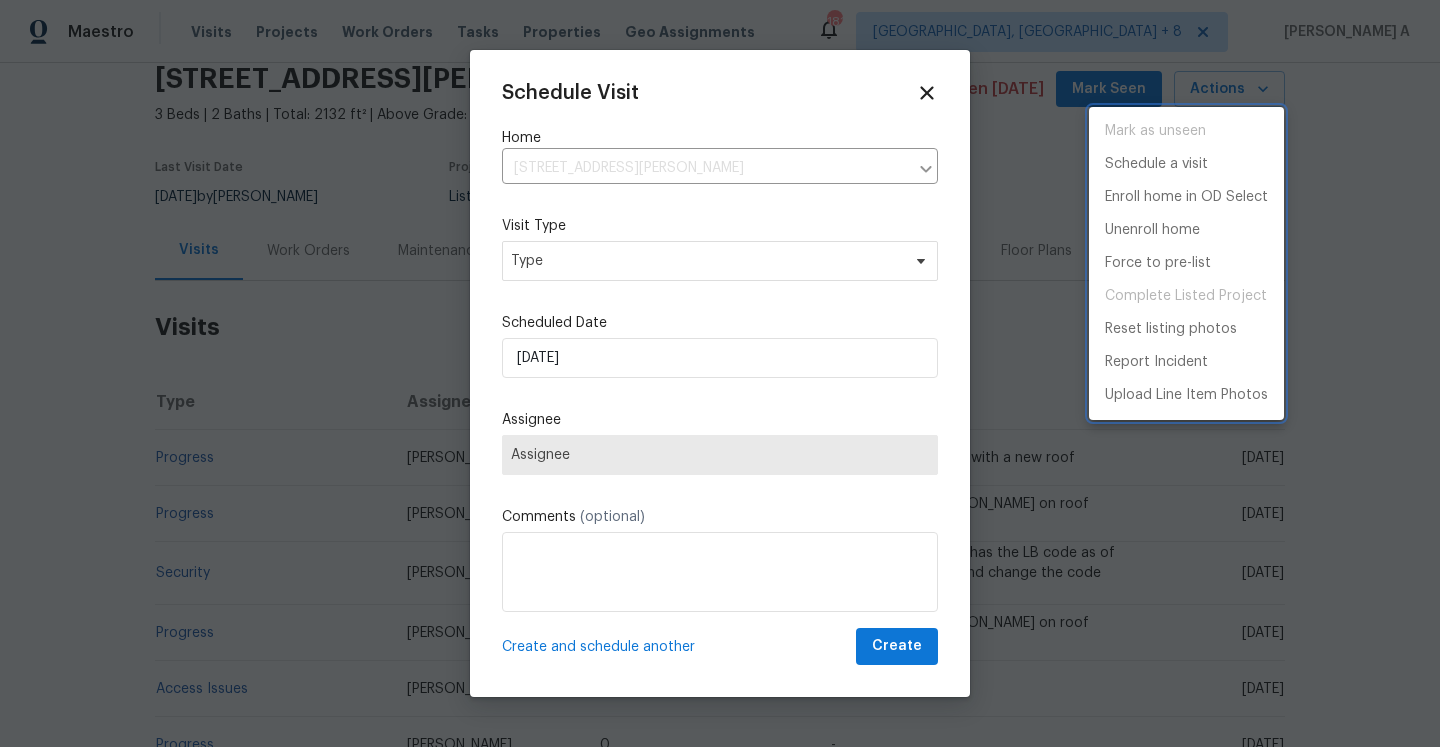 click at bounding box center [720, 373] 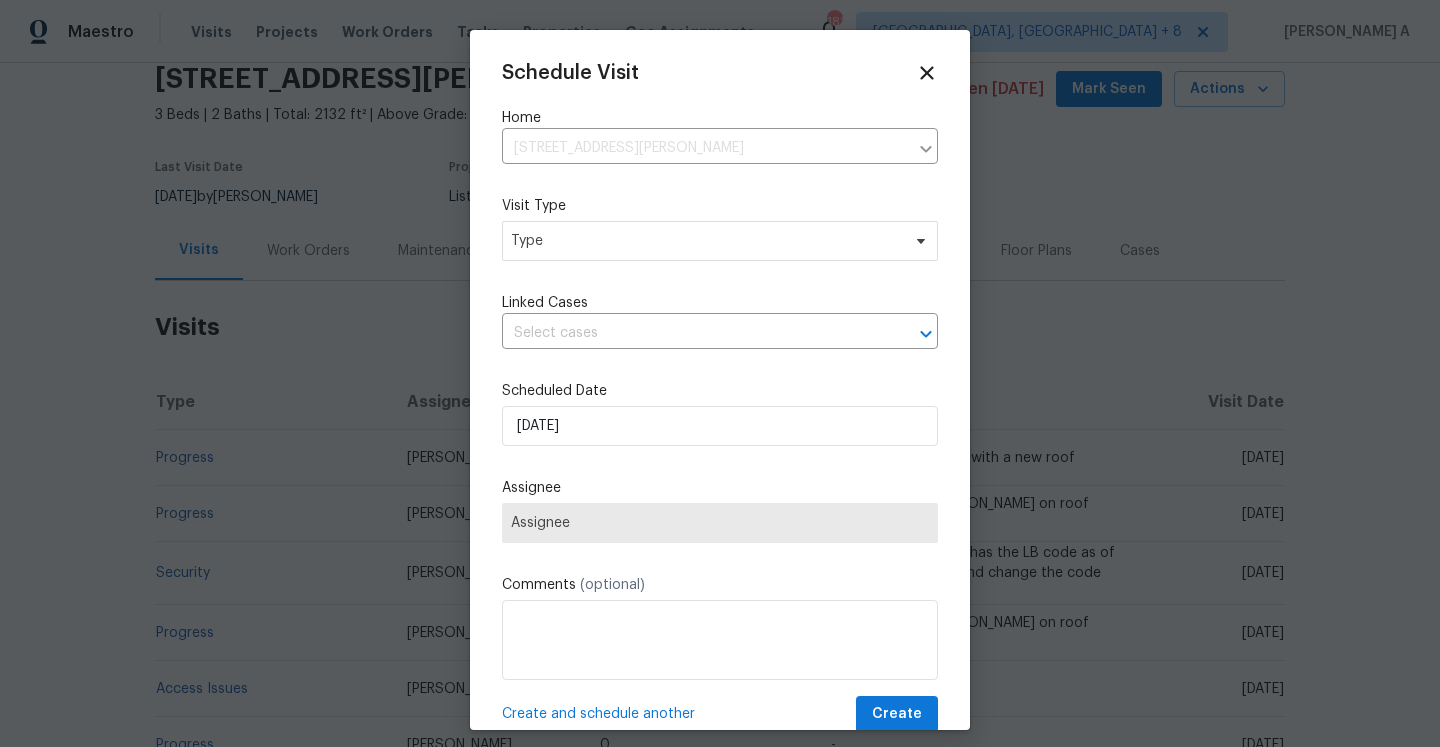 click on "Schedule Visit Home   240 Barrington Dr, Saint Peters, MO 63376 ​ Visit Type   Type Linked Cases   ​ Scheduled Date   7/17/2025 Assignee   Assignee Comments   (optional) Create and schedule another Create" at bounding box center [720, 397] 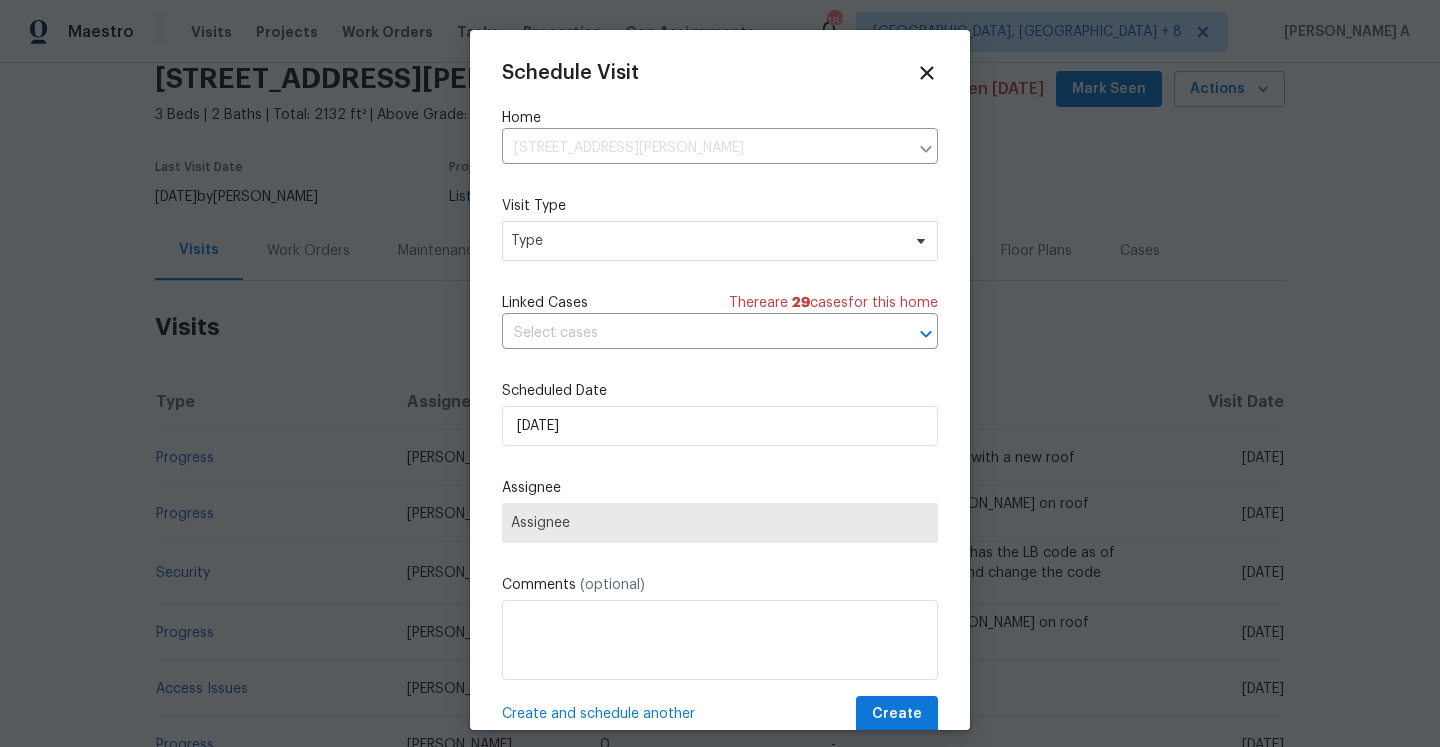 click on "Schedule Visit Home   240 Barrington Dr, Saint Peters, MO 63376 ​ Visit Type   Type Linked Cases There  are   29  case s  for this home   ​ Scheduled Date   7/17/2025 Assignee   Assignee Comments   (optional) Create and schedule another Create" at bounding box center [720, 397] 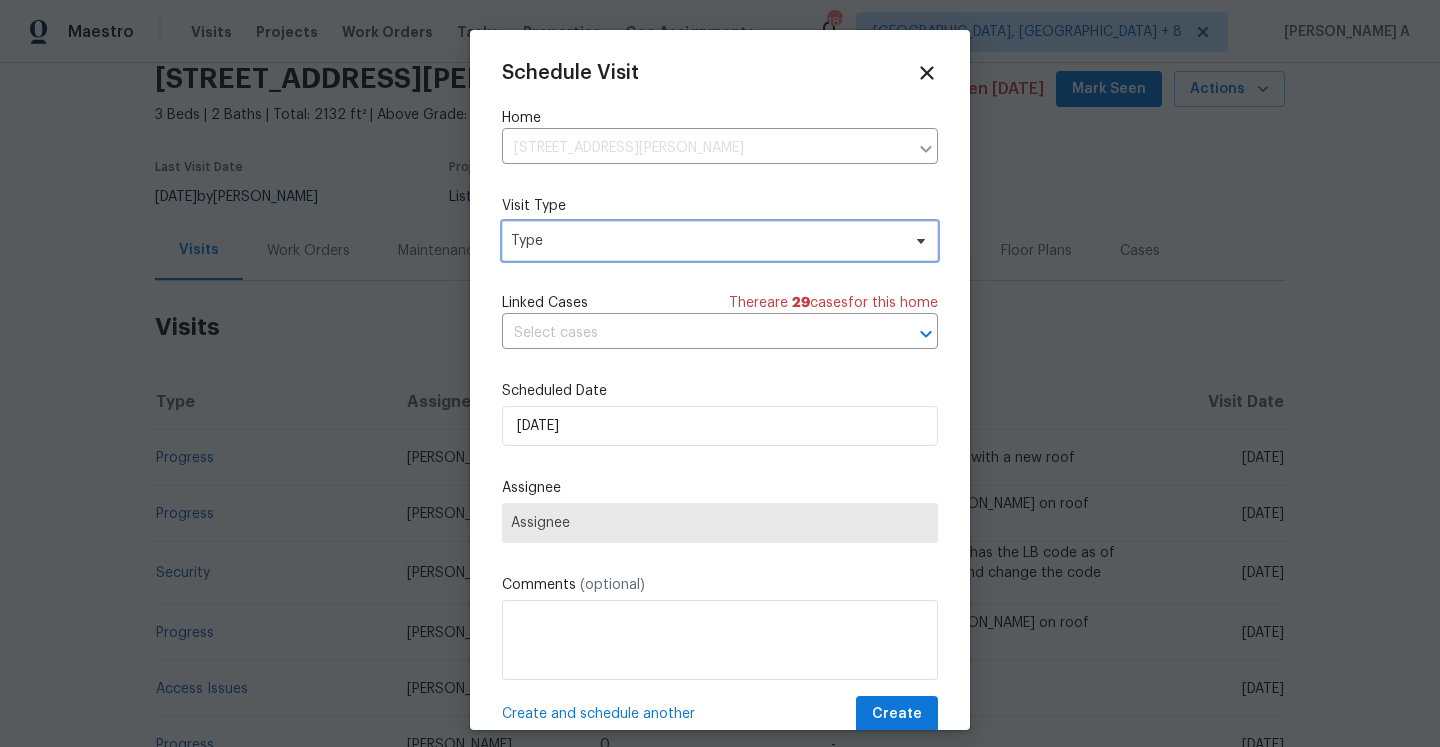 click on "Type" at bounding box center [720, 241] 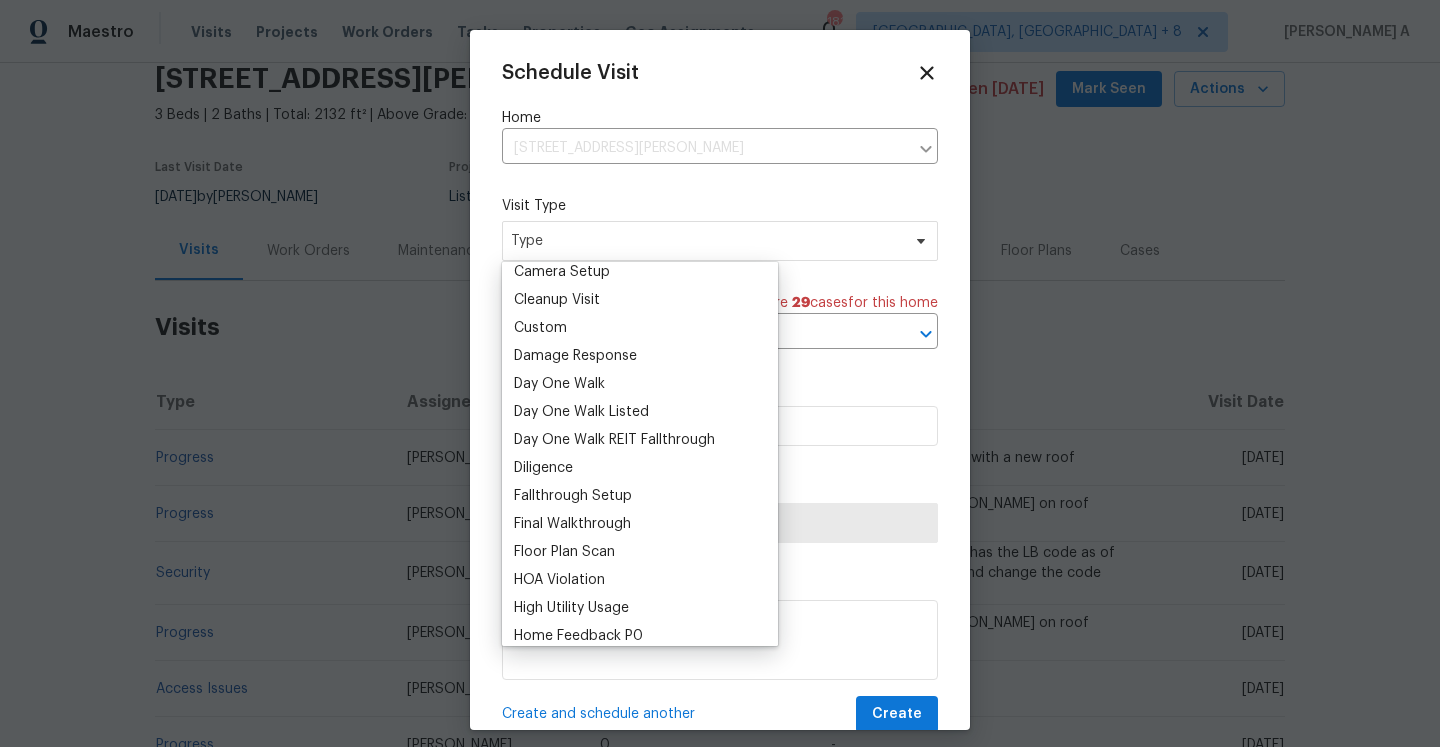 scroll, scrollTop: 326, scrollLeft: 0, axis: vertical 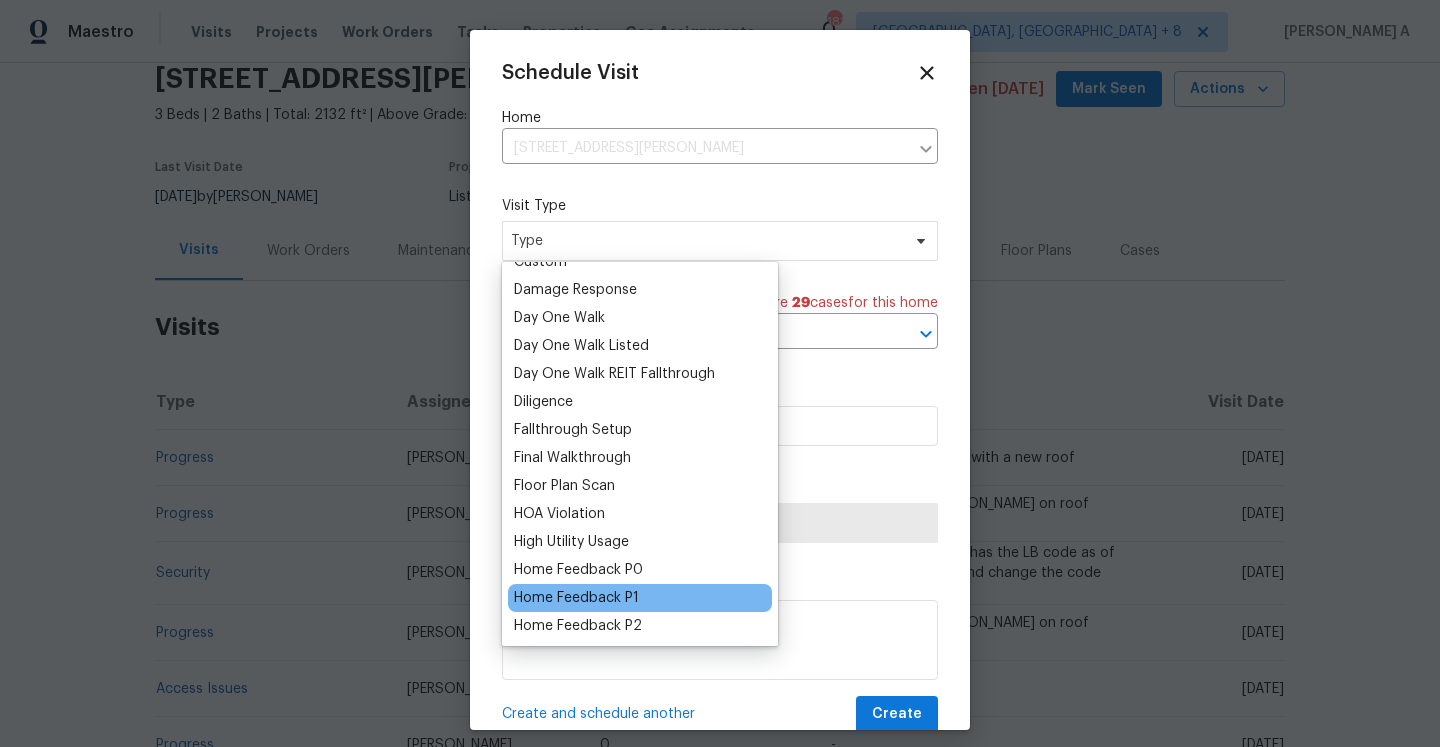 click on "Home Feedback P1" at bounding box center (576, 598) 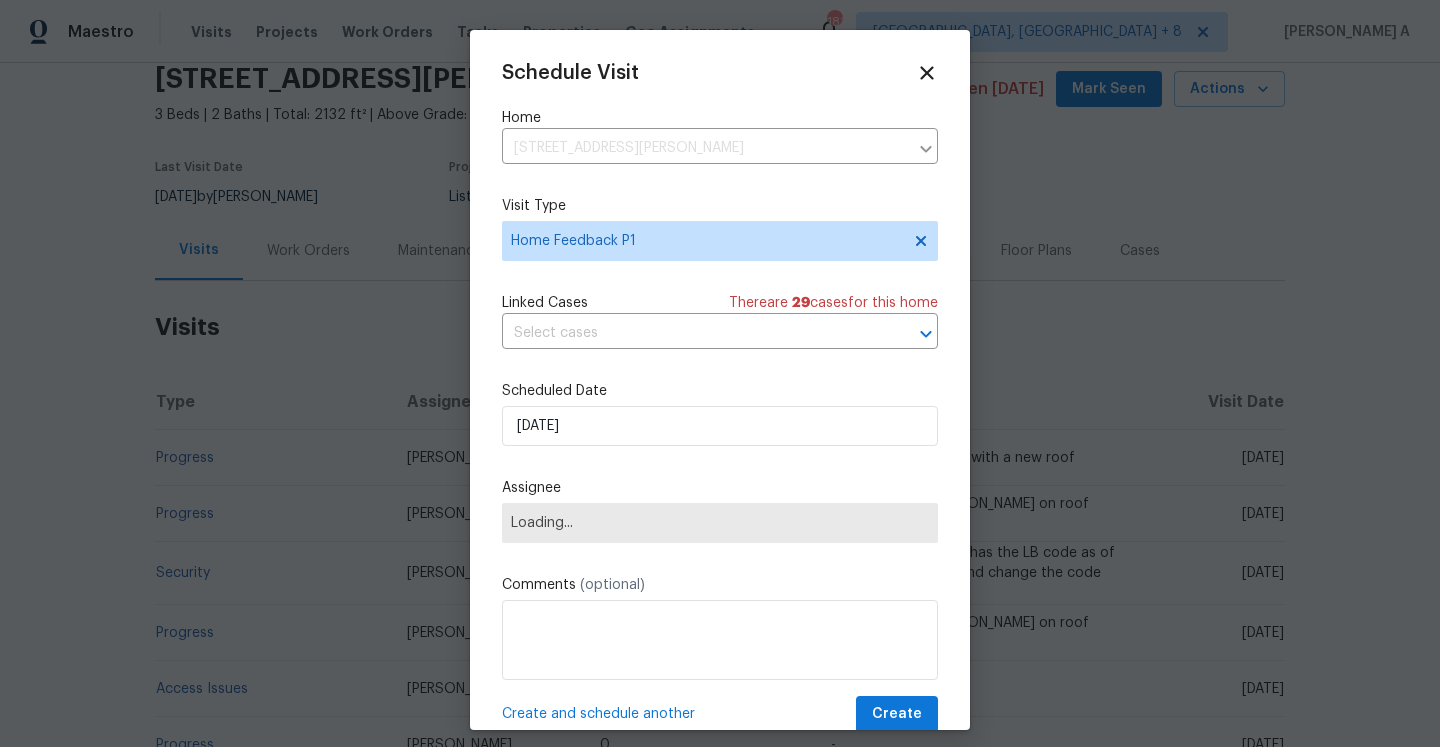 click on "Linked Cases There  are   29  case s  for this home   ​" at bounding box center [720, 321] 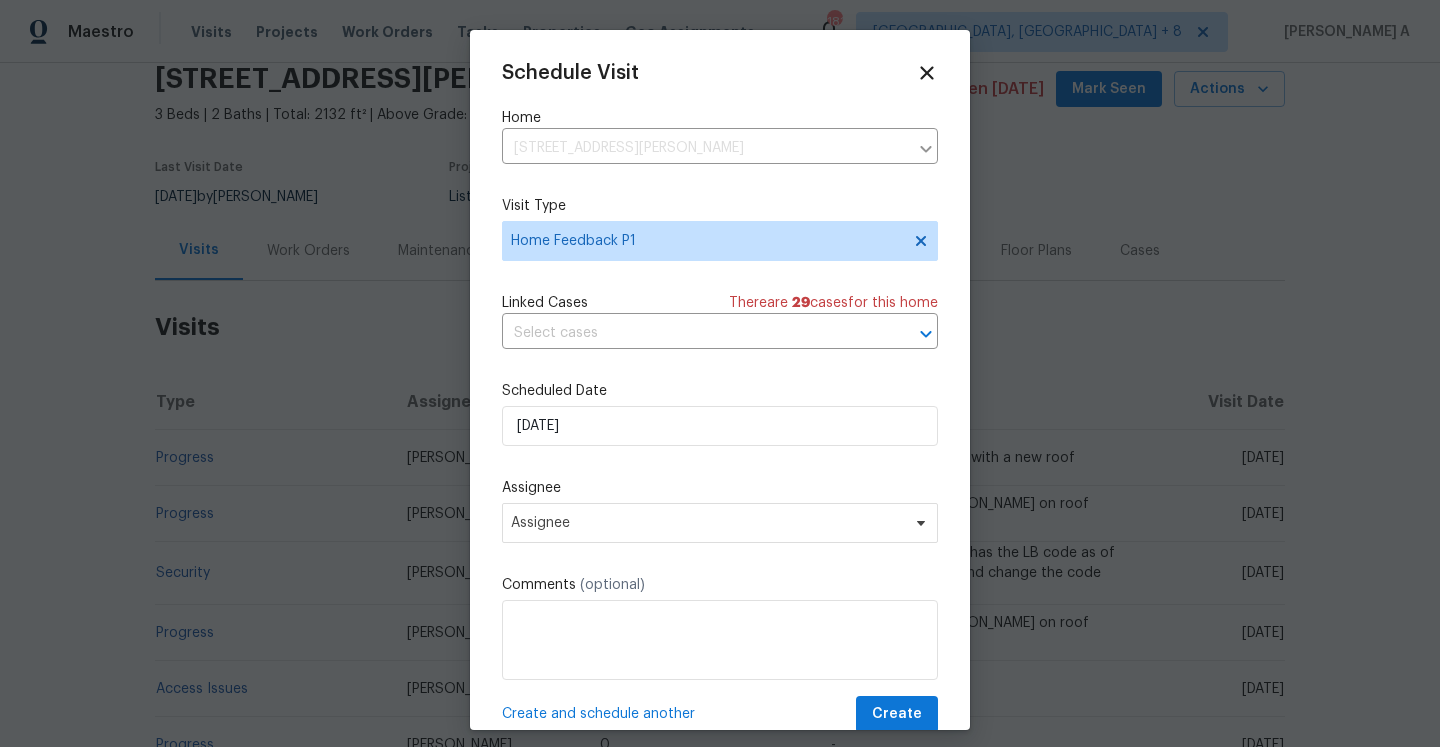 click on "Schedule Visit Home   240 Barrington Dr, Saint Peters, MO 63376 ​ Visit Type   Home Feedback P1 Linked Cases There  are   29  case s  for this home   ​ Scheduled Date   7/17/2025 Assignee   Assignee Comments   (optional) Create and schedule another Create" at bounding box center (720, 397) 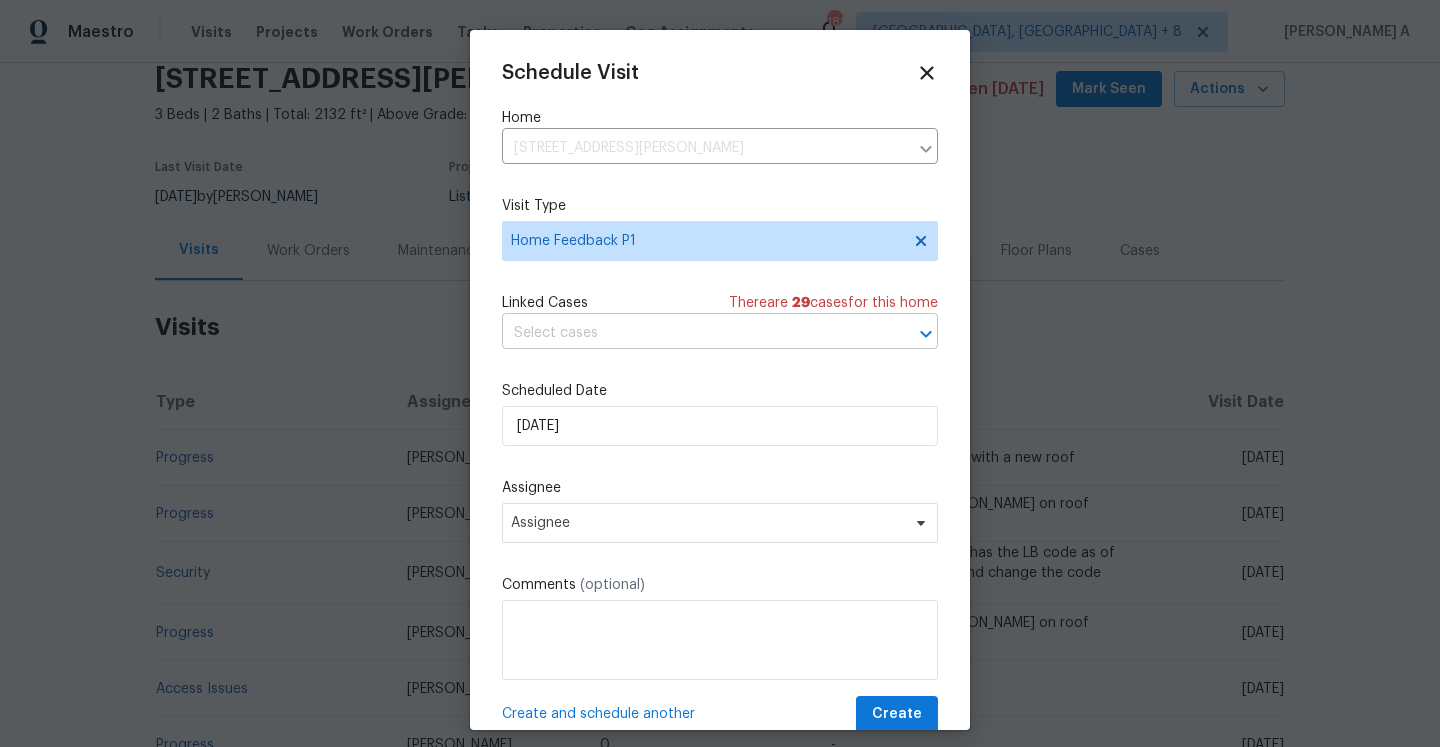 click at bounding box center [692, 333] 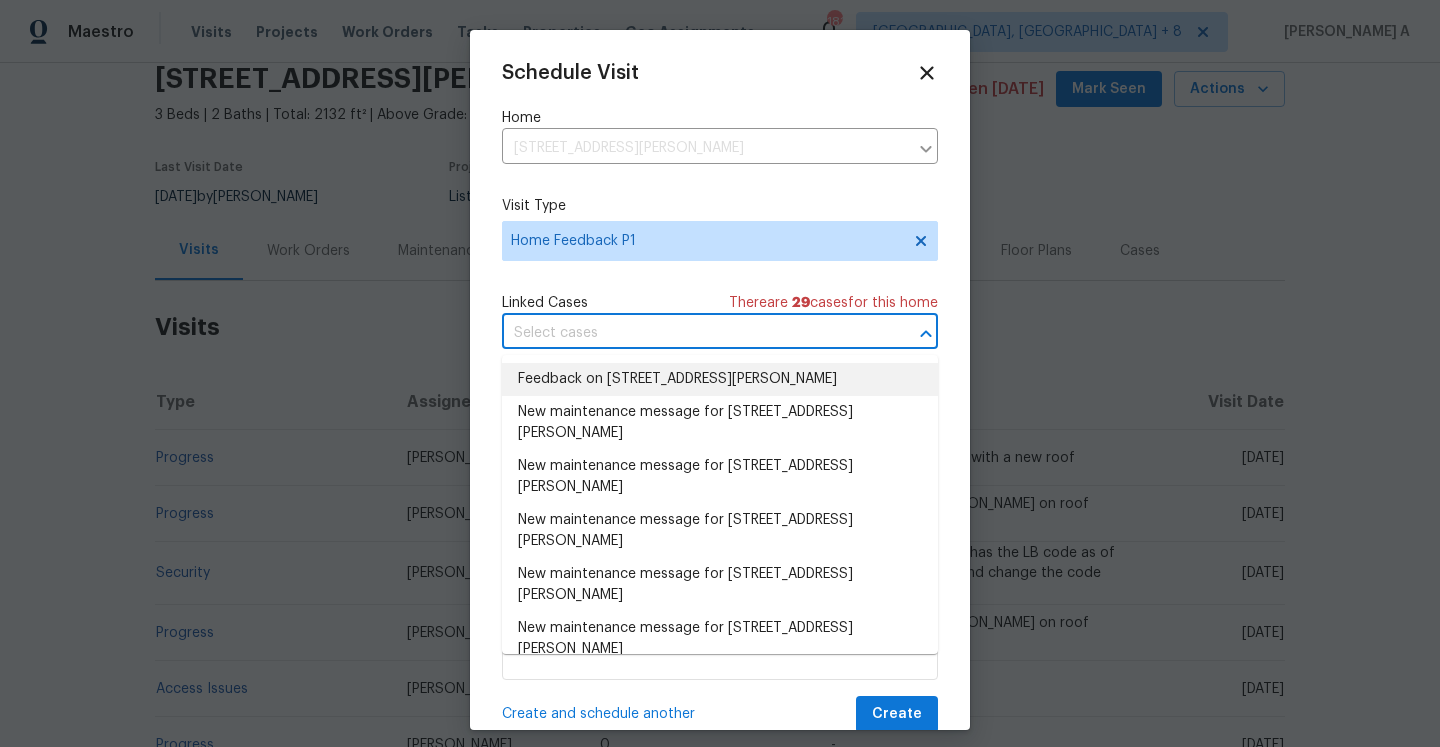 click on "Feedback on 240 Barrington Dr, Saint Peters, MO 63376" at bounding box center (720, 379) 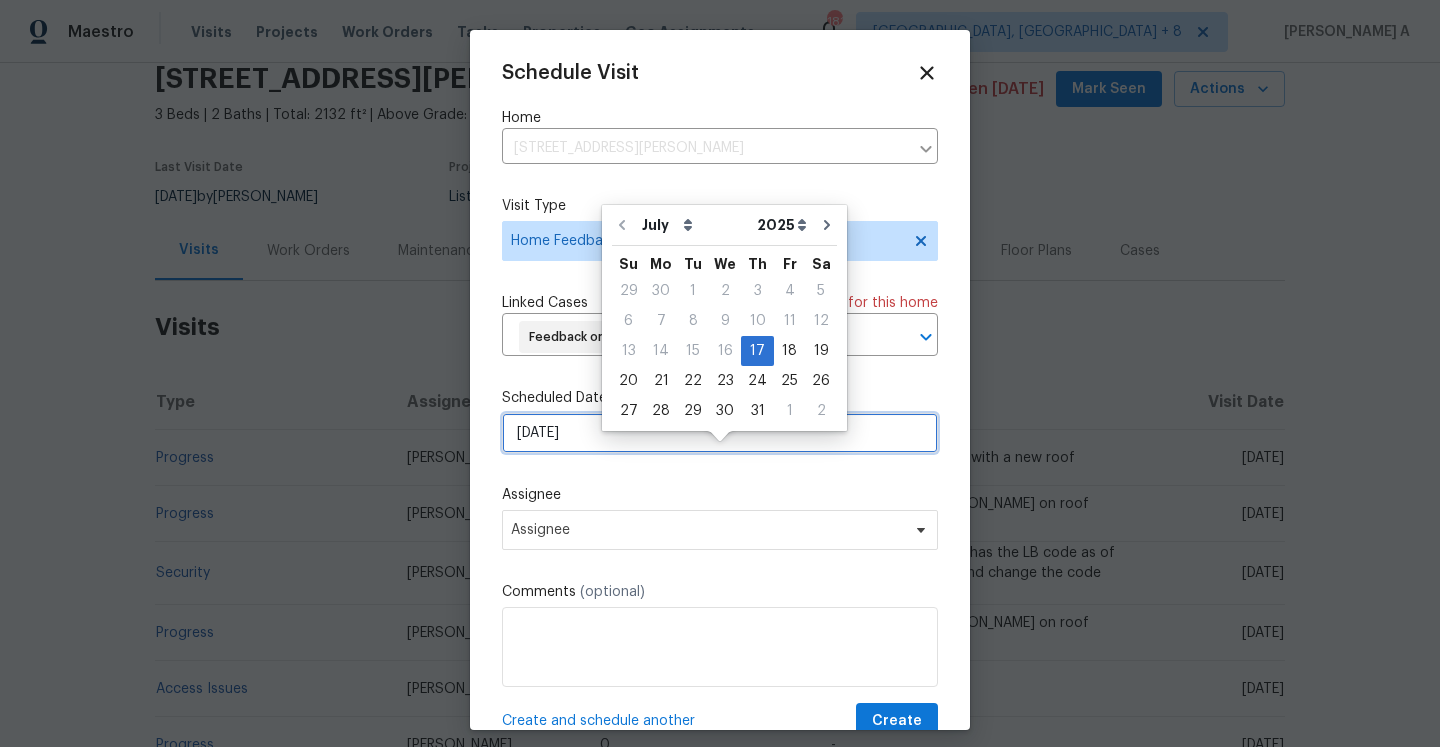 click on "7/17/2025" at bounding box center [720, 433] 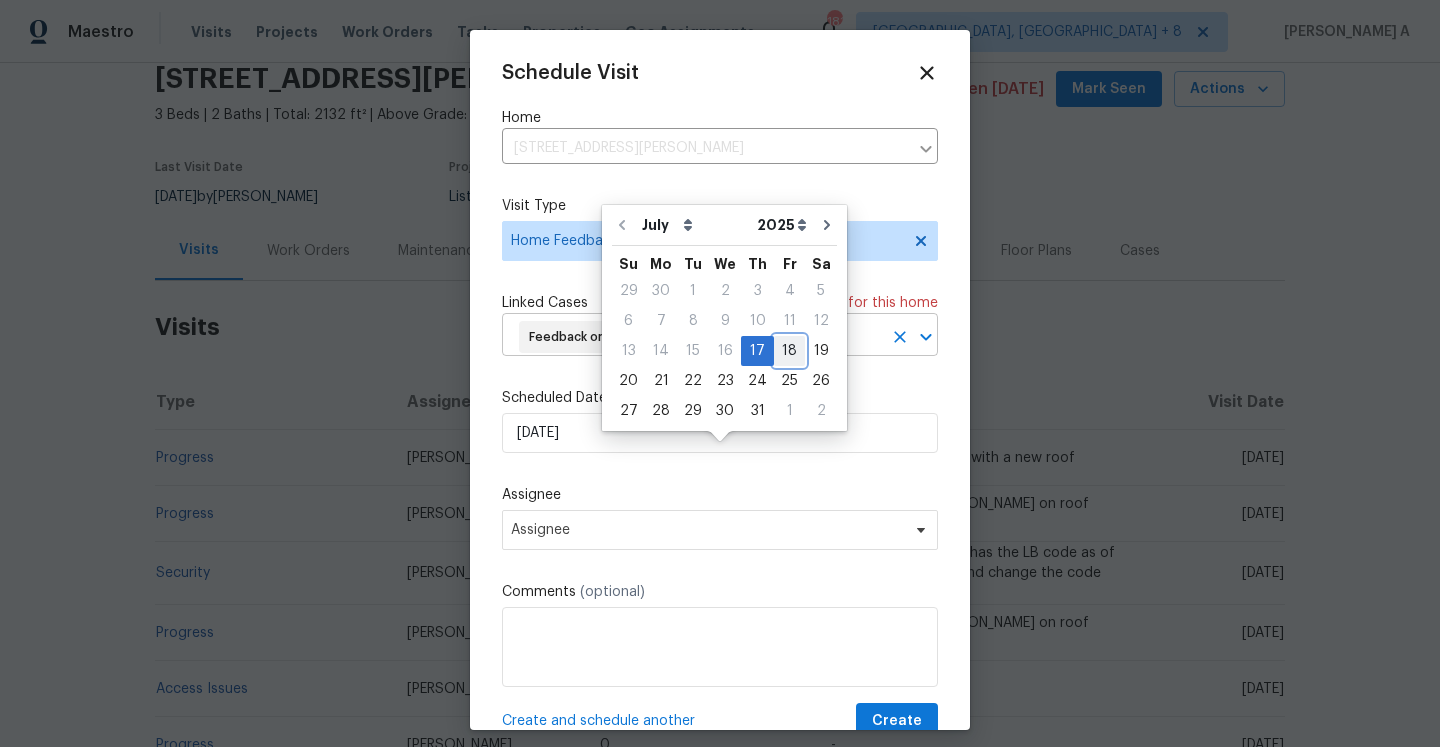 drag, startPoint x: 783, startPoint y: 339, endPoint x: 770, endPoint y: 361, distance: 25.553865 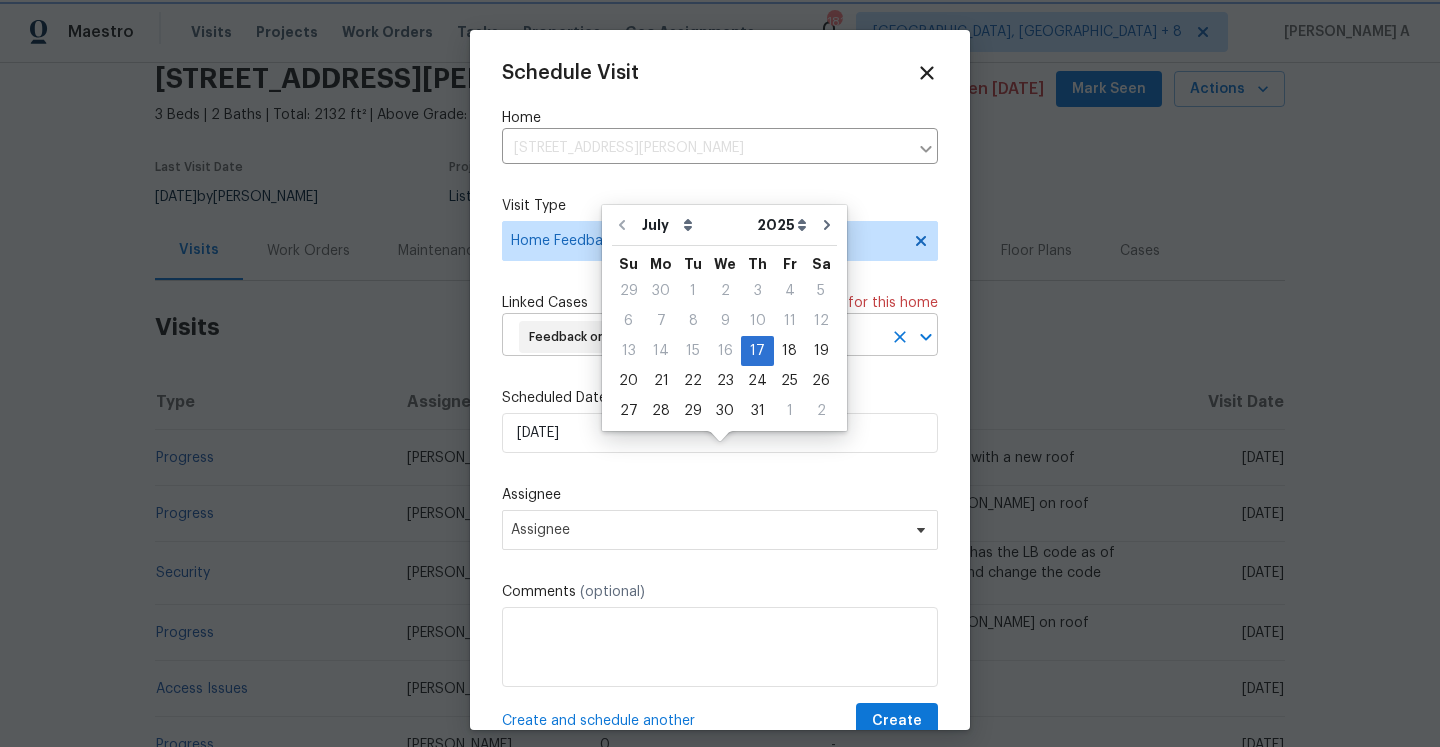 type on "7/18/2025" 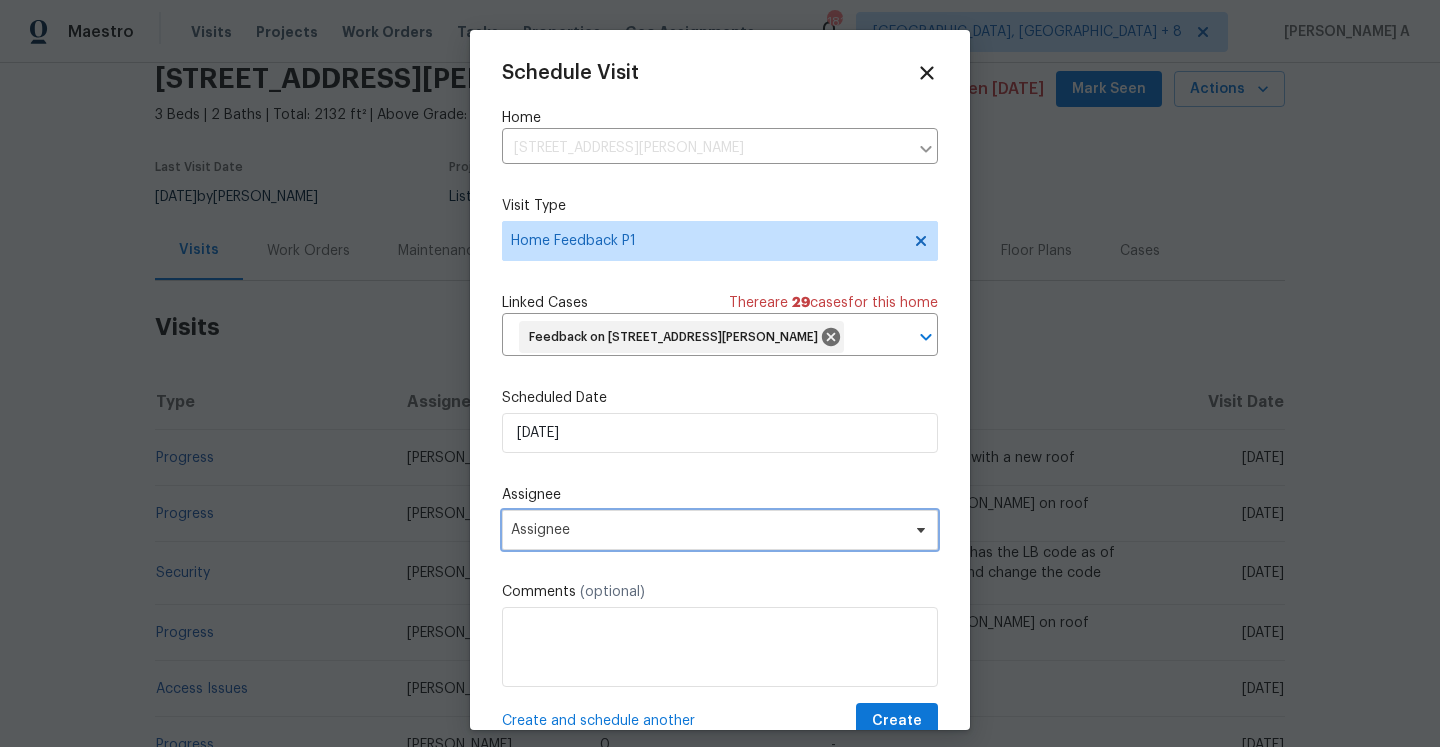 click on "Assignee" at bounding box center (720, 530) 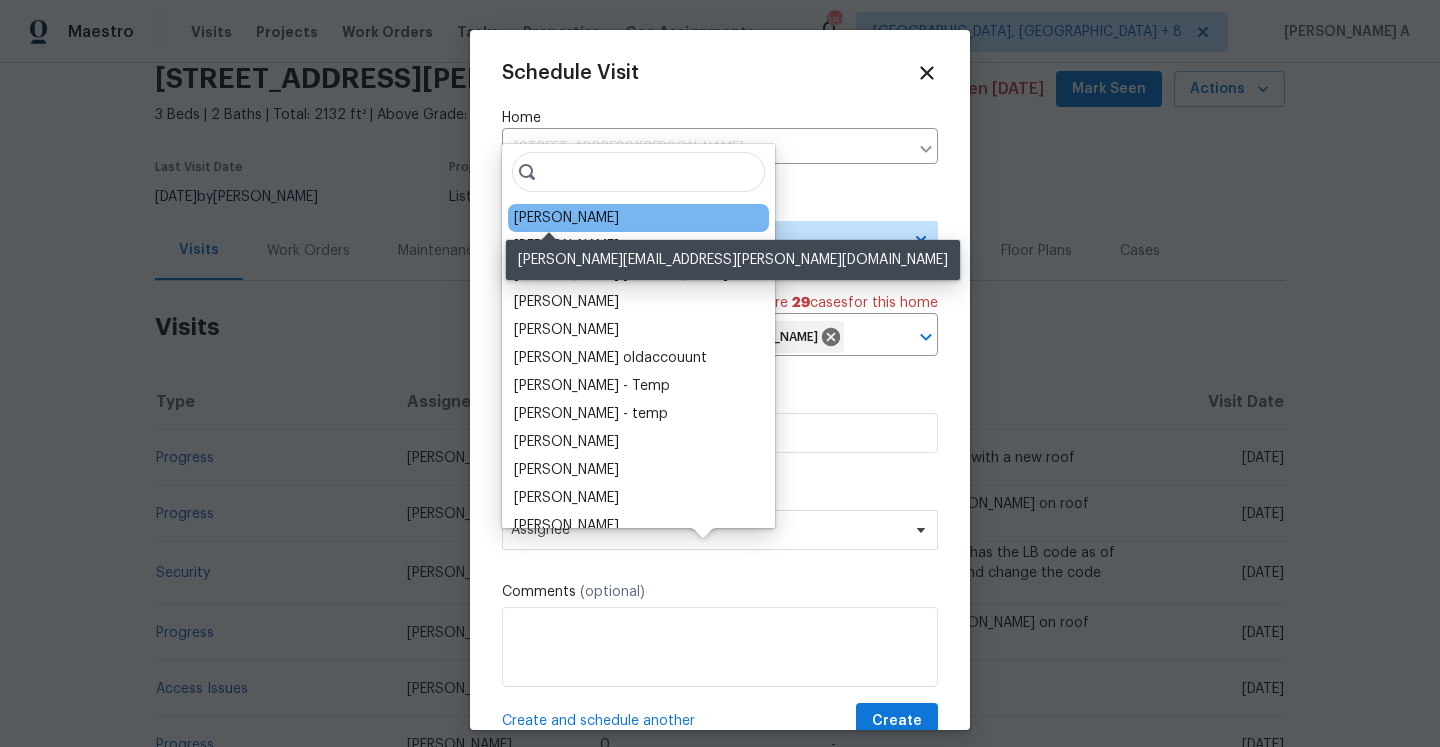 click on "Brad Baum" at bounding box center [566, 218] 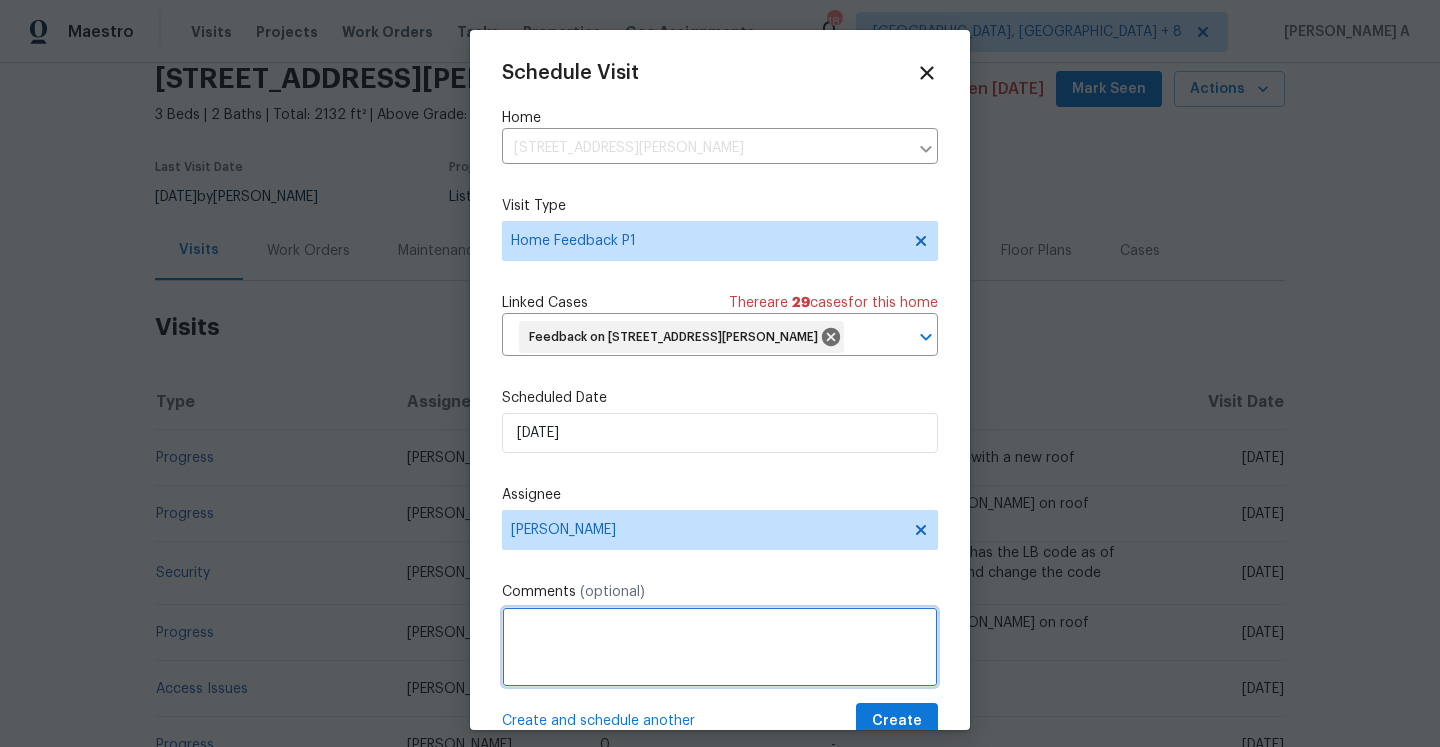 click at bounding box center [720, 647] 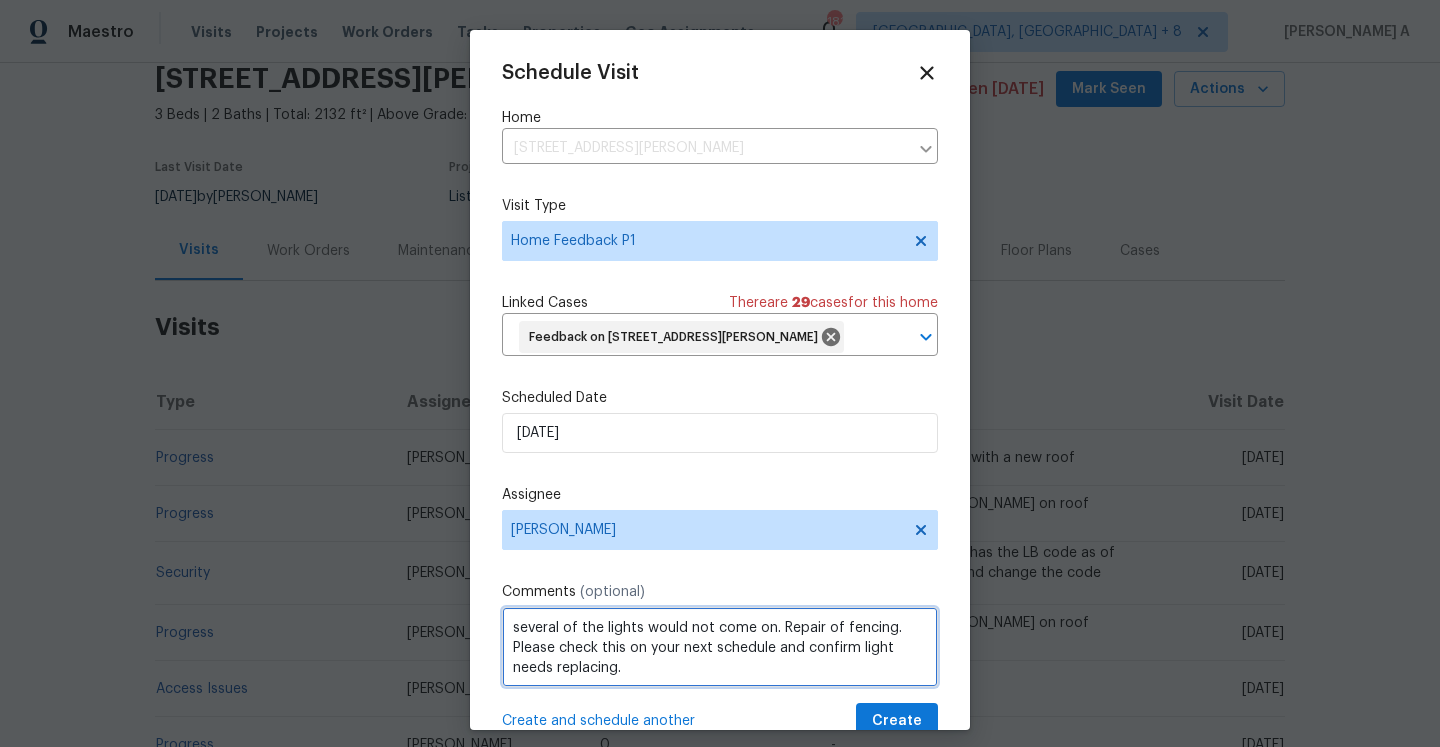 scroll, scrollTop: 2, scrollLeft: 0, axis: vertical 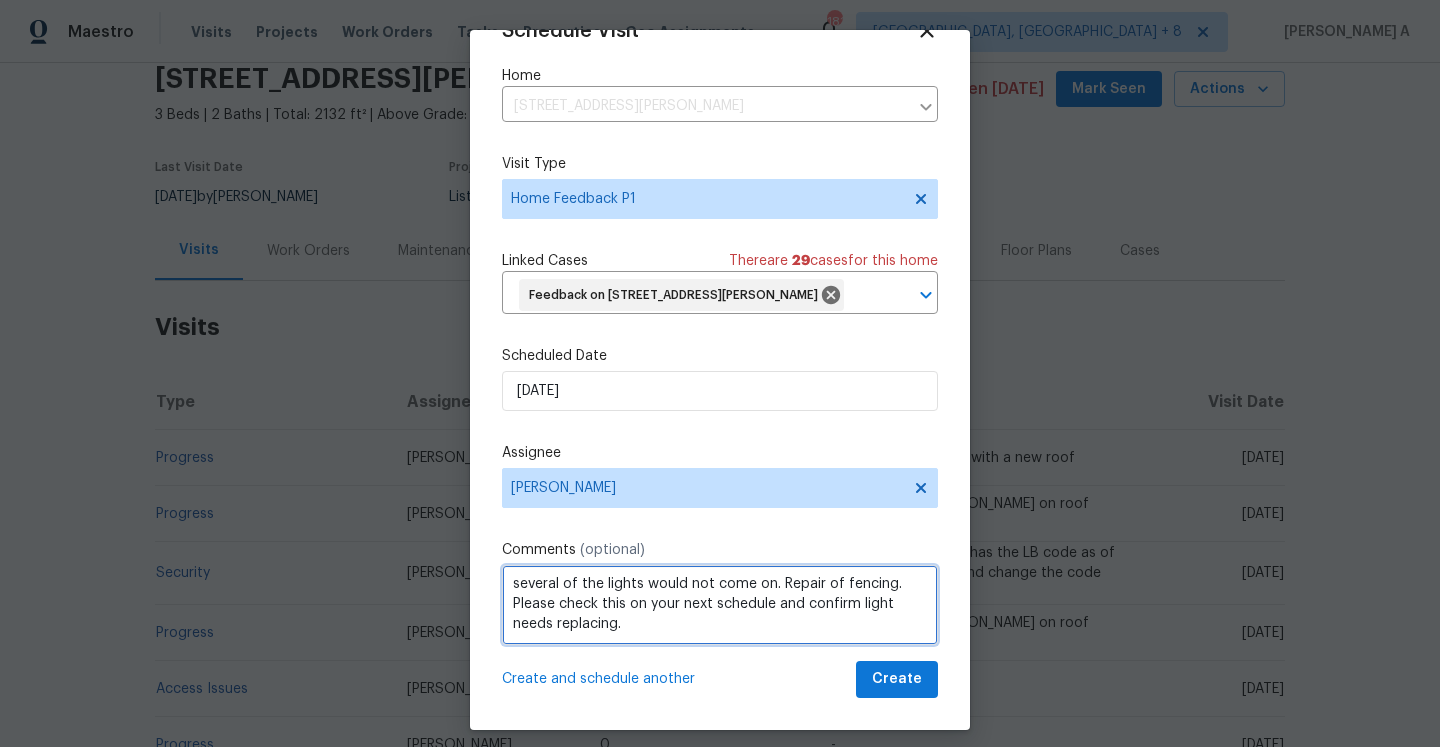 type on "several of the lights would not come on. Repair of fencing. Please check this on your next schedule and confirm light needs replacing." 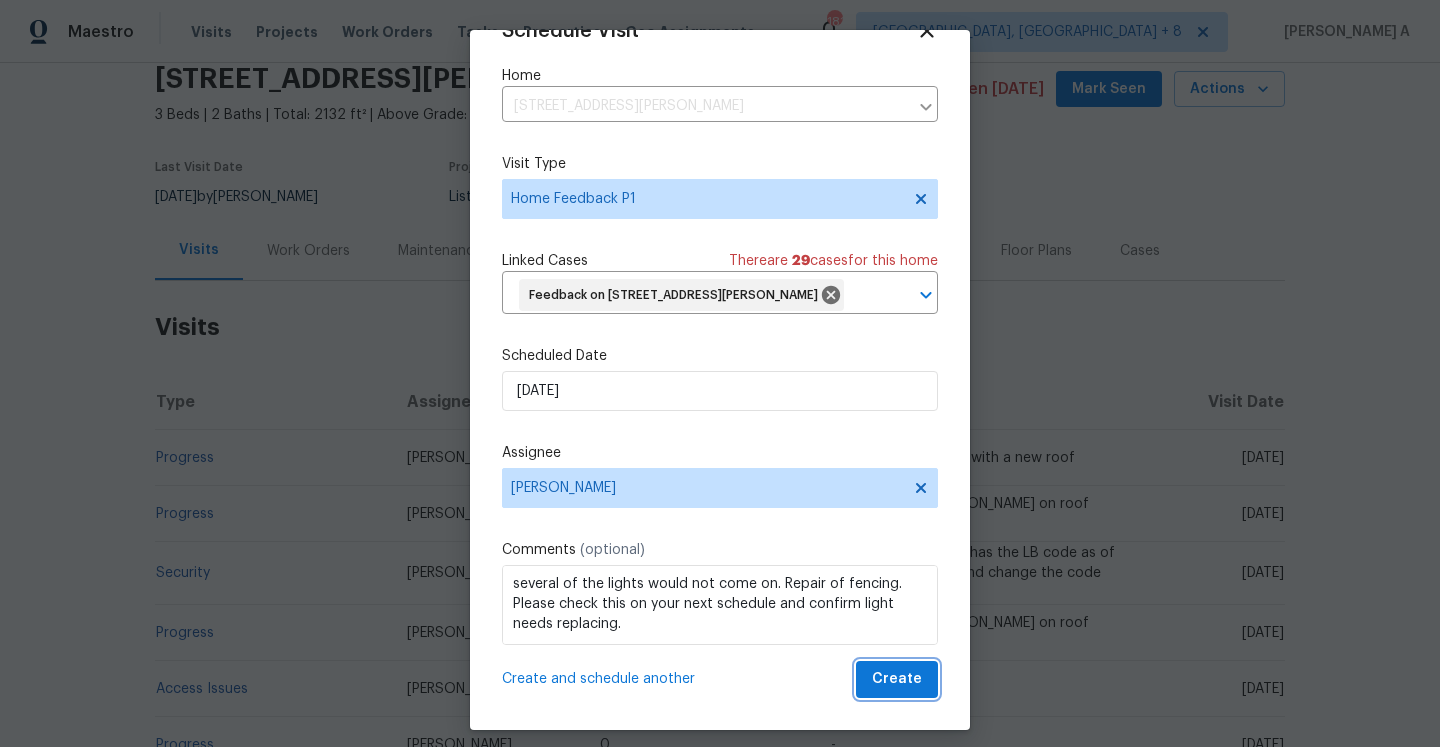 click on "Create" at bounding box center (897, 679) 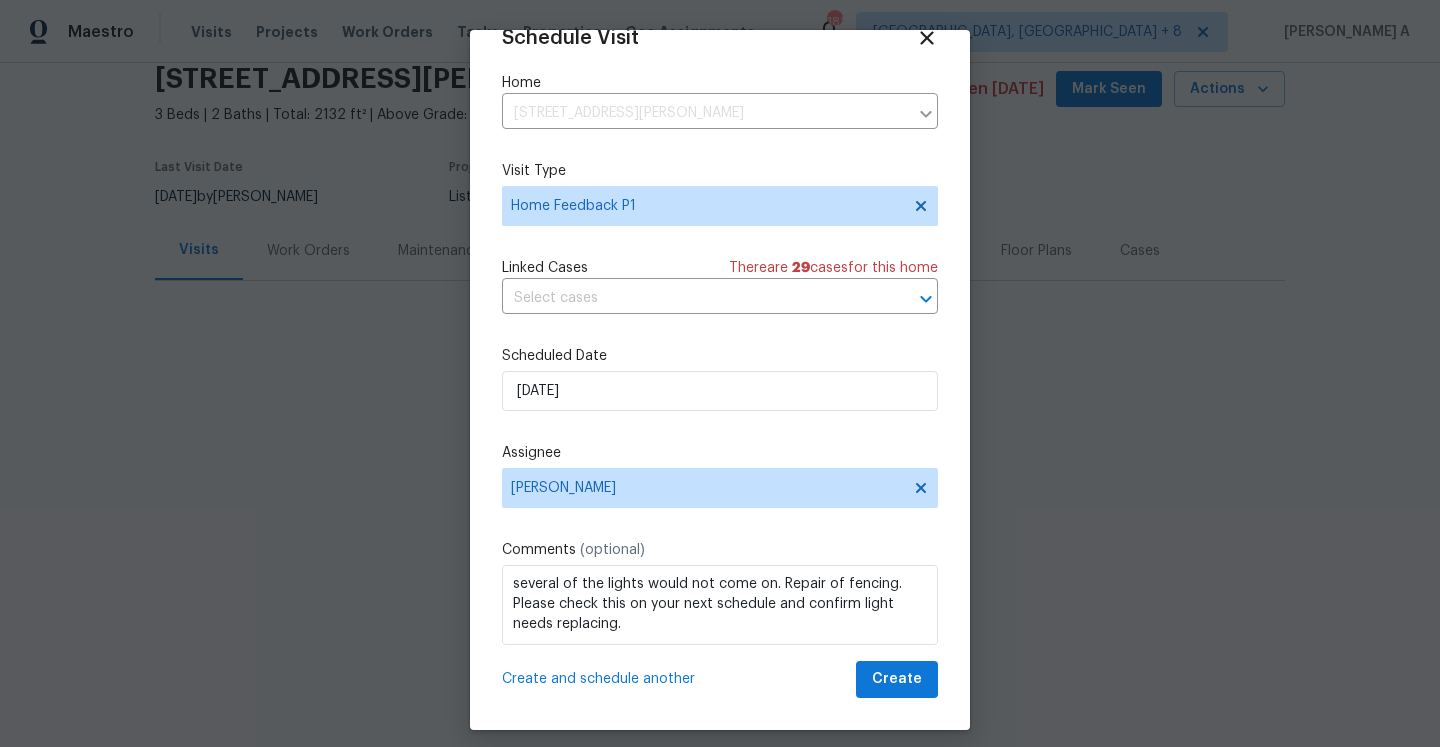 scroll, scrollTop: 36, scrollLeft: 0, axis: vertical 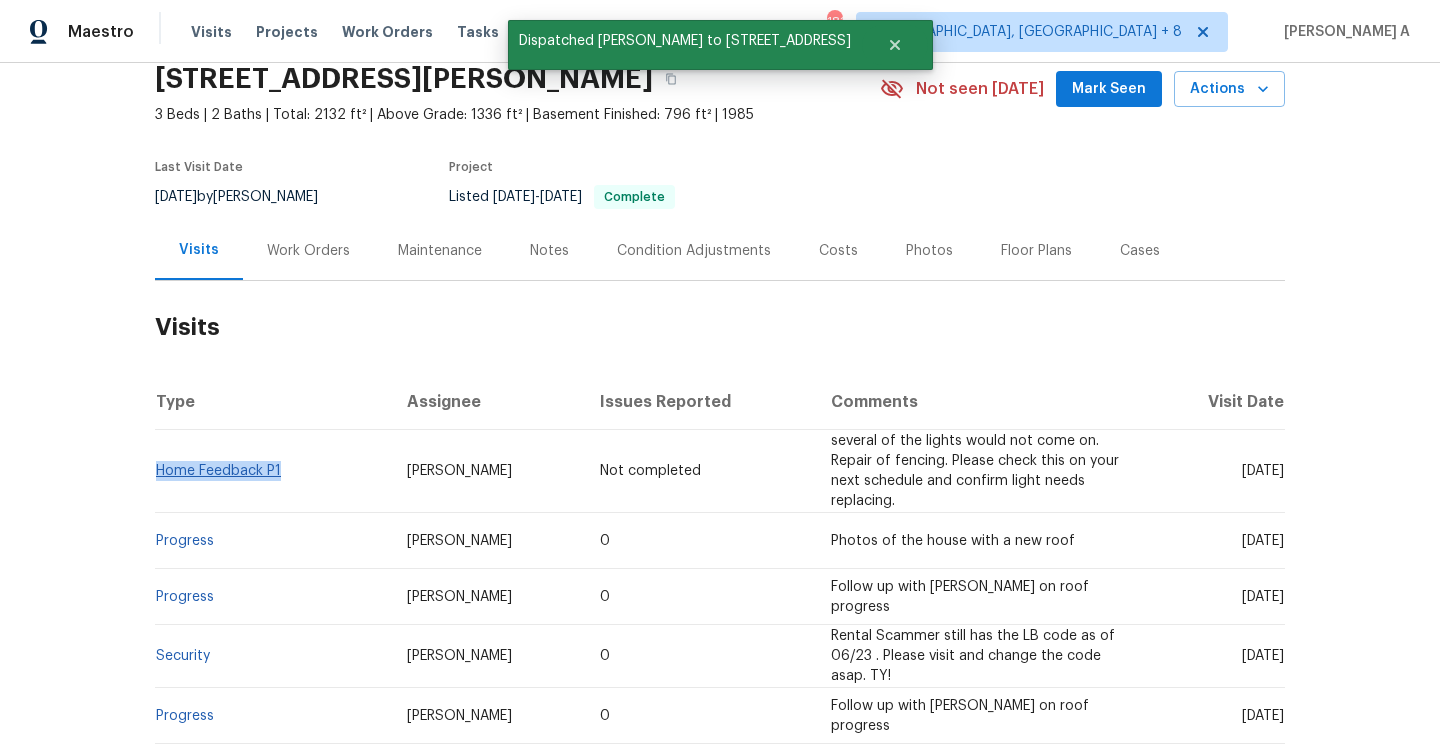 drag, startPoint x: 287, startPoint y: 463, endPoint x: 161, endPoint y: 460, distance: 126.035706 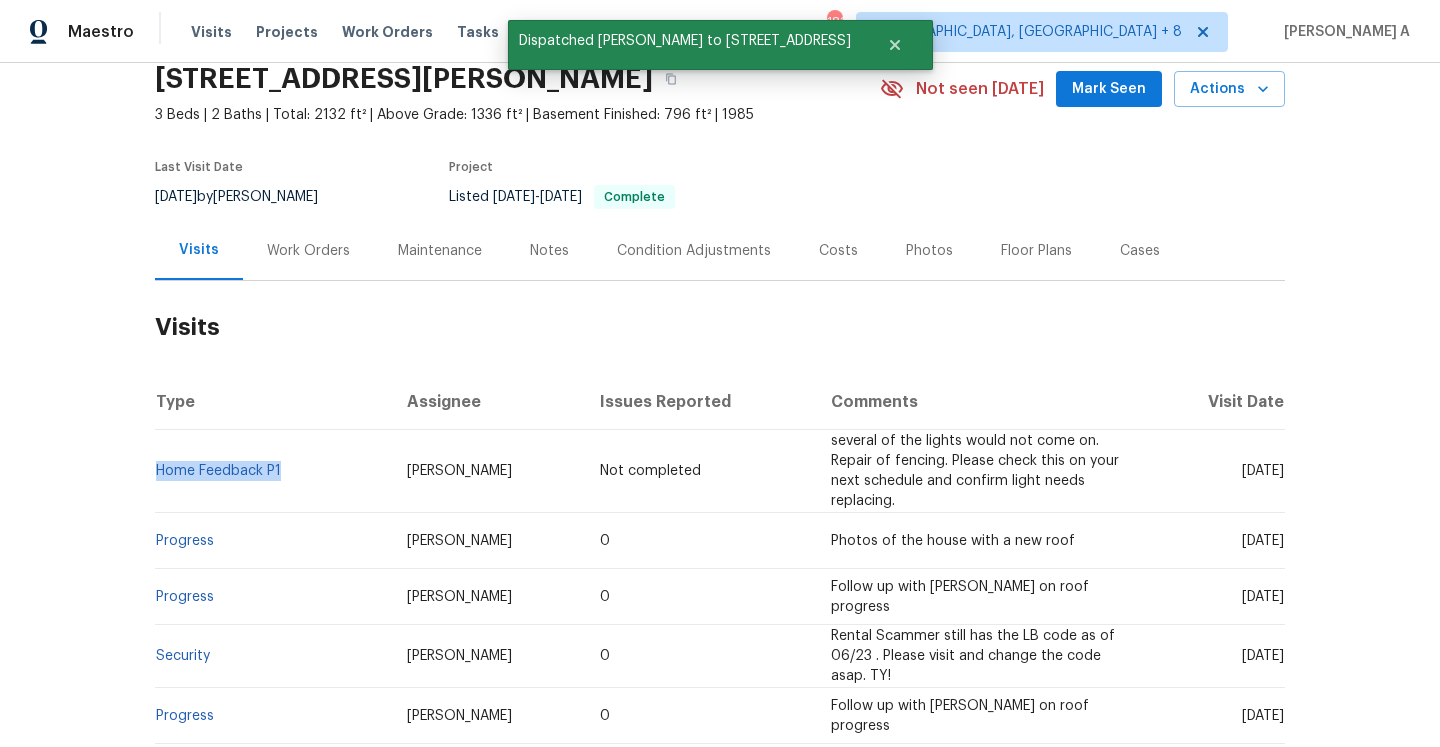 copy on "Home Feedback P1" 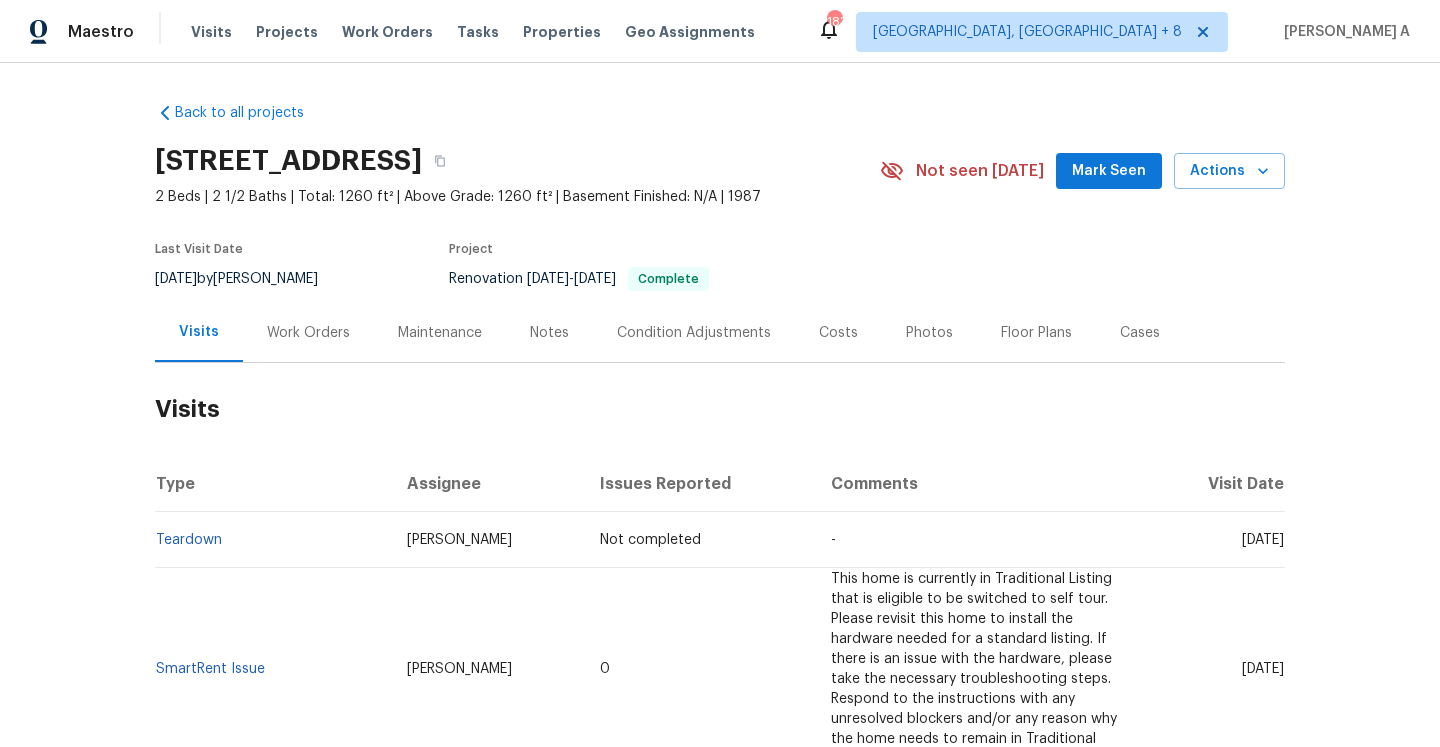 scroll, scrollTop: 0, scrollLeft: 0, axis: both 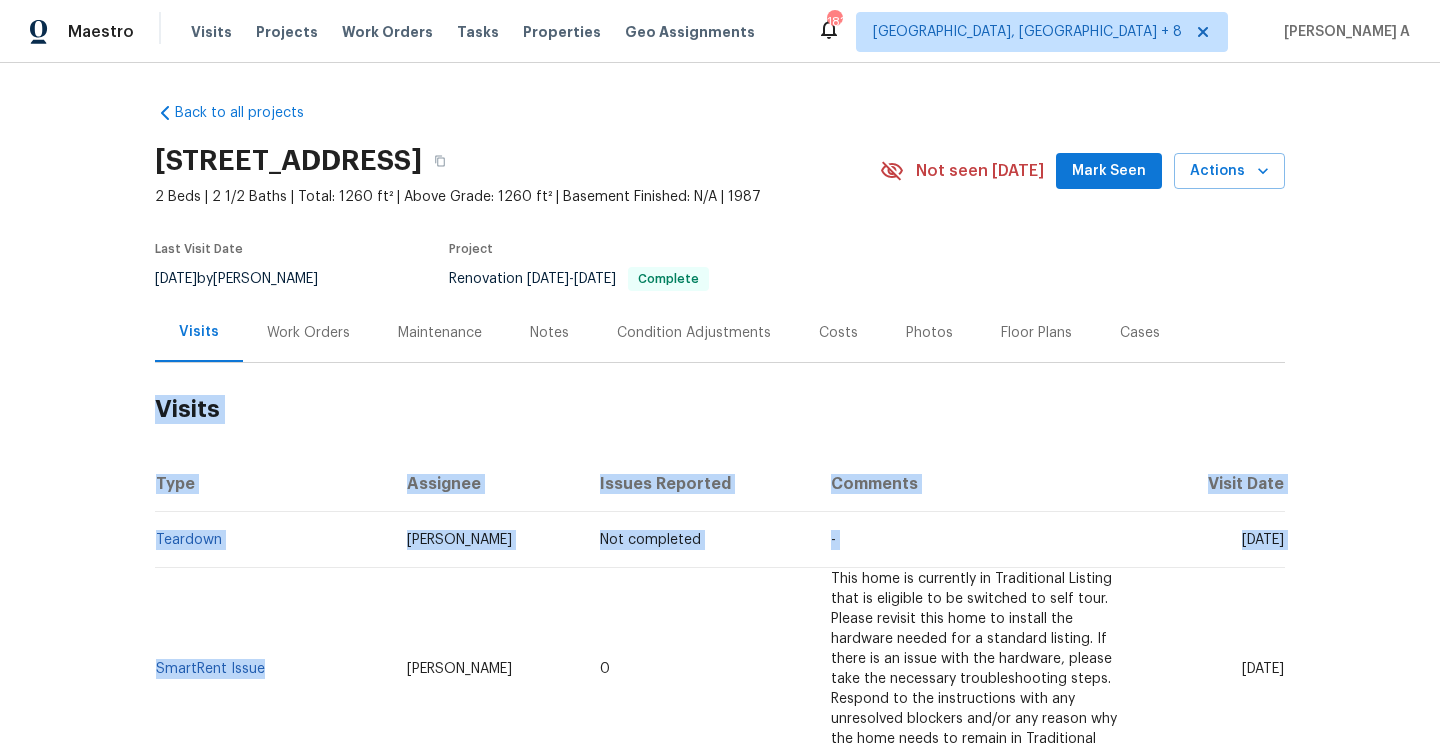 drag, startPoint x: 267, startPoint y: 664, endPoint x: 154, endPoint y: 663, distance: 113.004425 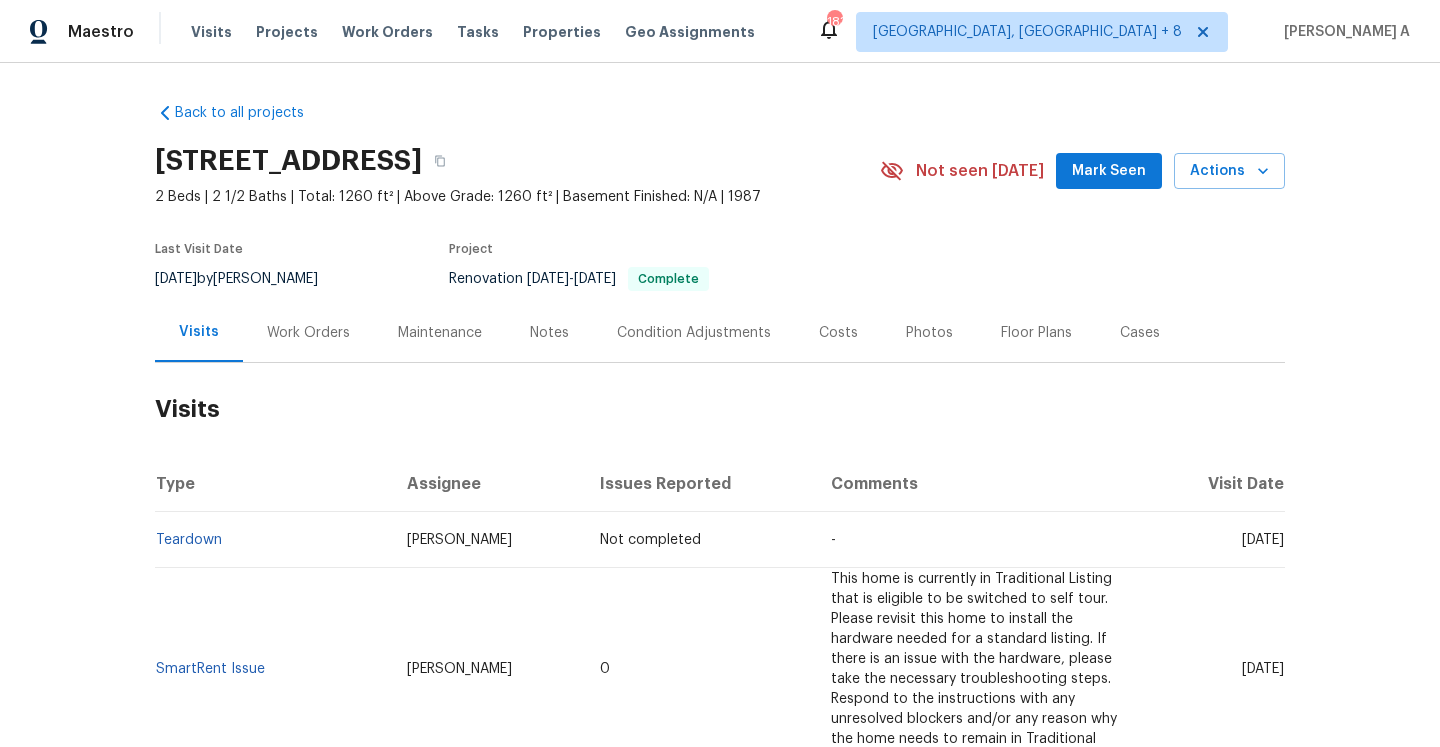 click on "SmartRent Issue" at bounding box center [273, 669] 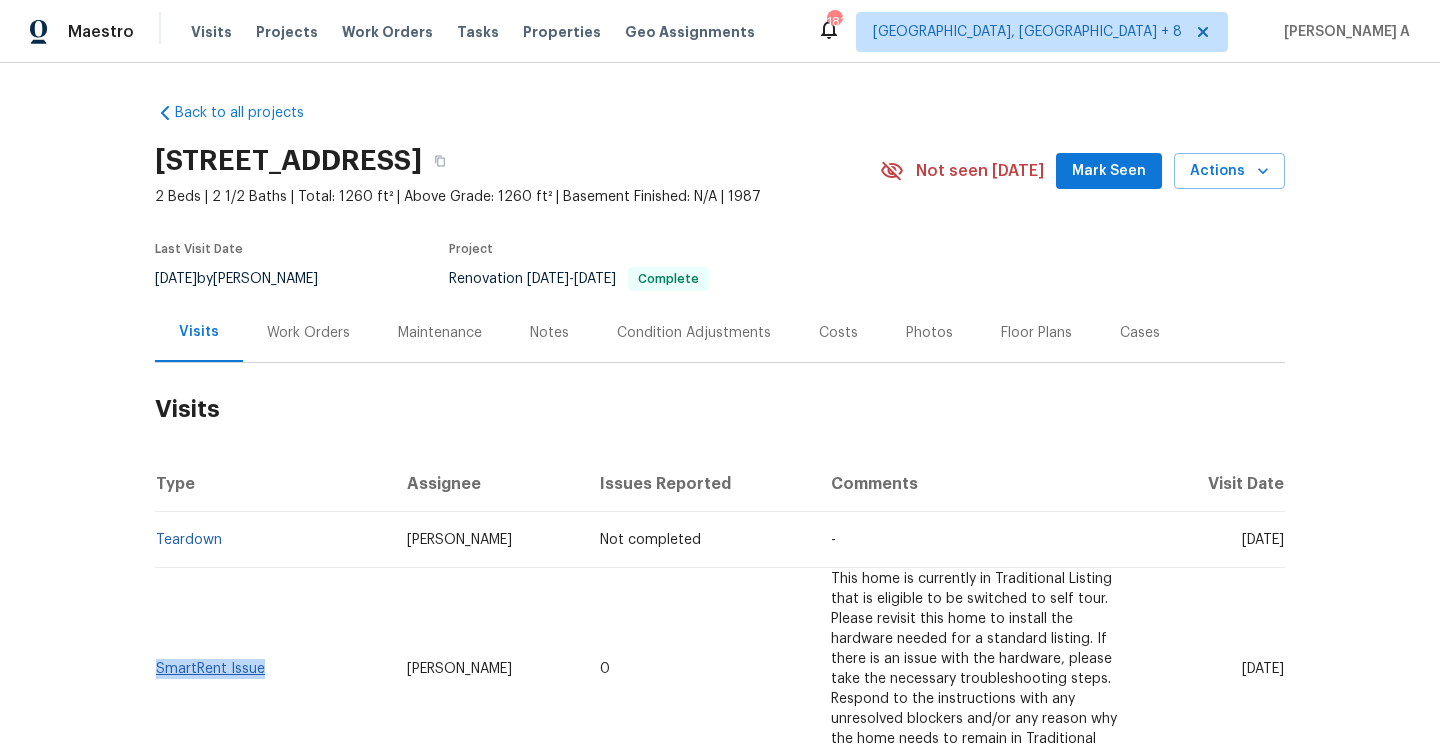 drag, startPoint x: 278, startPoint y: 671, endPoint x: 158, endPoint y: 662, distance: 120.33703 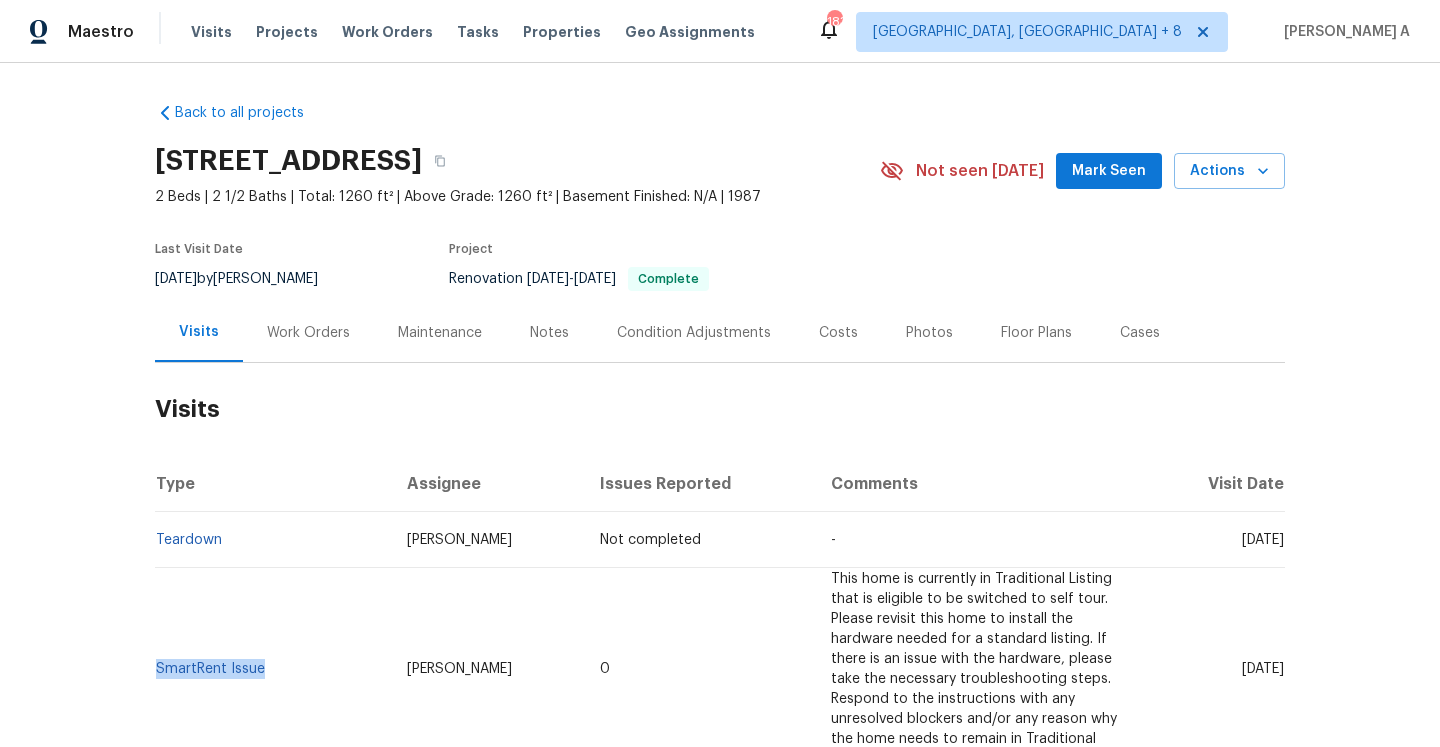 copy on "SmartRent Issue" 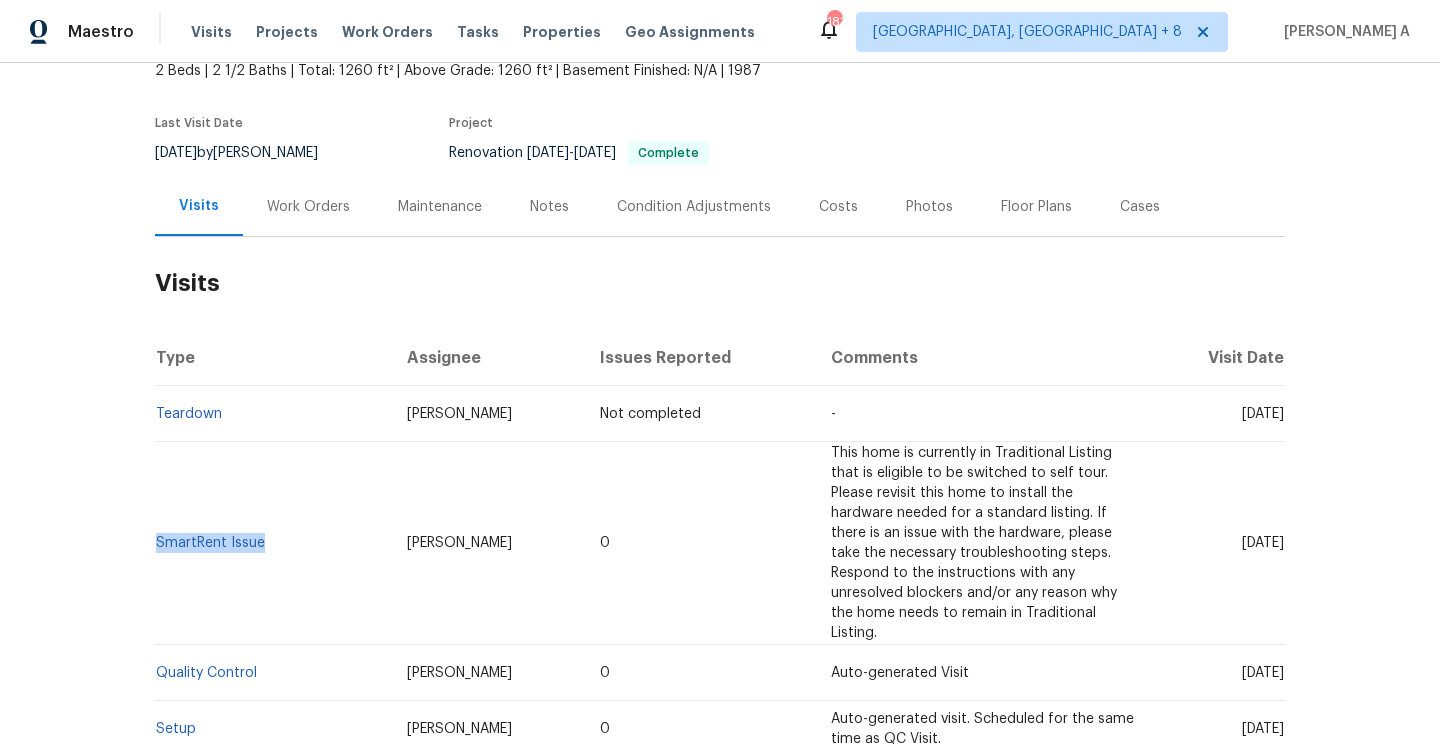 scroll, scrollTop: 136, scrollLeft: 0, axis: vertical 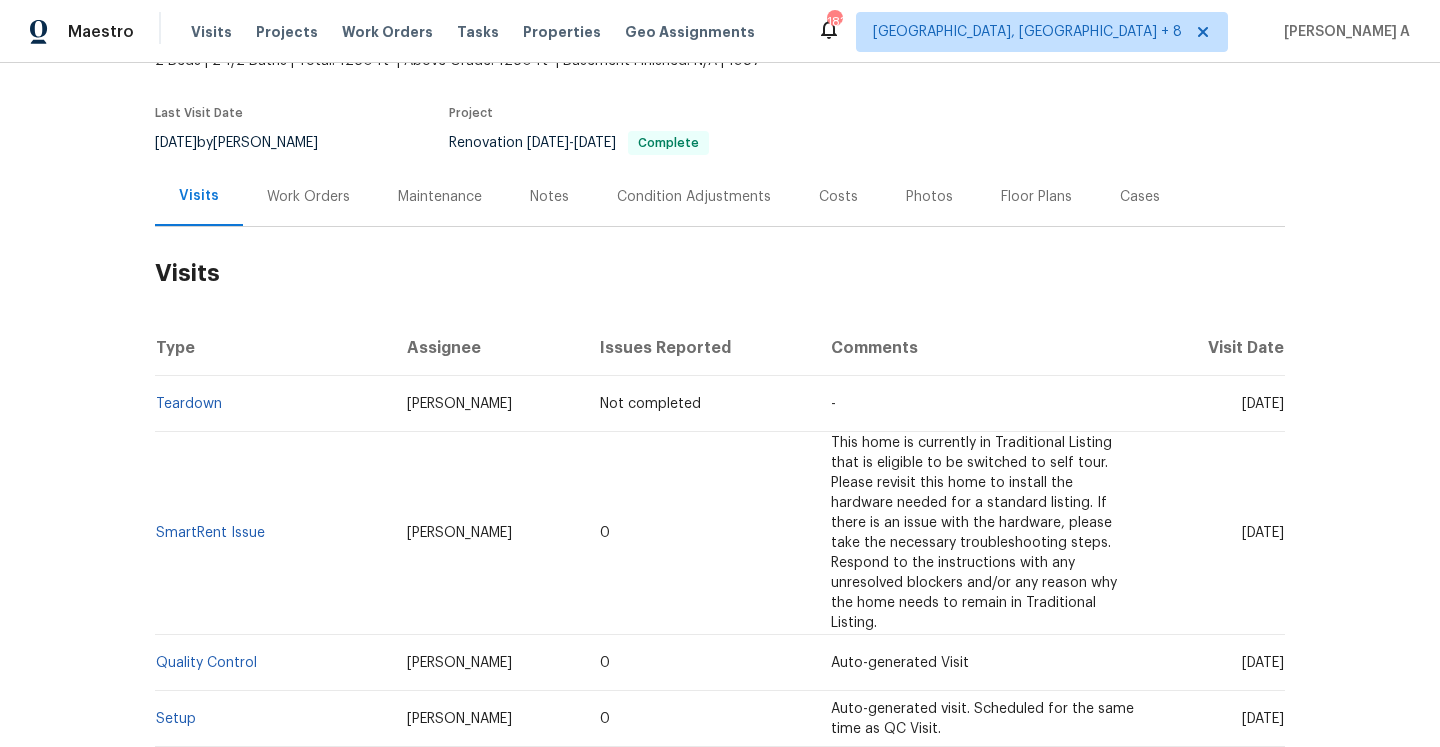 click on "Work Orders" at bounding box center (308, 196) 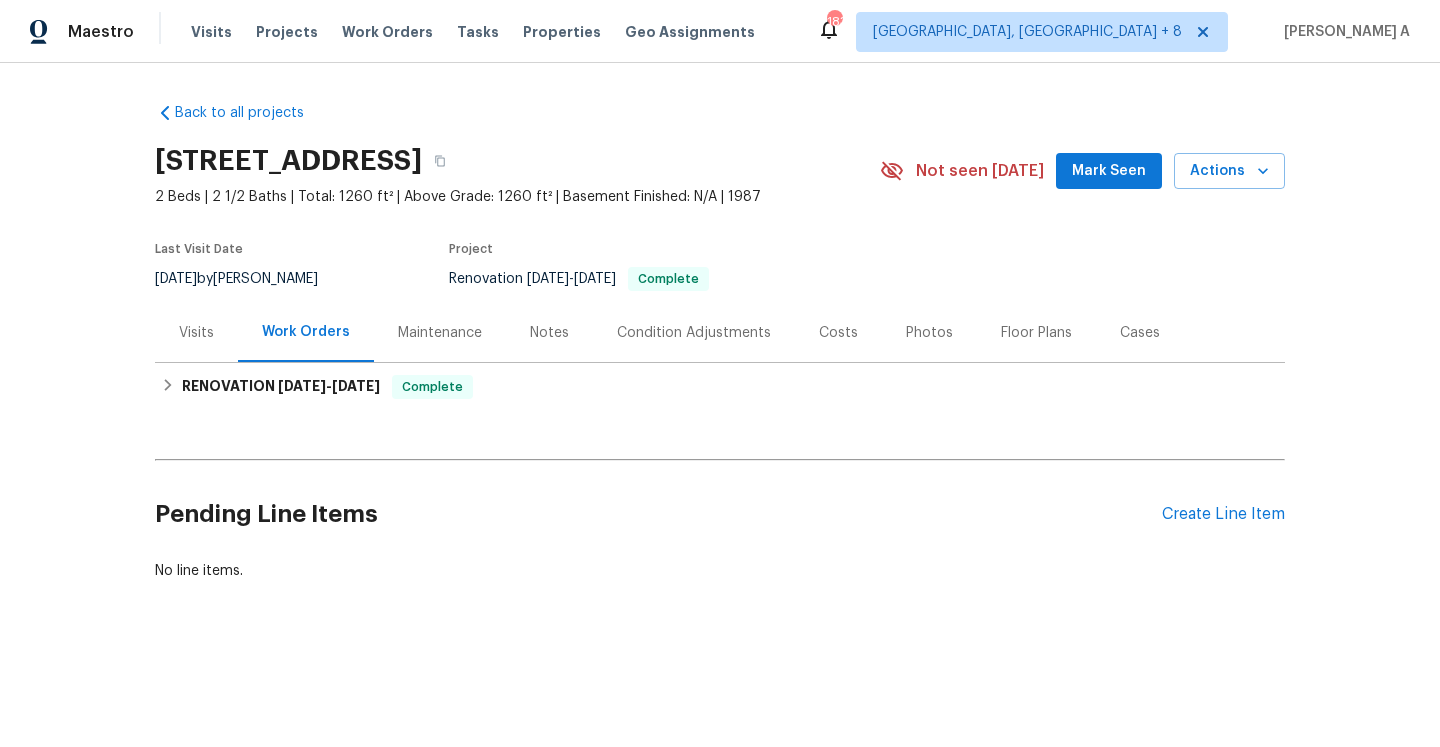scroll, scrollTop: 0, scrollLeft: 0, axis: both 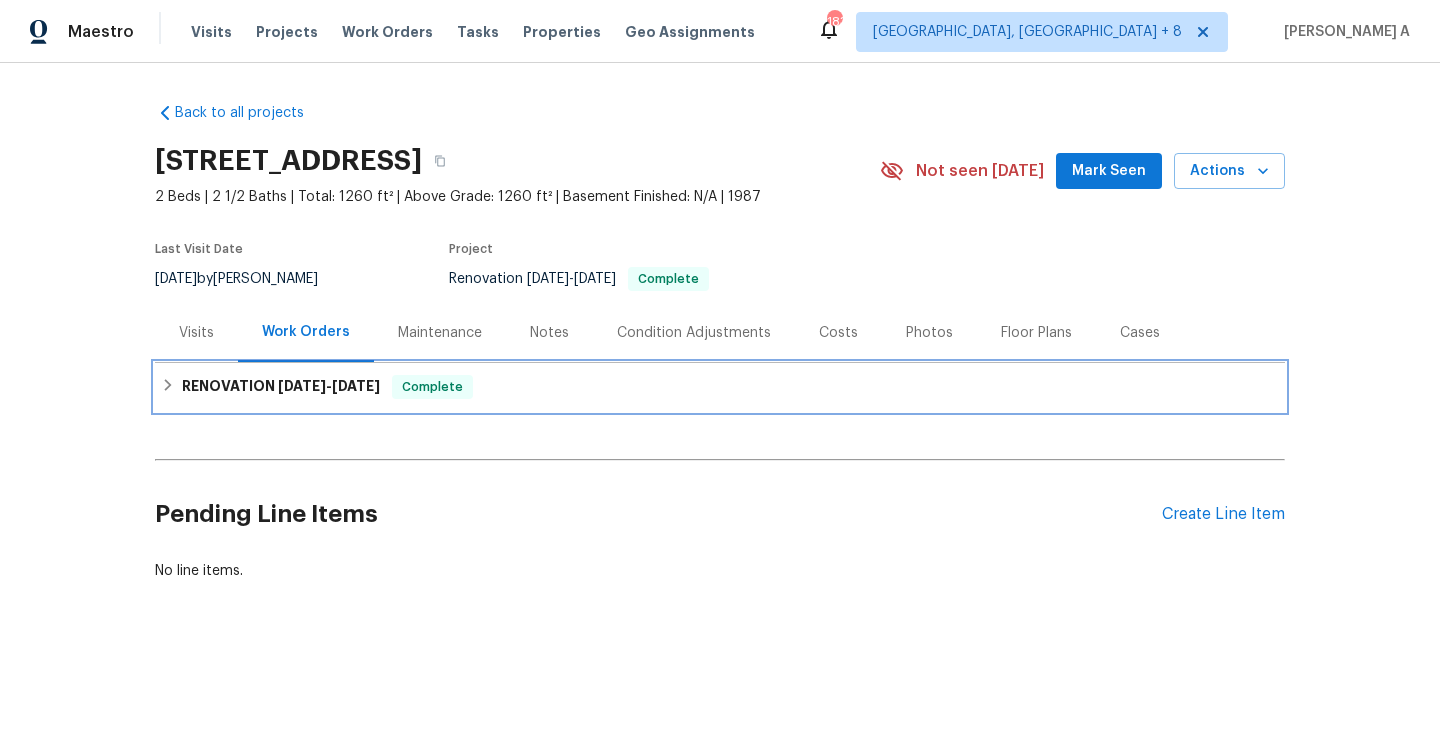 click on "3/31/25  -  4/4/25" at bounding box center (329, 386) 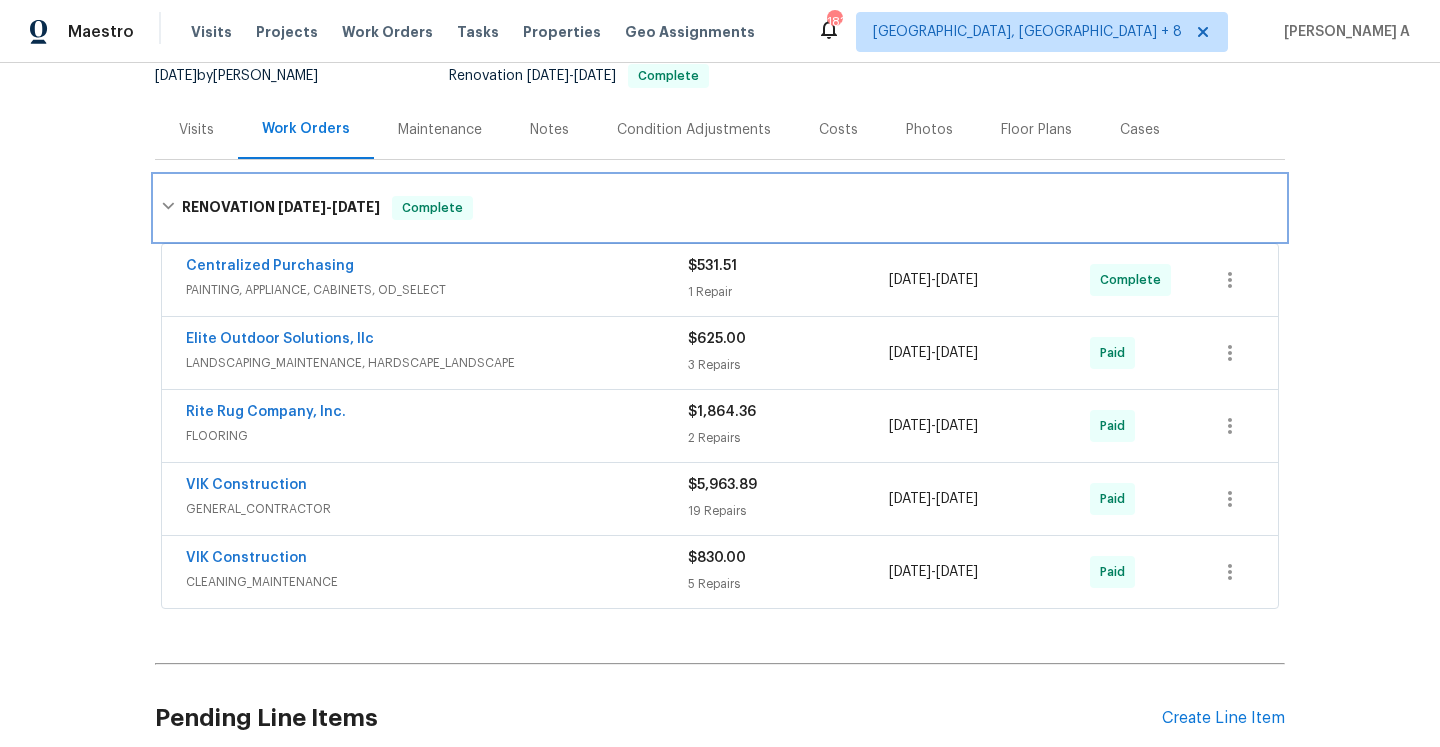 scroll, scrollTop: 216, scrollLeft: 0, axis: vertical 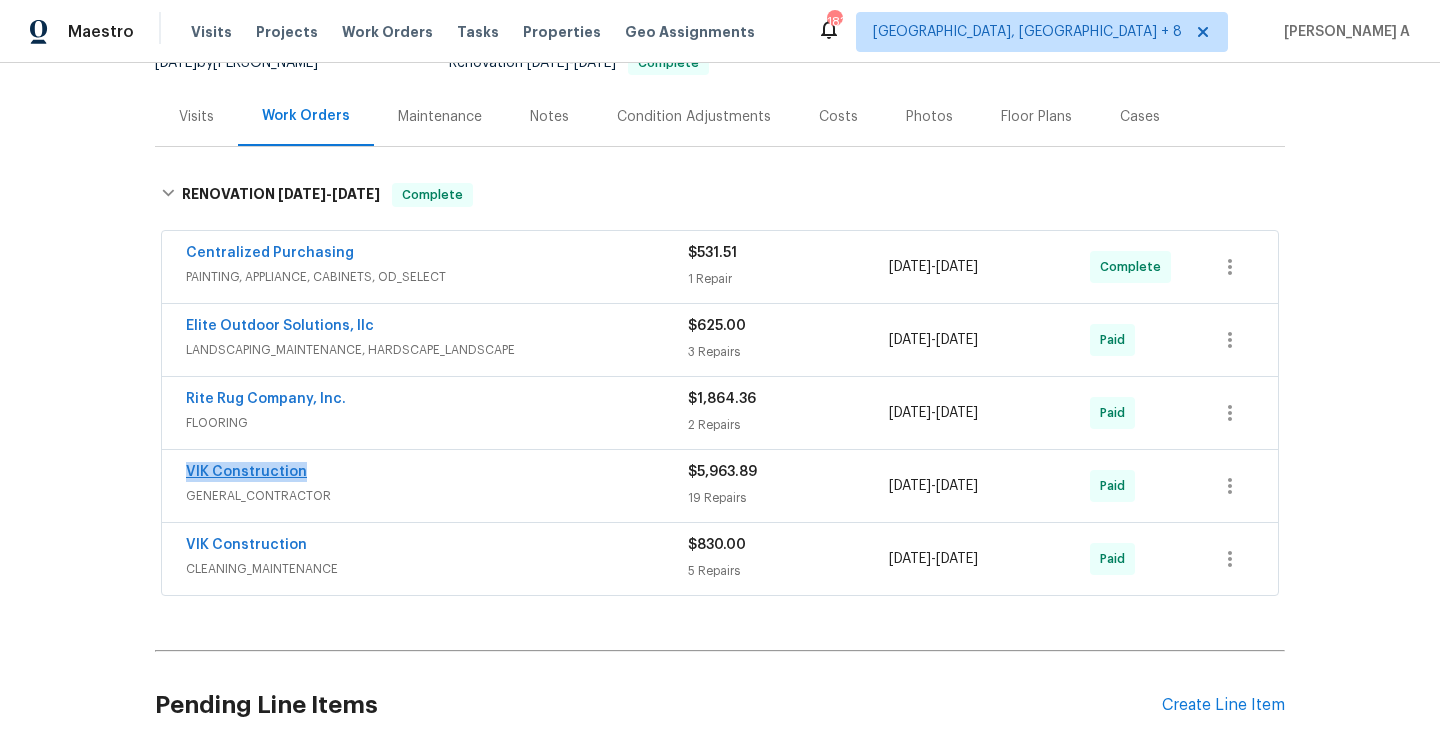 drag, startPoint x: 321, startPoint y: 483, endPoint x: 190, endPoint y: 477, distance: 131.13733 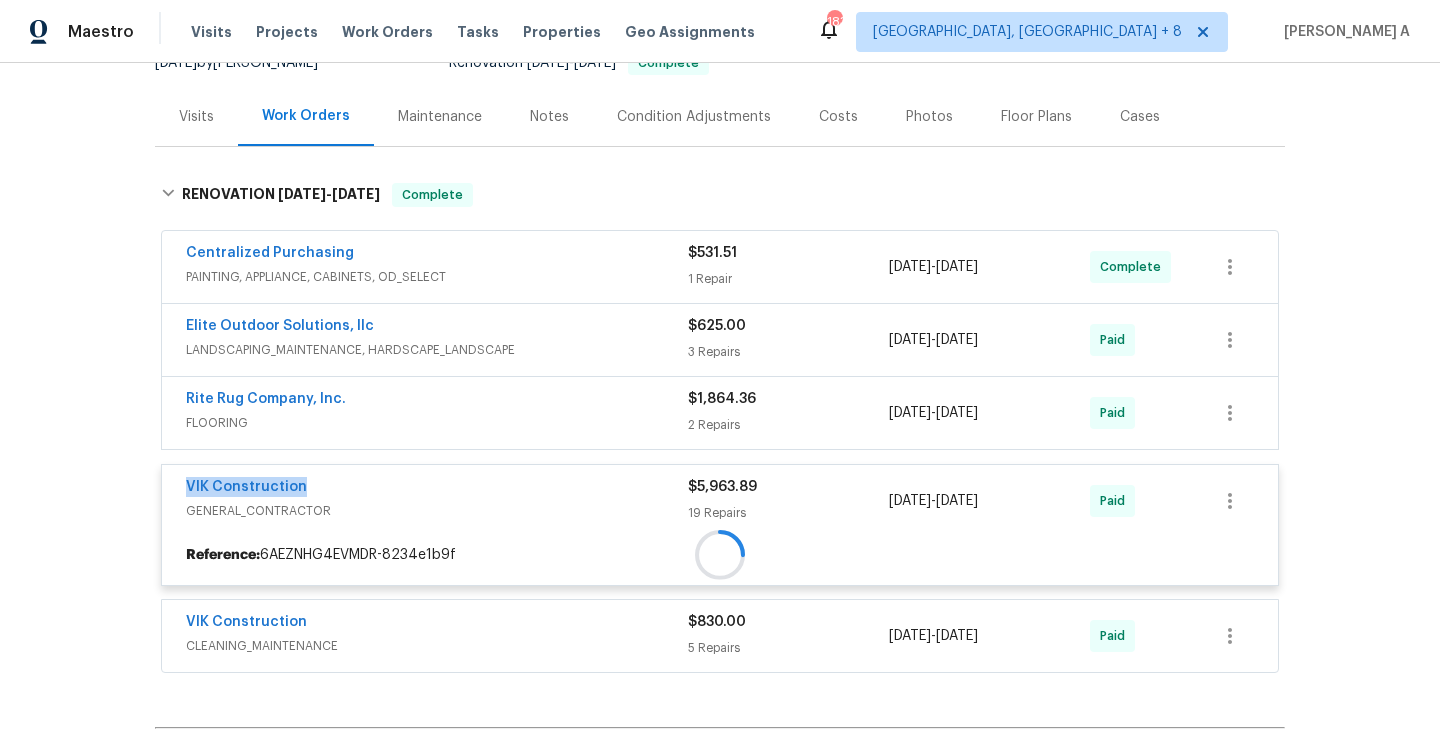 copy on "VIK Construction" 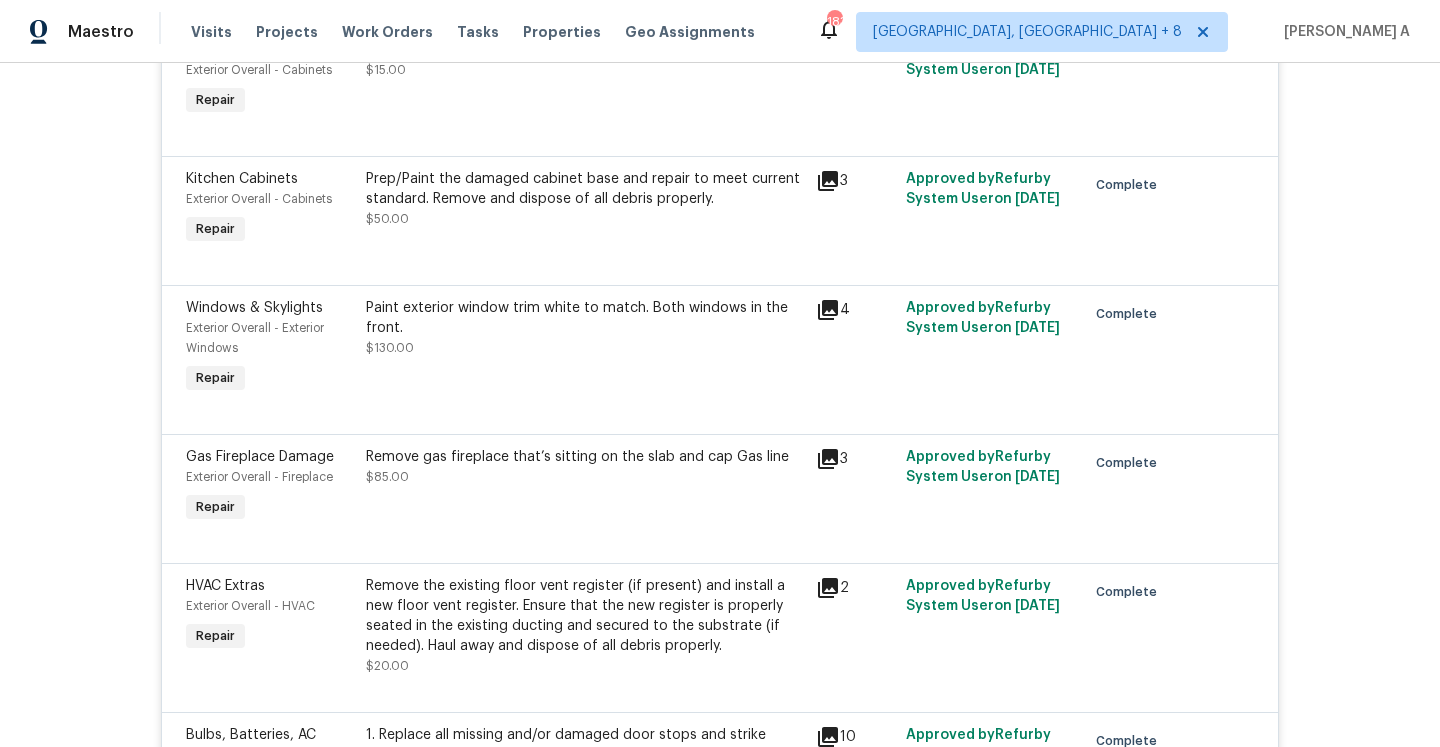 scroll, scrollTop: 788, scrollLeft: 0, axis: vertical 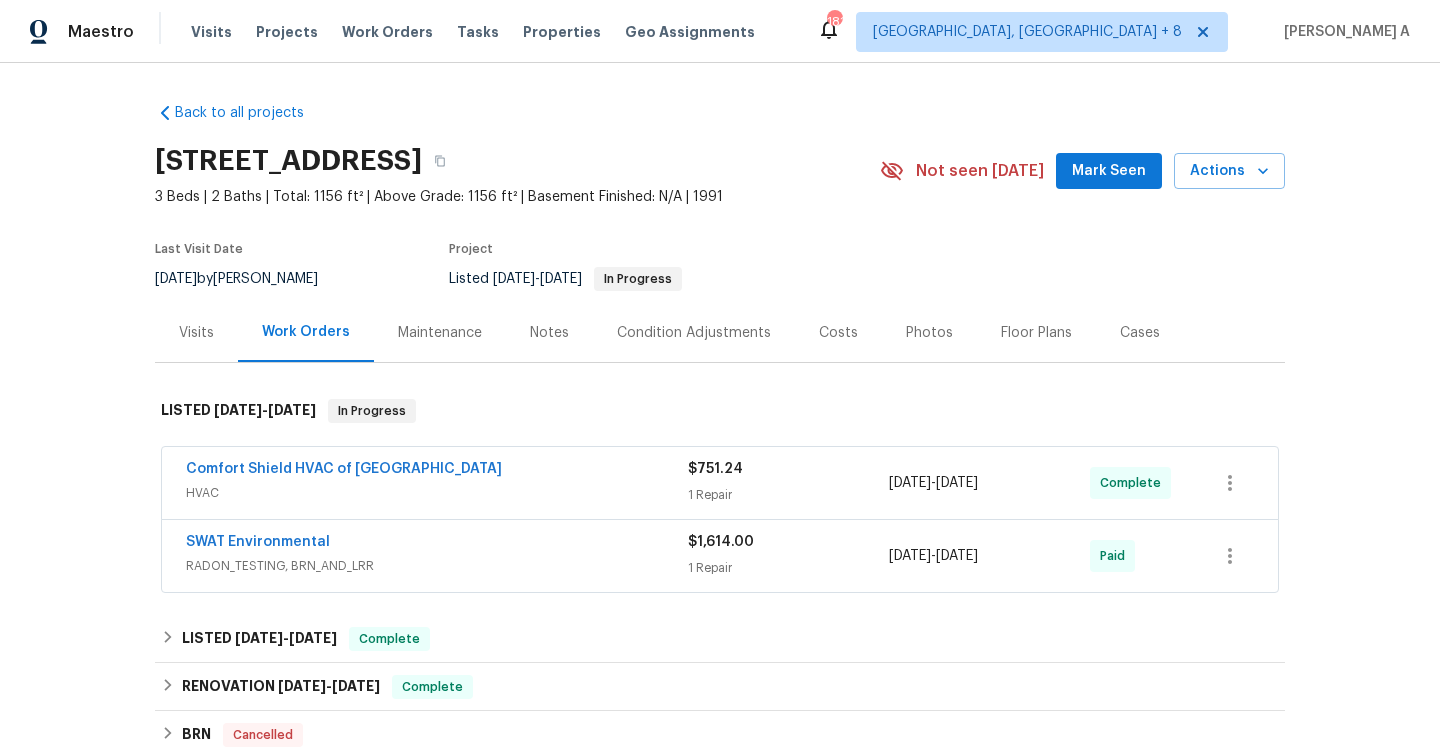 click on "Comfort Shield HVAC of NC HVAC $751.24 1 Repair [DATE]  -  [DATE] Complete" at bounding box center (720, 483) 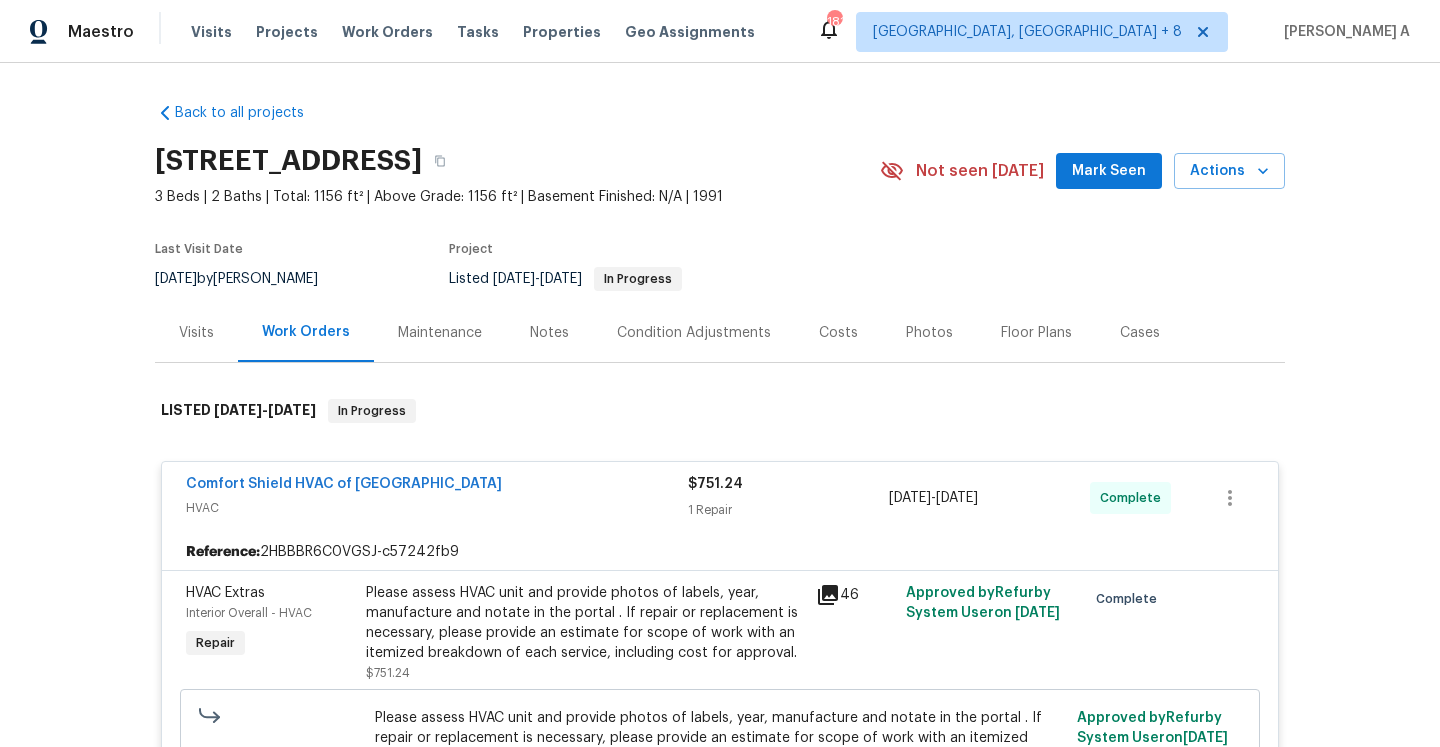 click on "Comfort Shield HVAC of [GEOGRAPHIC_DATA]" at bounding box center (437, 486) 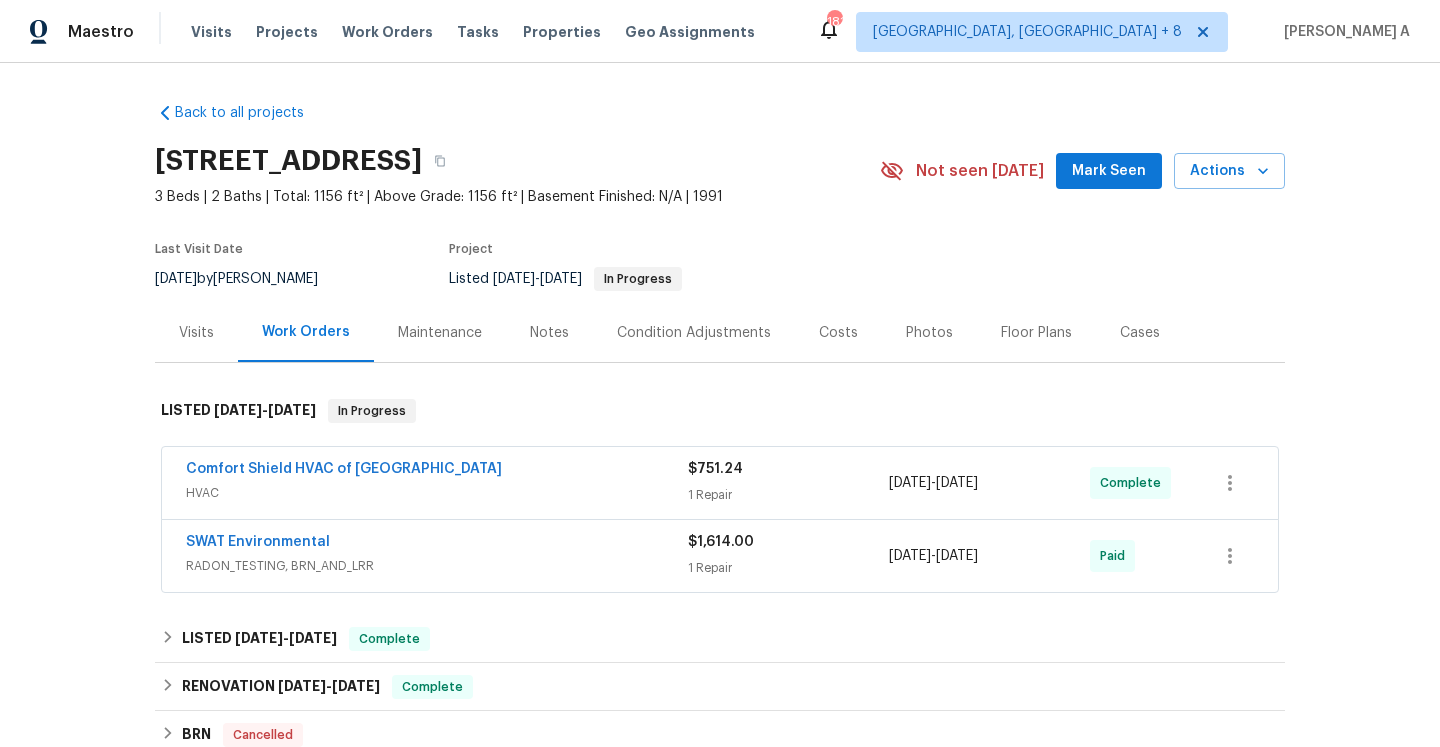 click on "Visits" at bounding box center [196, 332] 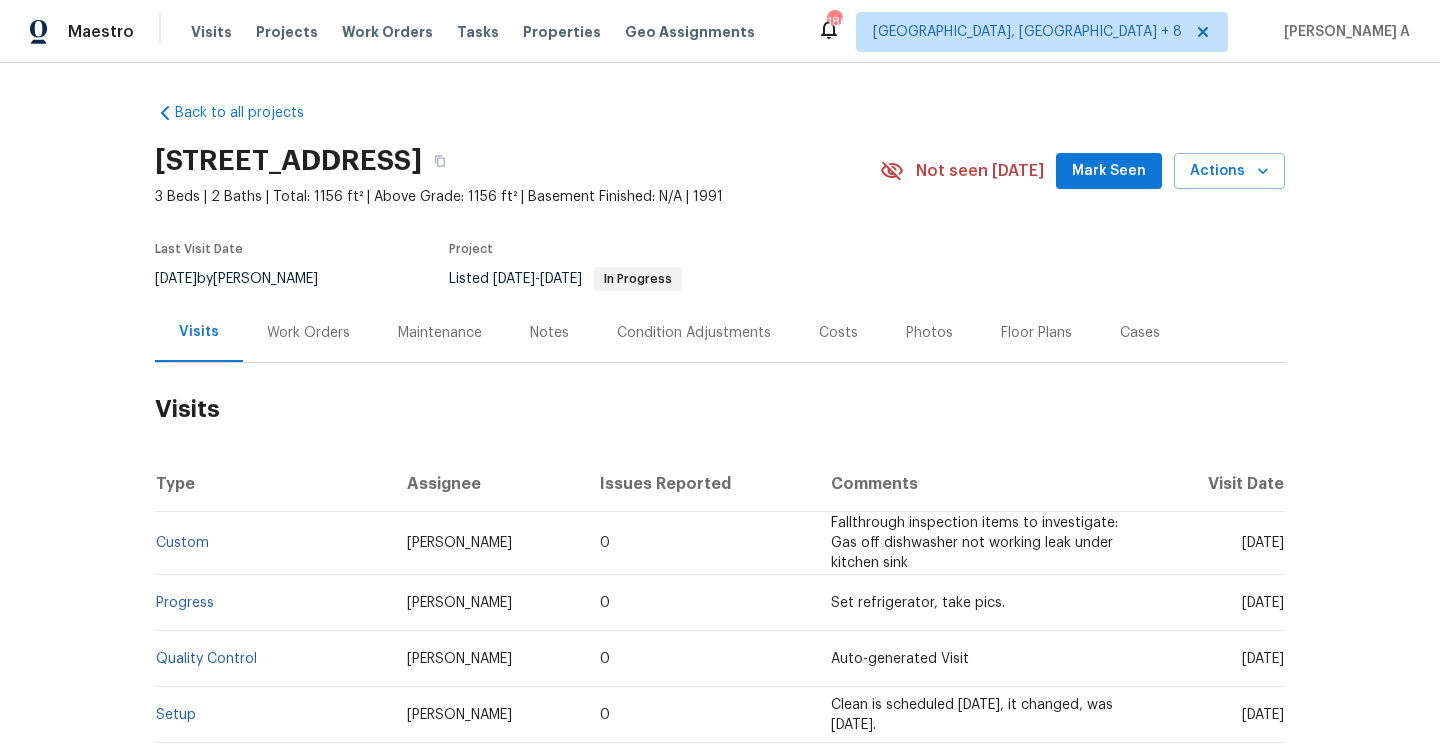 click on "[DATE]  by  [PERSON_NAME]" at bounding box center [248, 279] 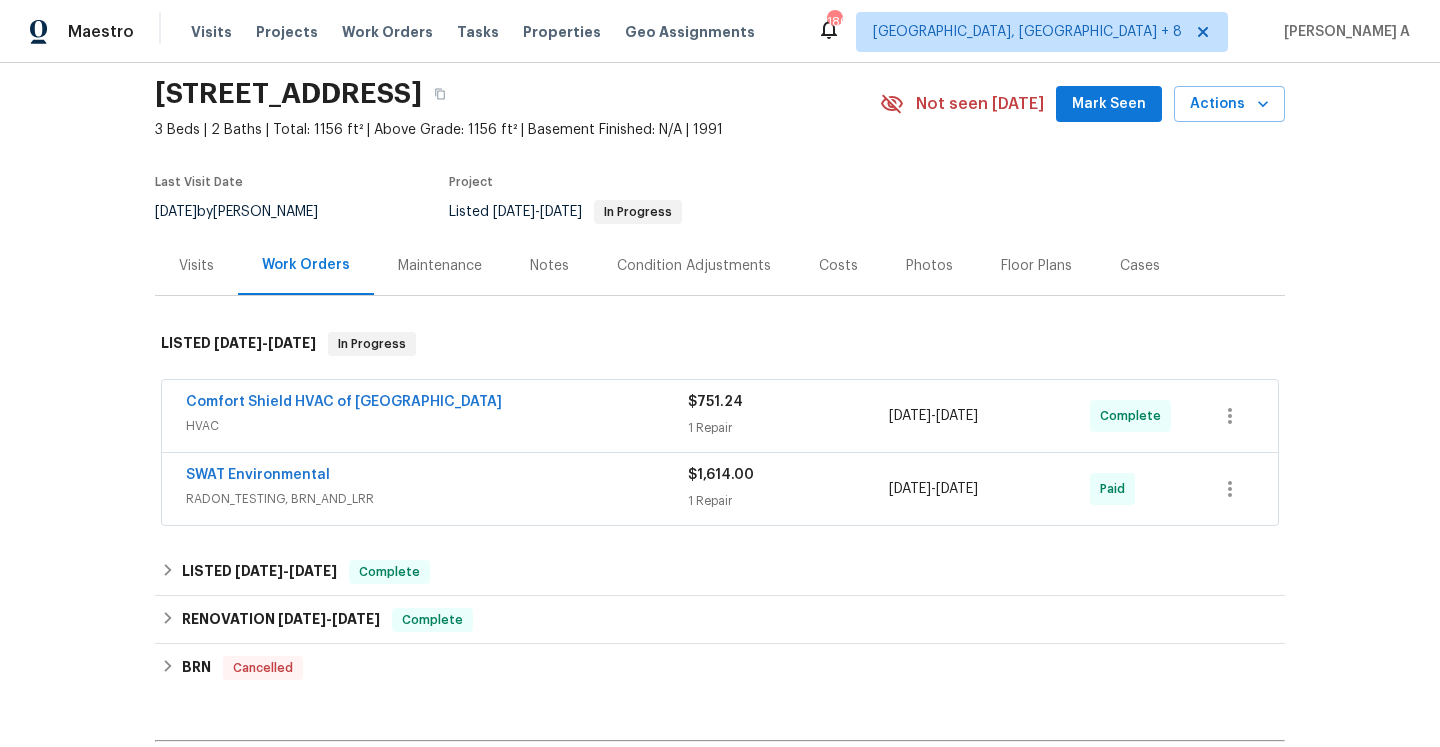 scroll, scrollTop: 218, scrollLeft: 0, axis: vertical 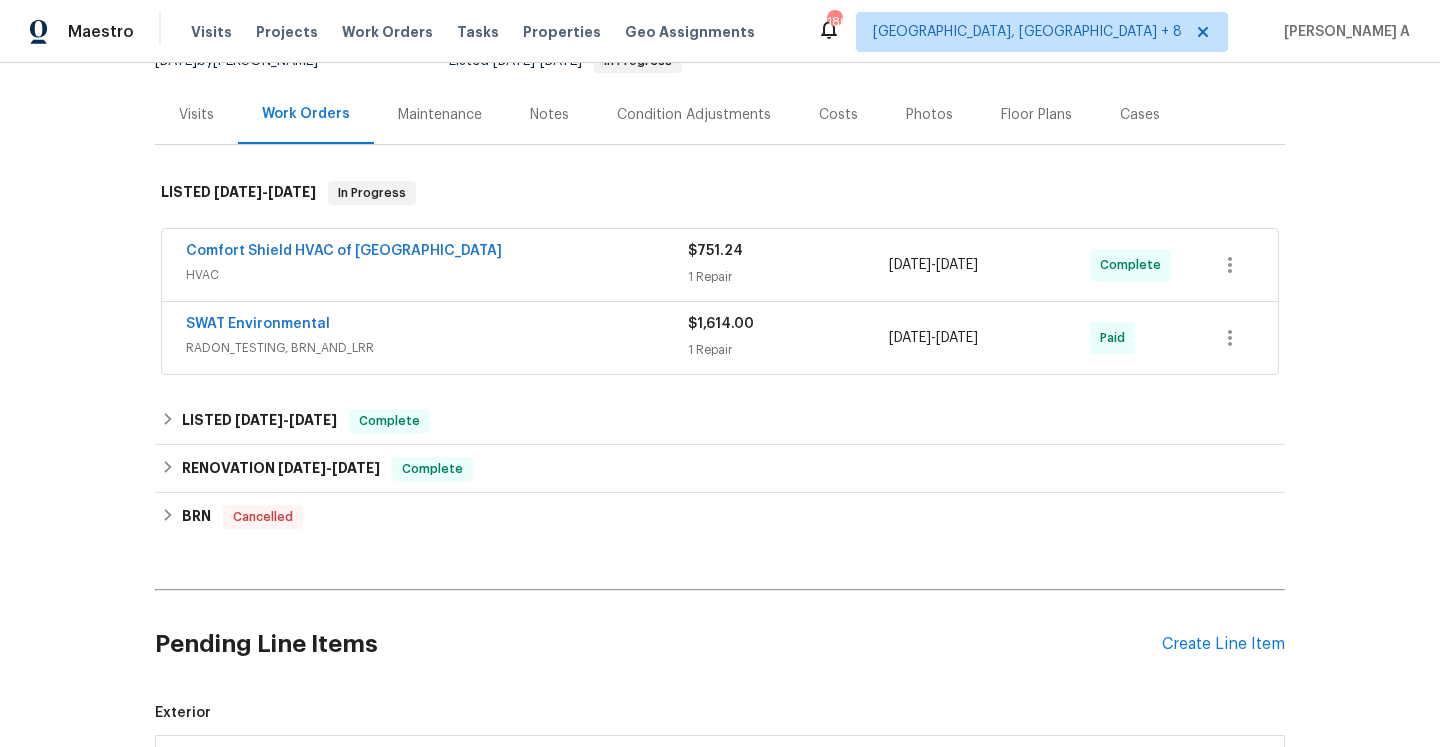 click on "SWAT Environmental RADON_TESTING, BRN_AND_LRR $1,614.00 1 Repair 6/16/2025  -  6/16/2025 Paid" at bounding box center (720, 338) 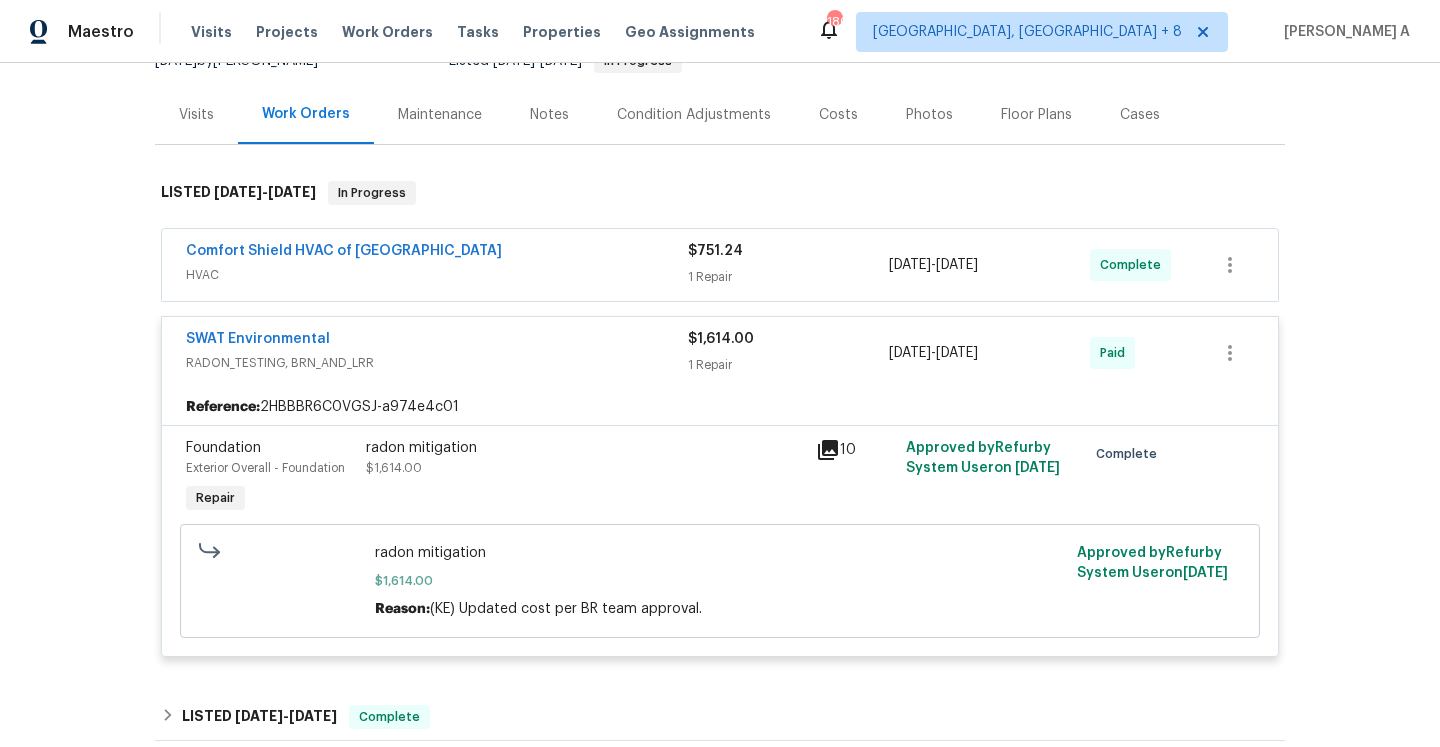 click on "SWAT Environmental" at bounding box center [437, 341] 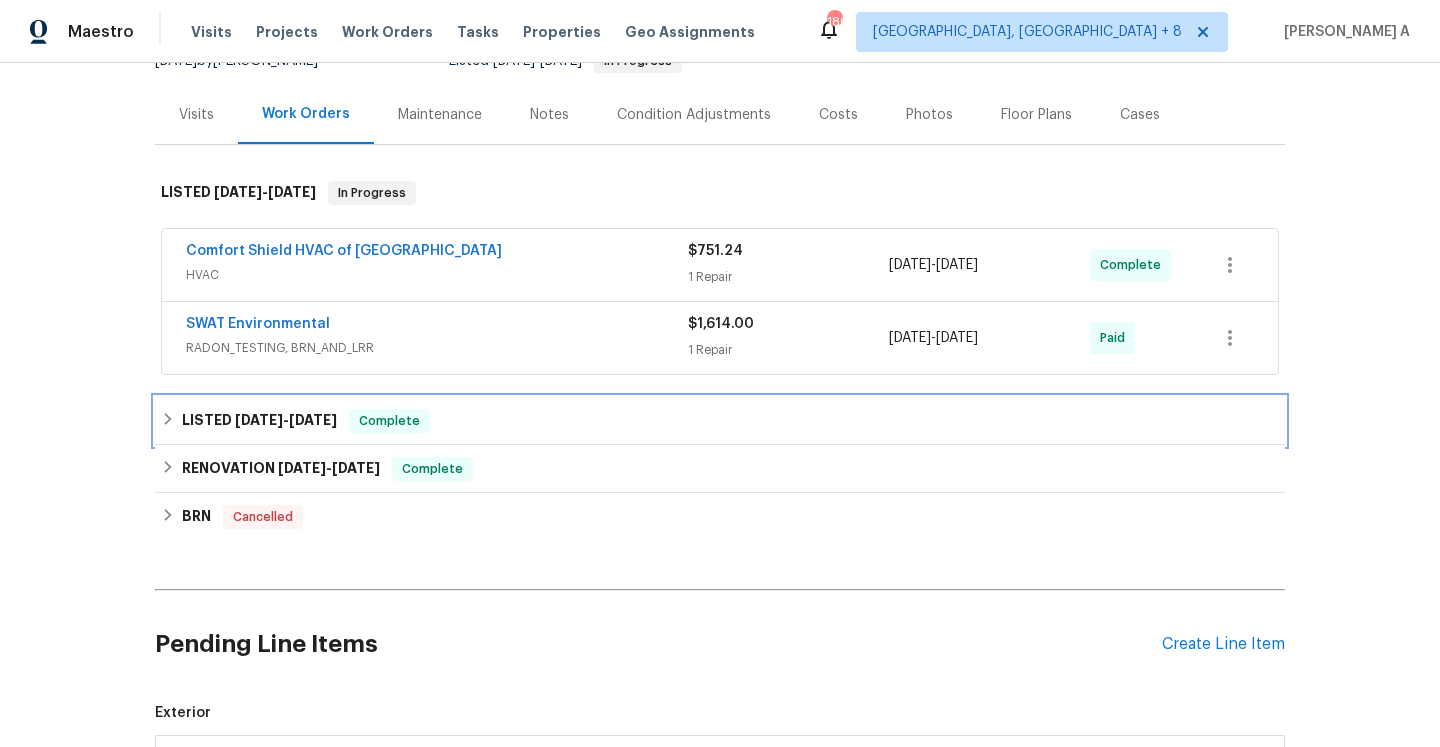 click on "Complete" at bounding box center [389, 421] 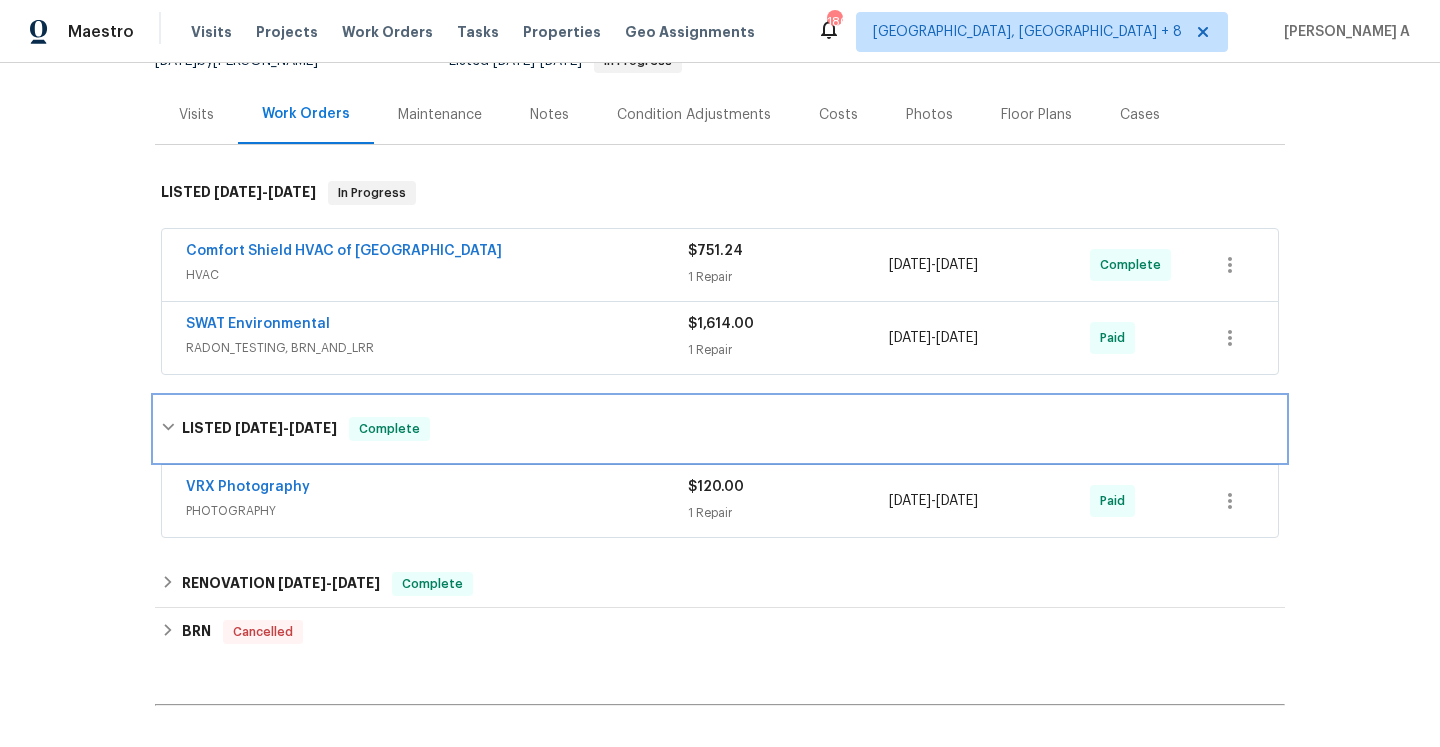 click on "Complete" at bounding box center [389, 429] 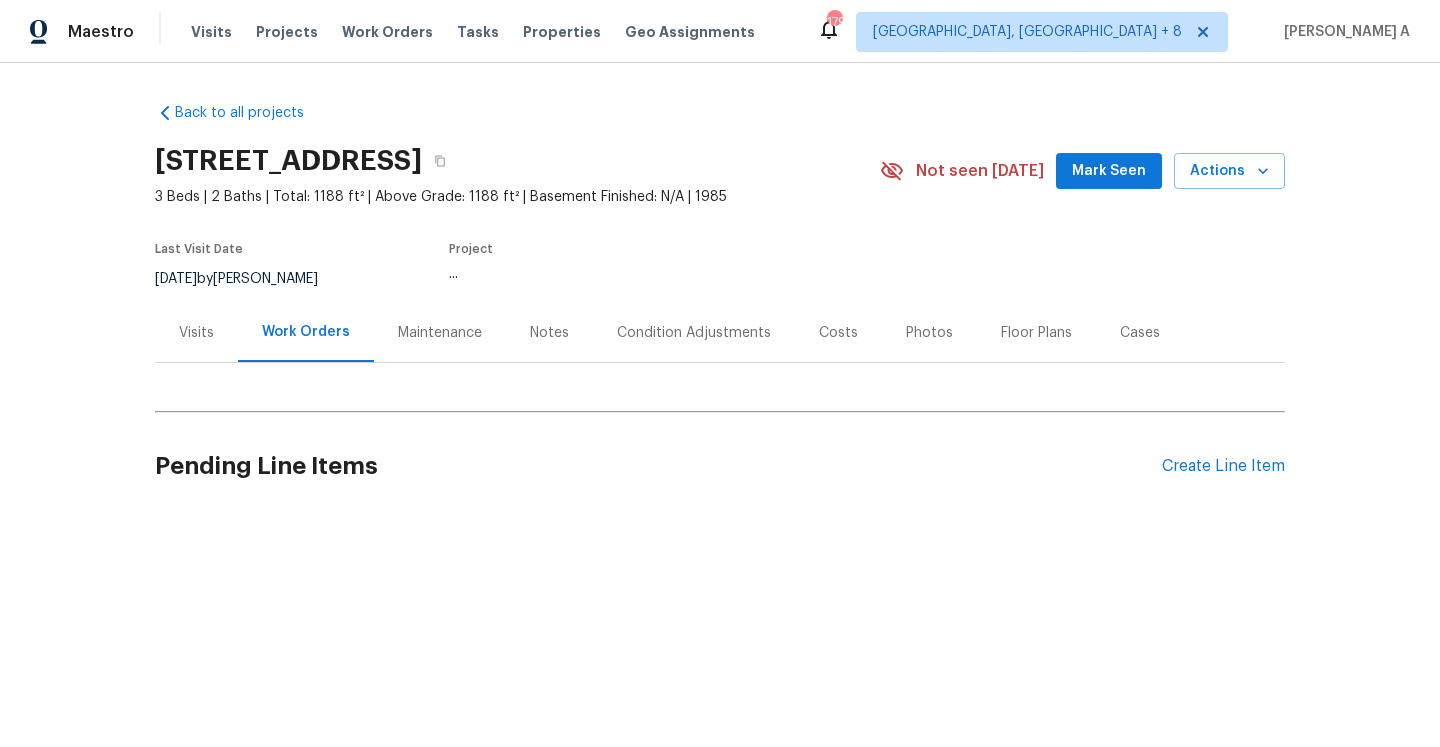 scroll, scrollTop: 0, scrollLeft: 0, axis: both 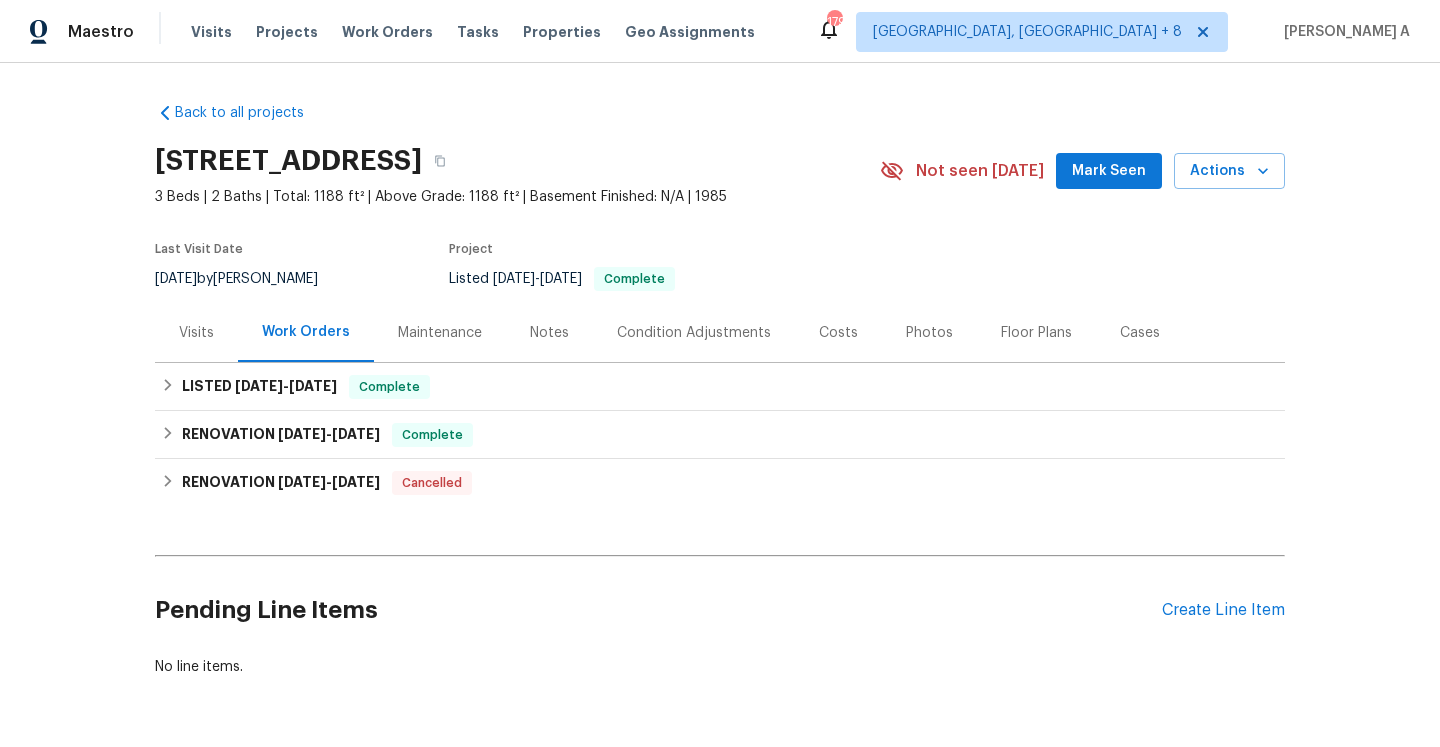 click on "Visits" at bounding box center [196, 333] 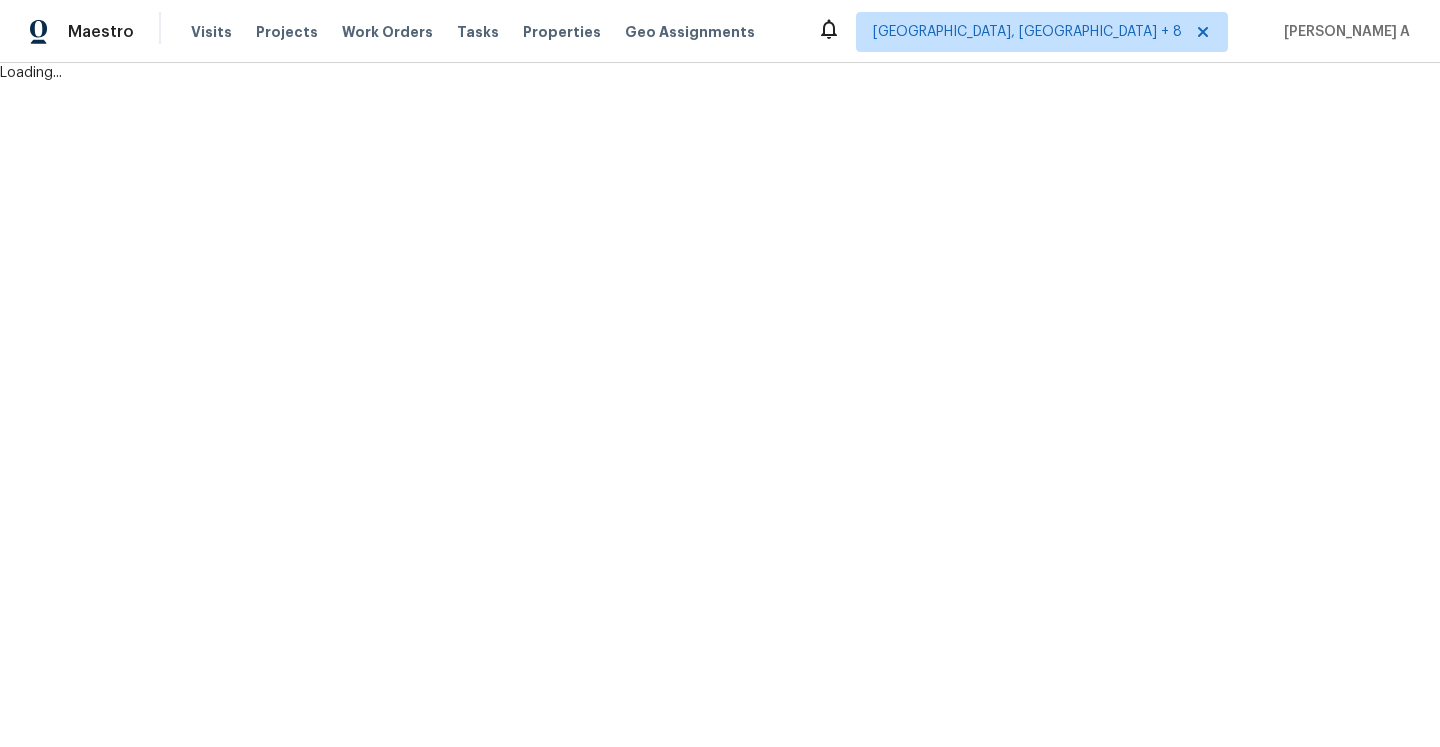 scroll, scrollTop: 0, scrollLeft: 0, axis: both 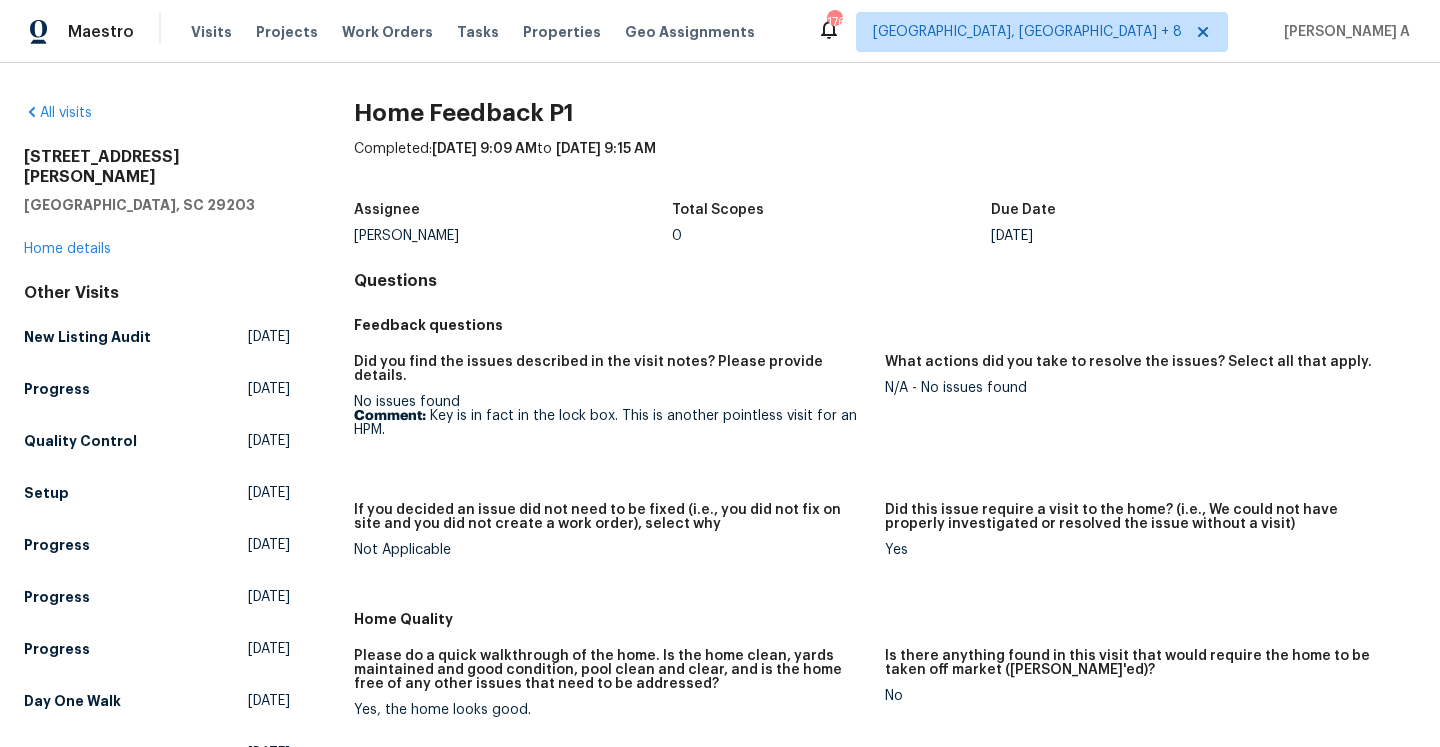drag, startPoint x: 433, startPoint y: 401, endPoint x: 493, endPoint y: 417, distance: 62.0967 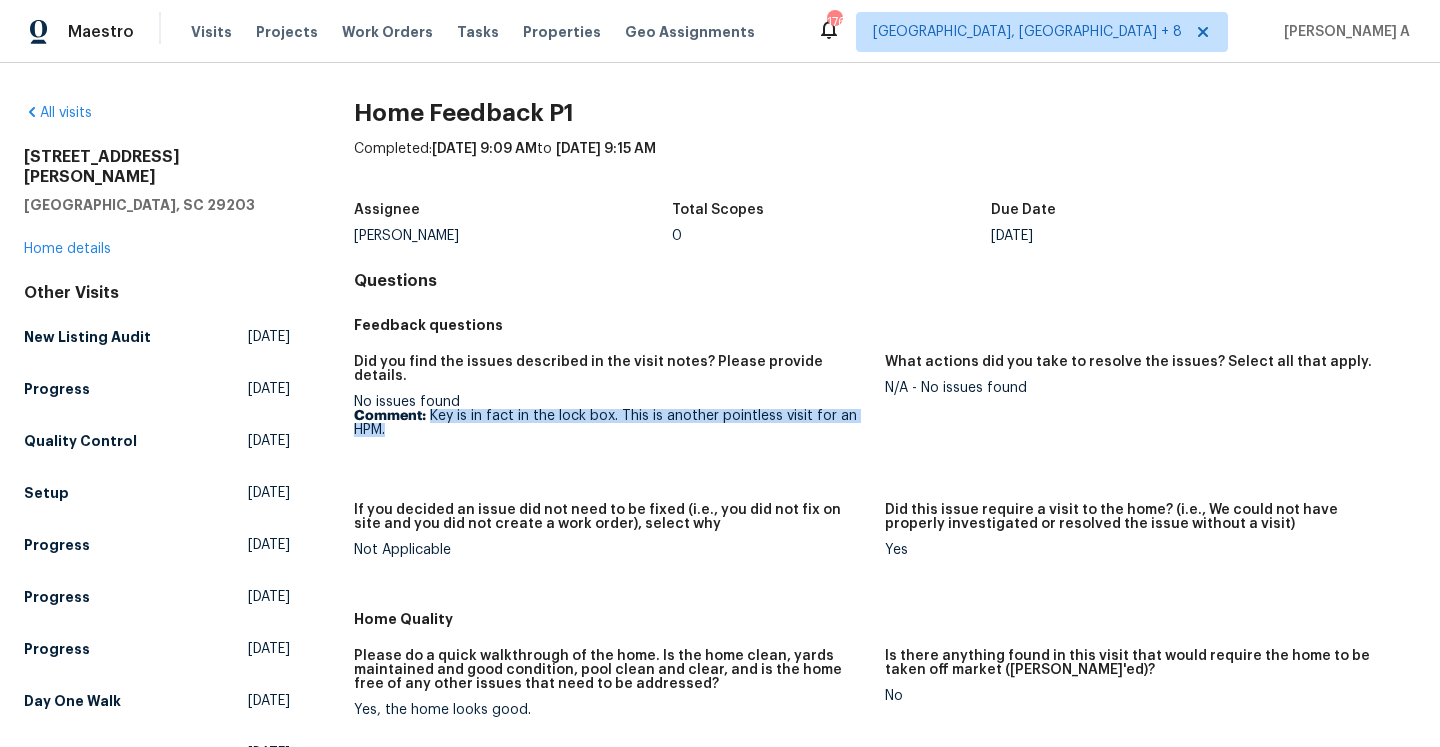 drag, startPoint x: 432, startPoint y: 399, endPoint x: 497, endPoint y: 412, distance: 66.287254 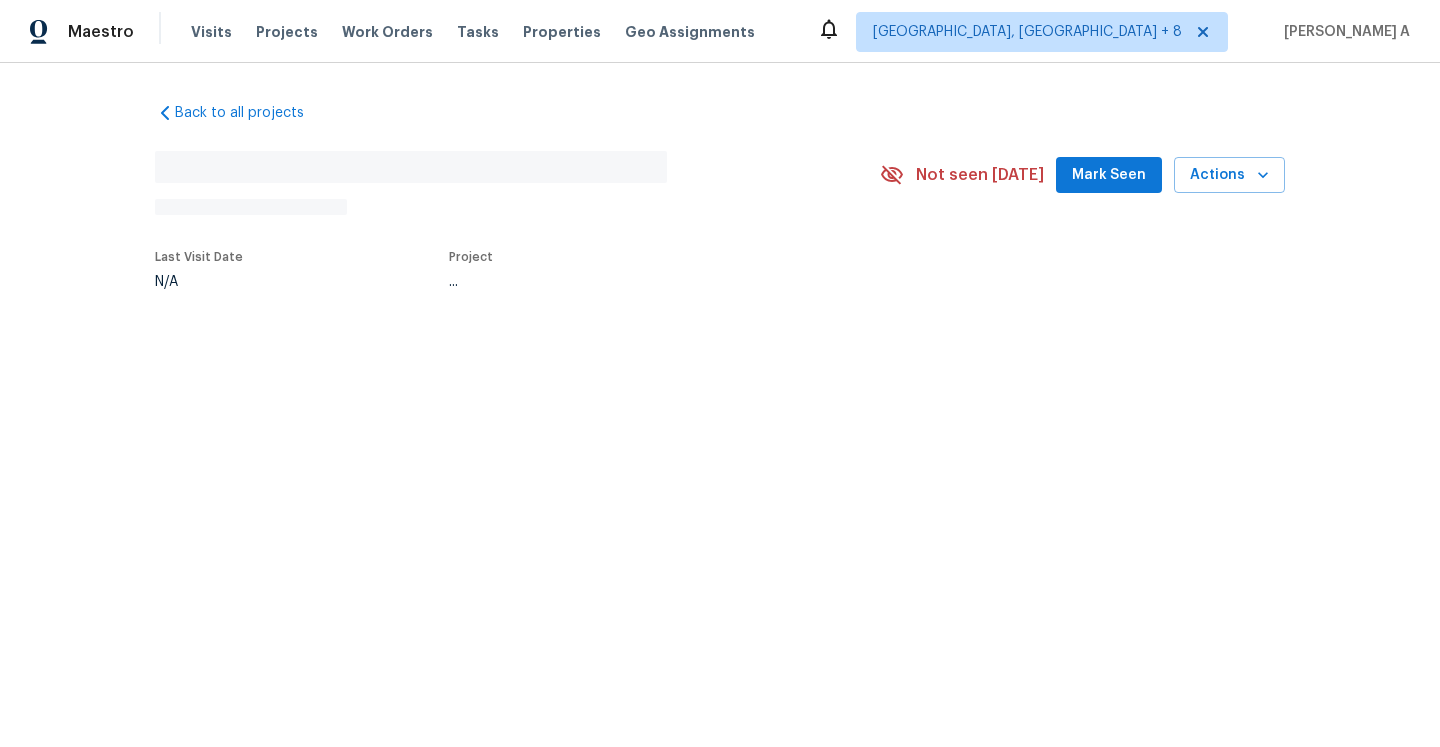 scroll, scrollTop: 0, scrollLeft: 0, axis: both 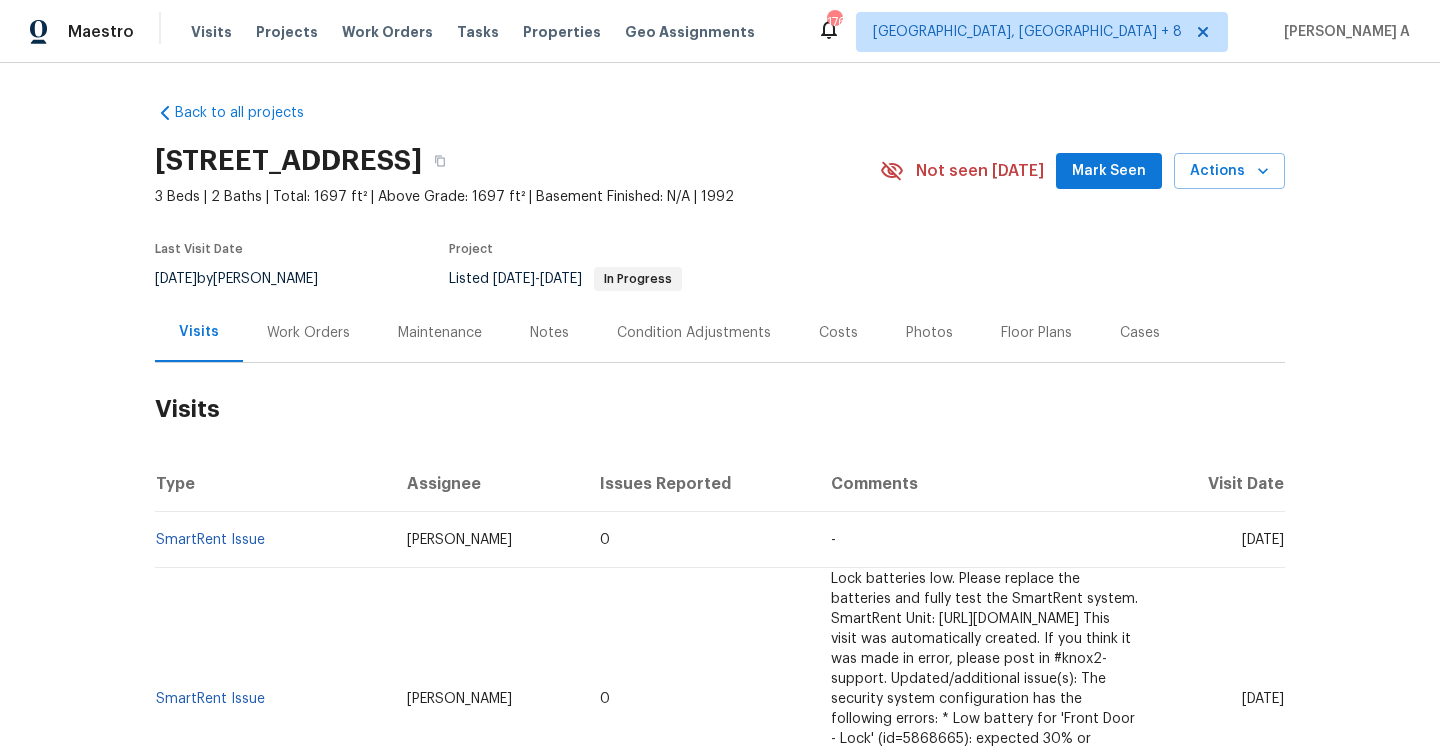 click on "Work Orders" at bounding box center [308, 333] 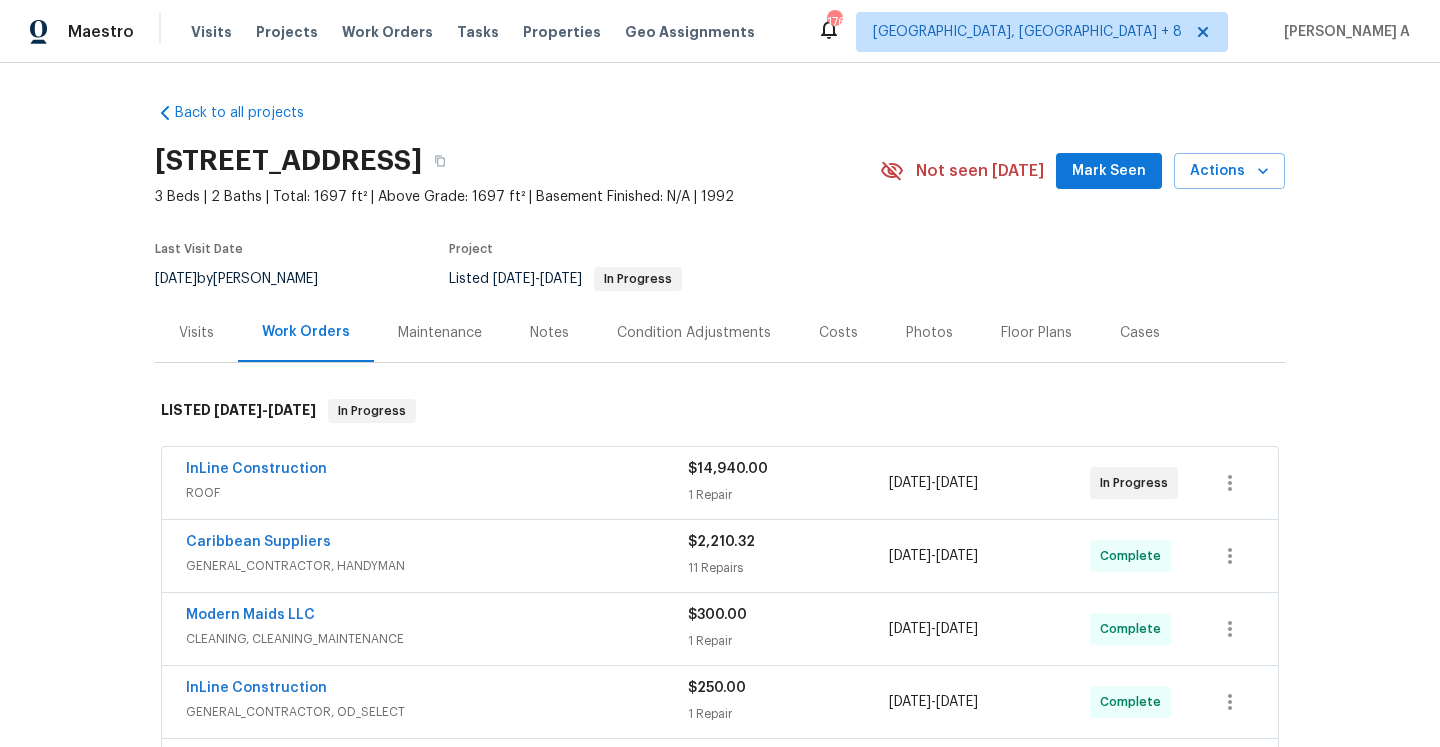 click on "Visits" at bounding box center [196, 332] 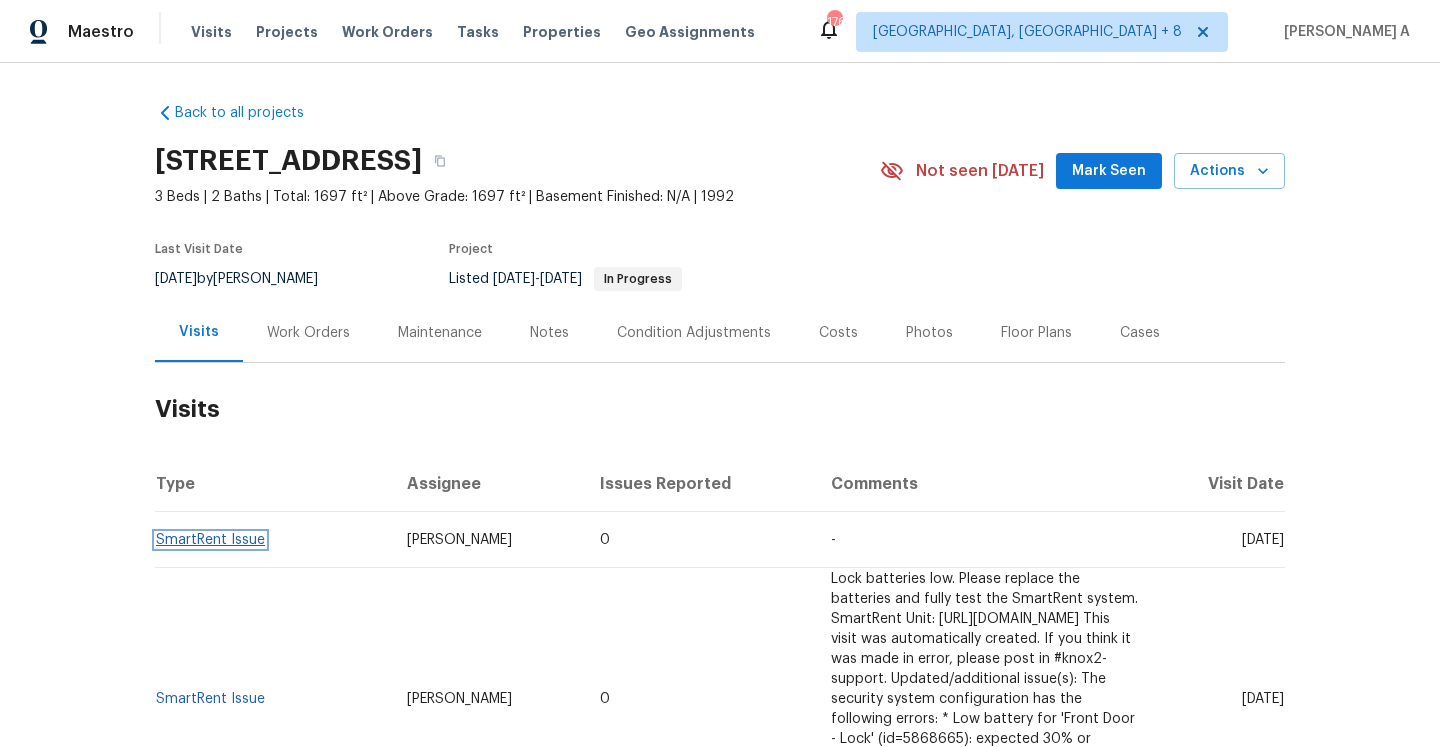 click on "SmartRent Issue" at bounding box center [210, 540] 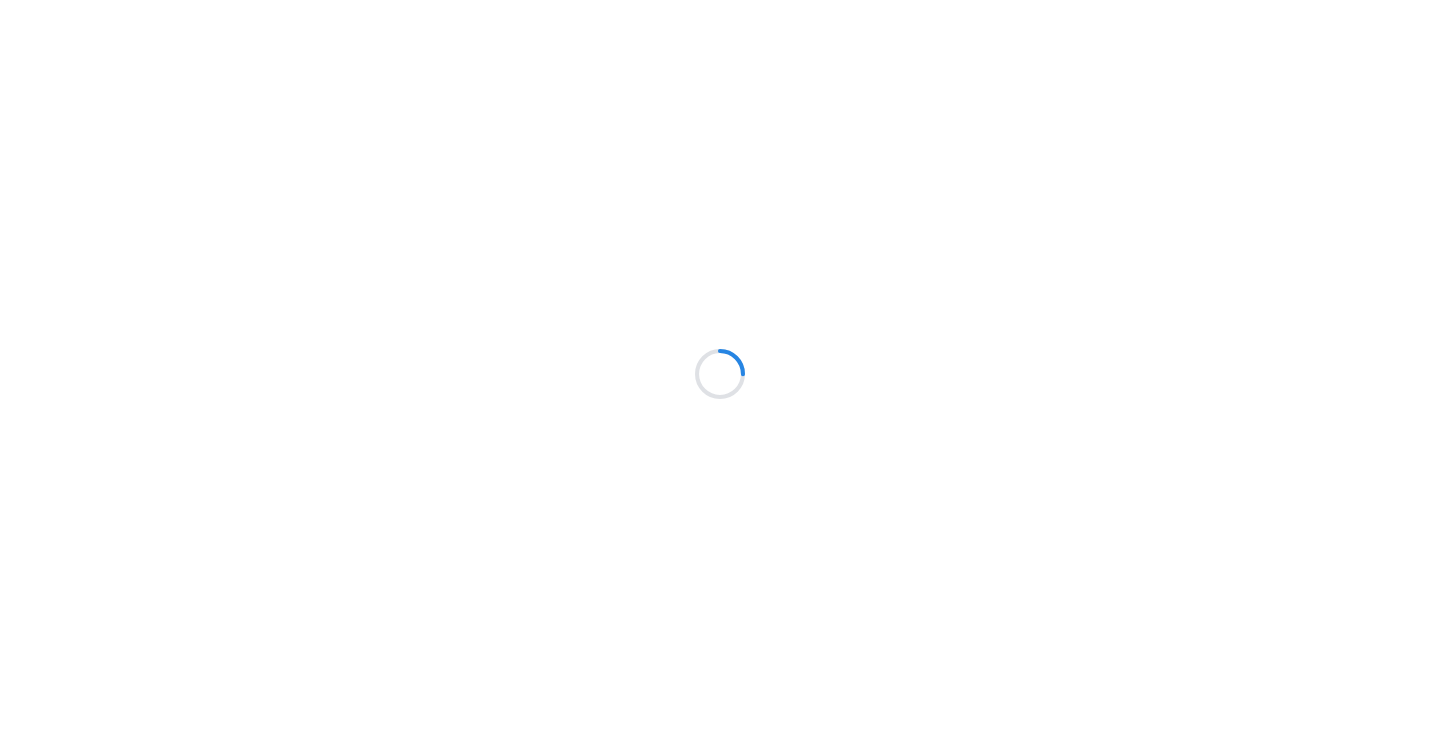 scroll, scrollTop: 0, scrollLeft: 0, axis: both 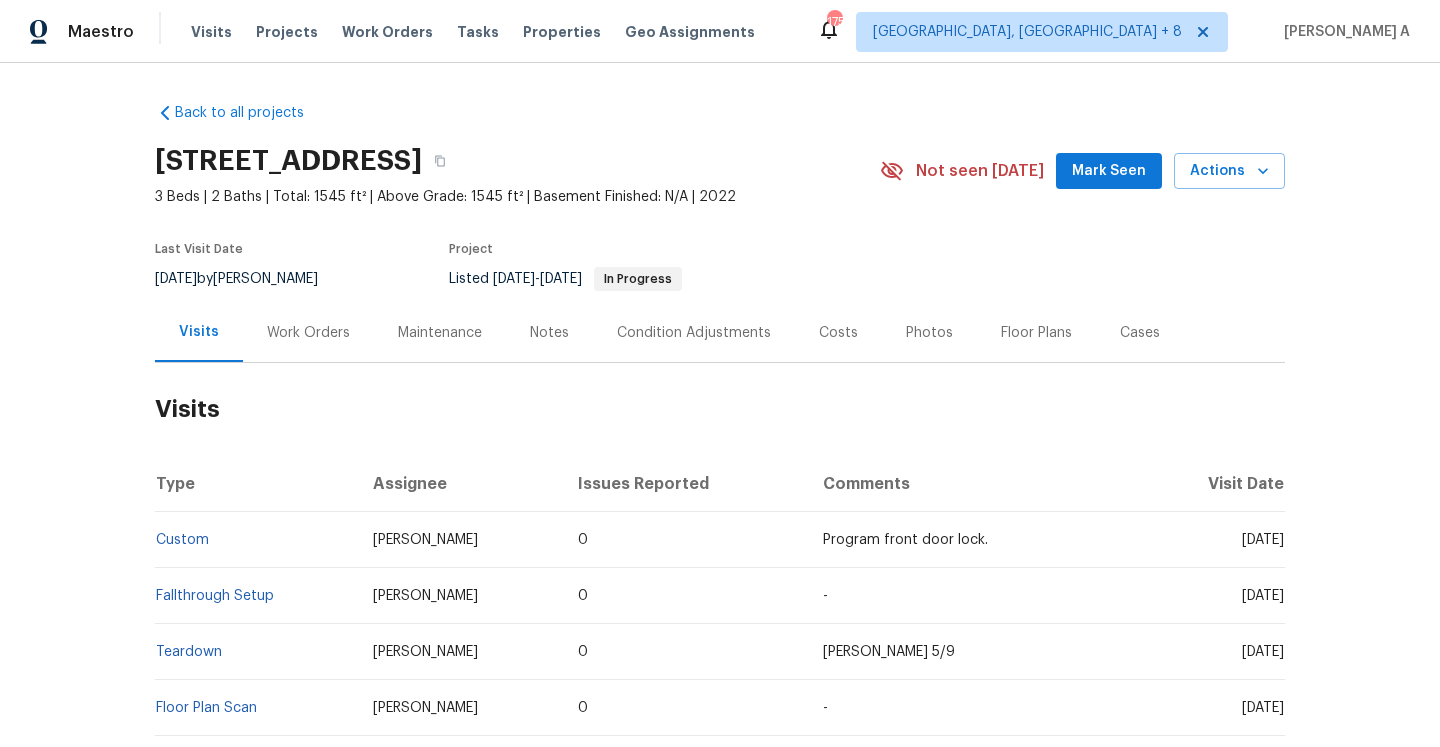click on "Work Orders" at bounding box center [308, 333] 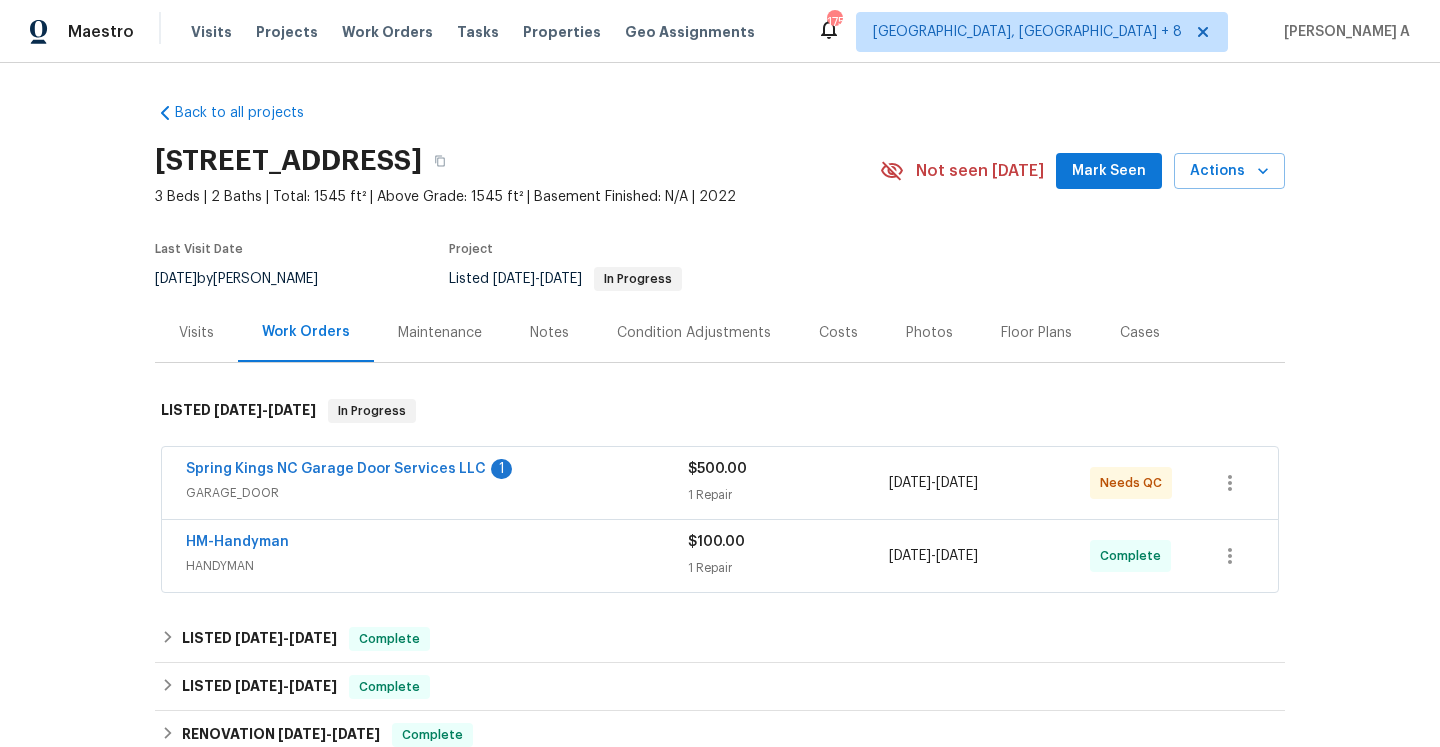 click on "HANDYMAN" at bounding box center (437, 566) 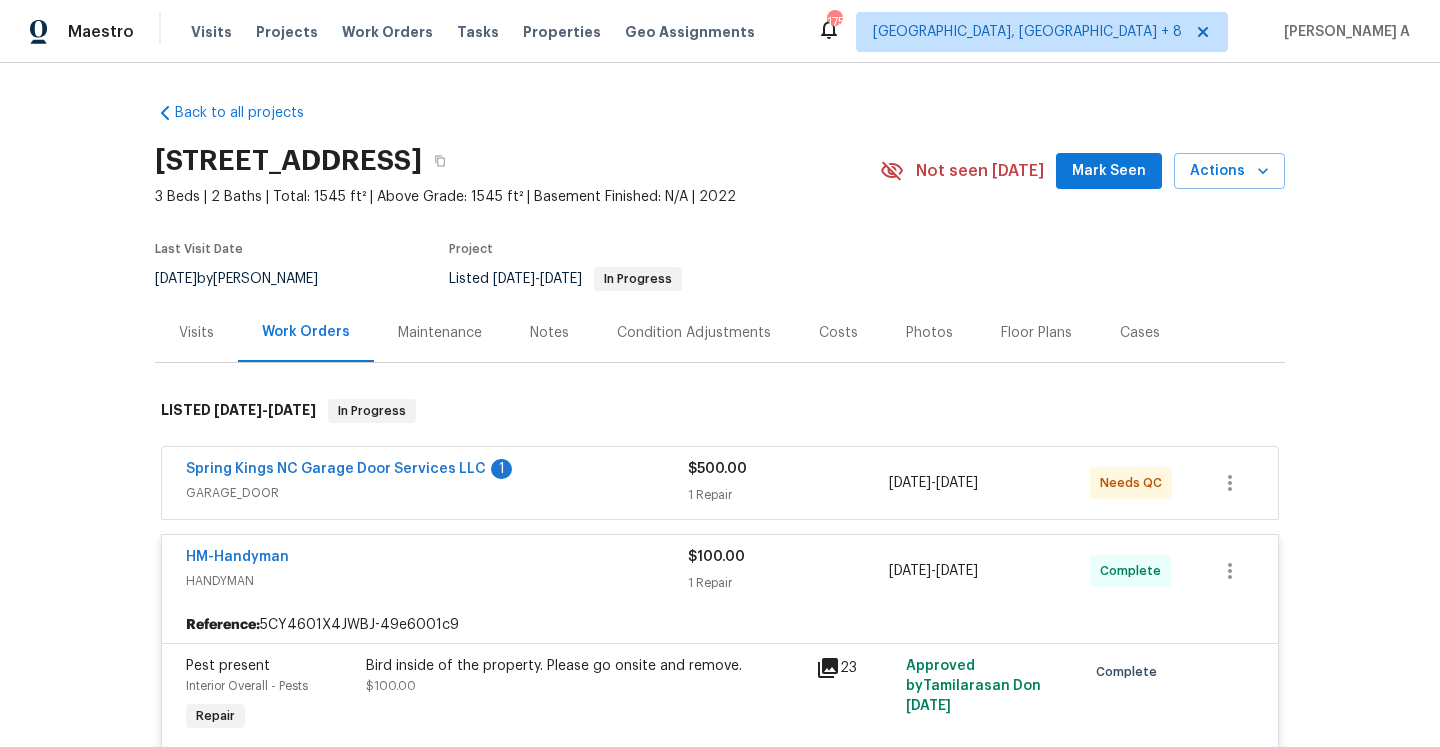 click on "HM-Handyman" at bounding box center [437, 559] 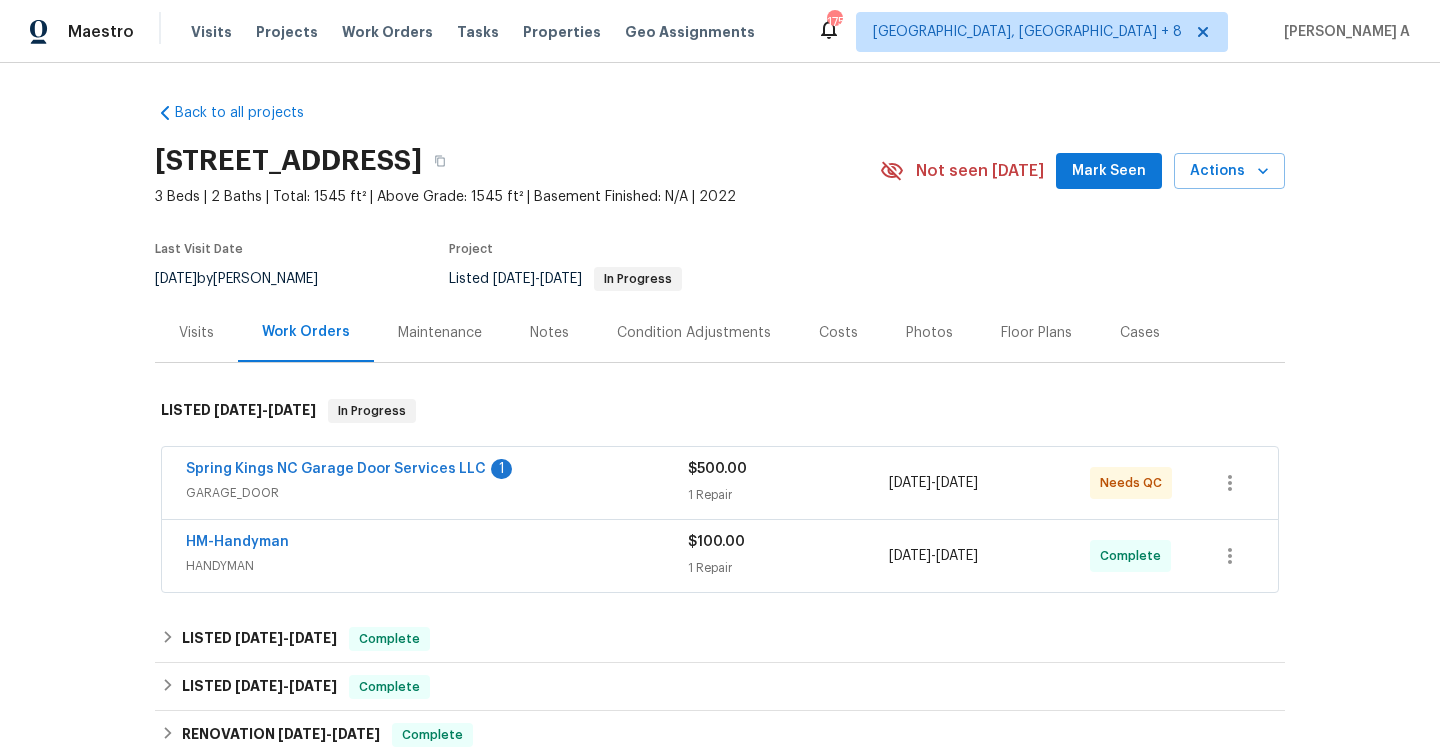 click on "Spring Kings NC Garage Door Services LLC 1 GARAGE_DOOR $500.00 1 Repair [DATE]  -  [DATE] Needs QC" at bounding box center (720, 483) 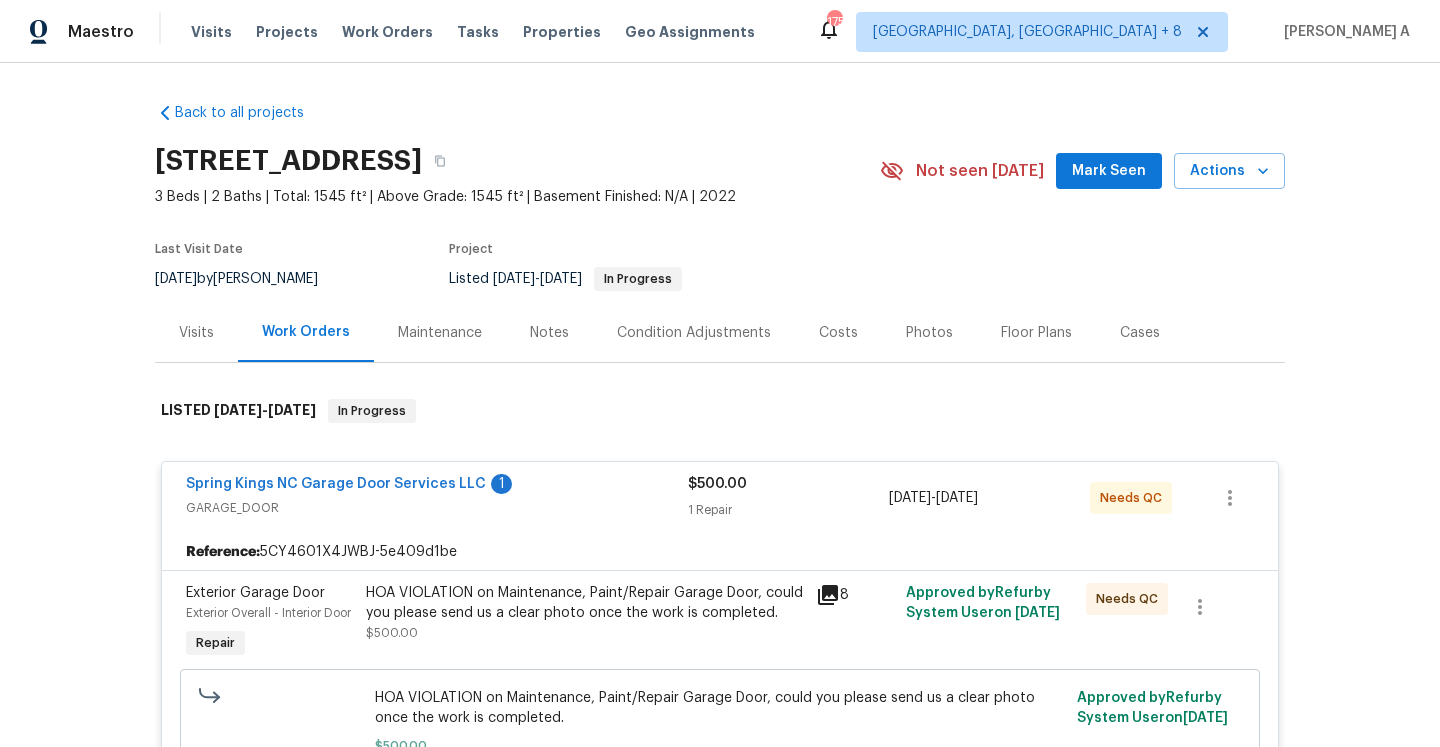 click on "GARAGE_DOOR" at bounding box center [437, 508] 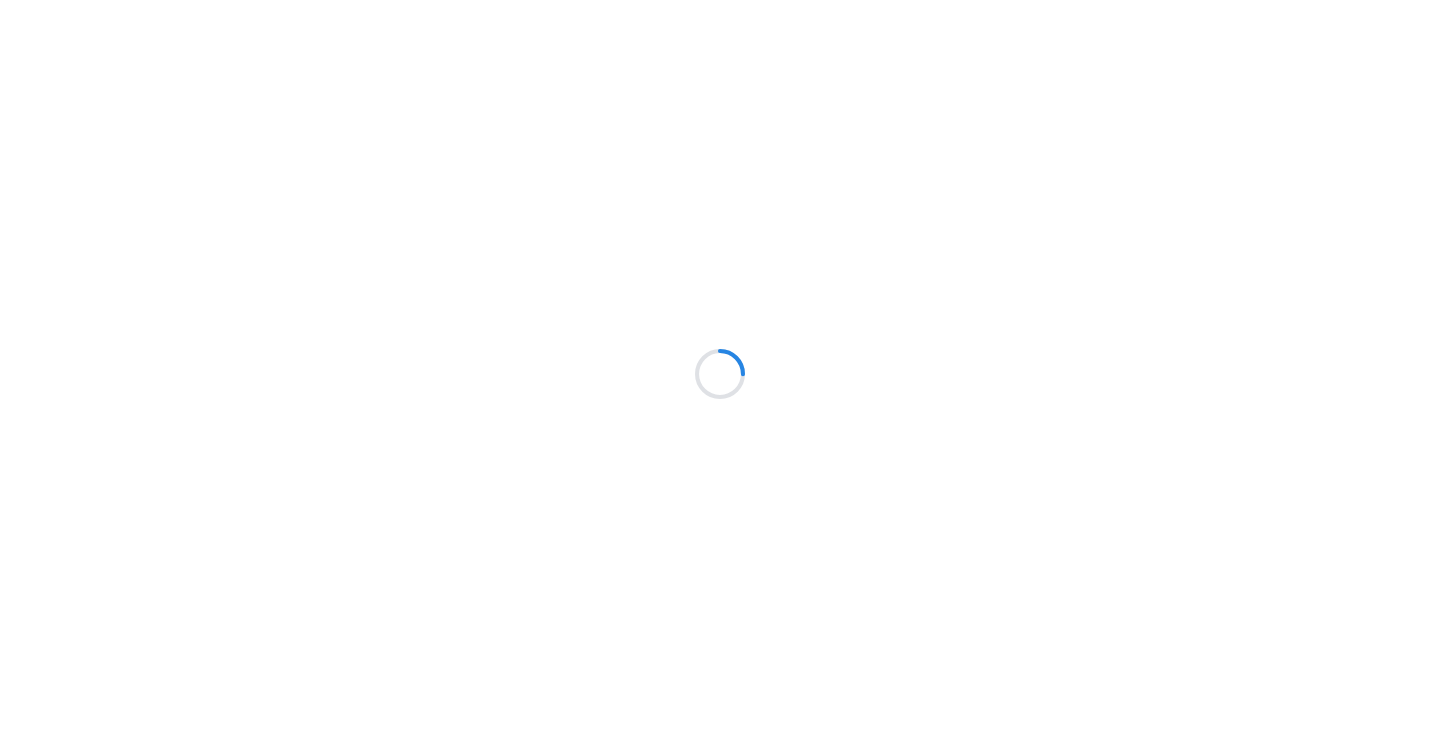 scroll, scrollTop: 0, scrollLeft: 0, axis: both 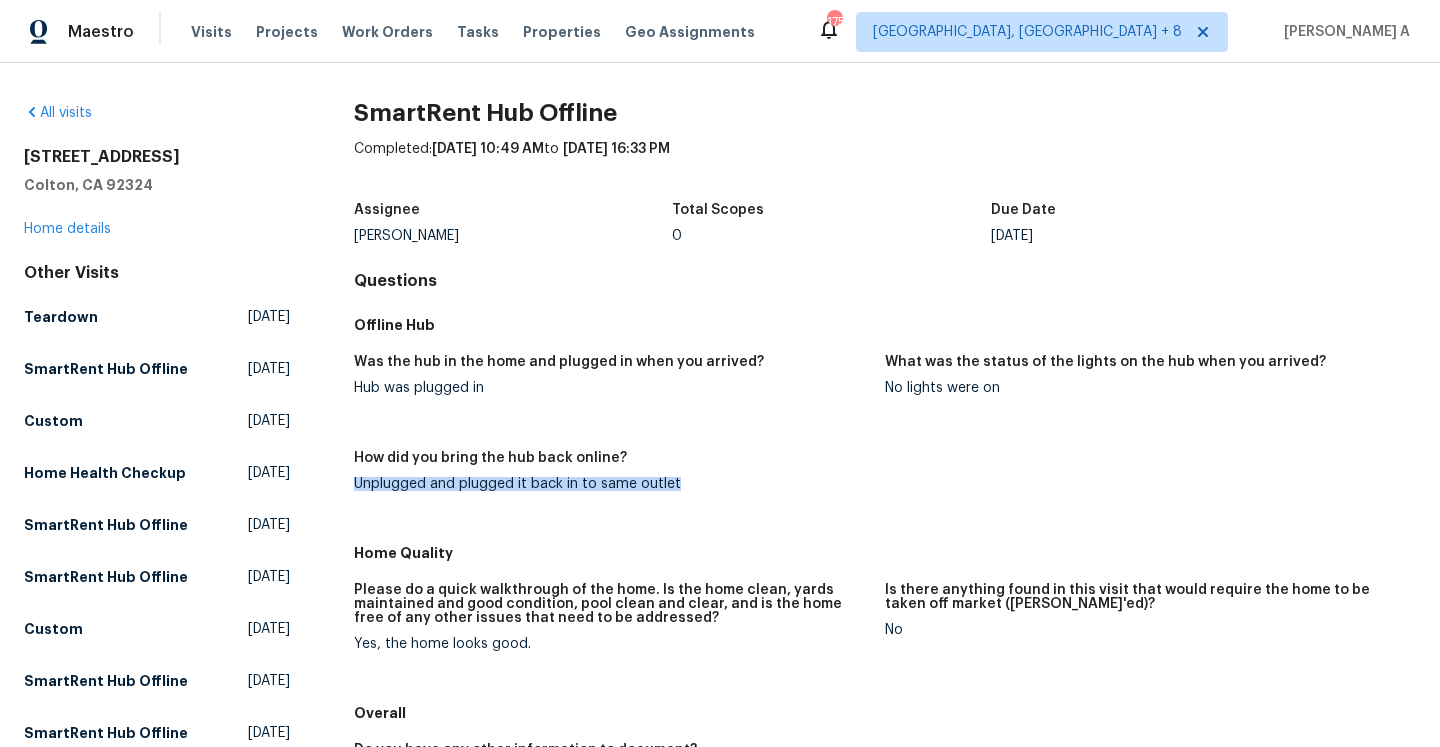 drag, startPoint x: 350, startPoint y: 480, endPoint x: 688, endPoint y: 484, distance: 338.02368 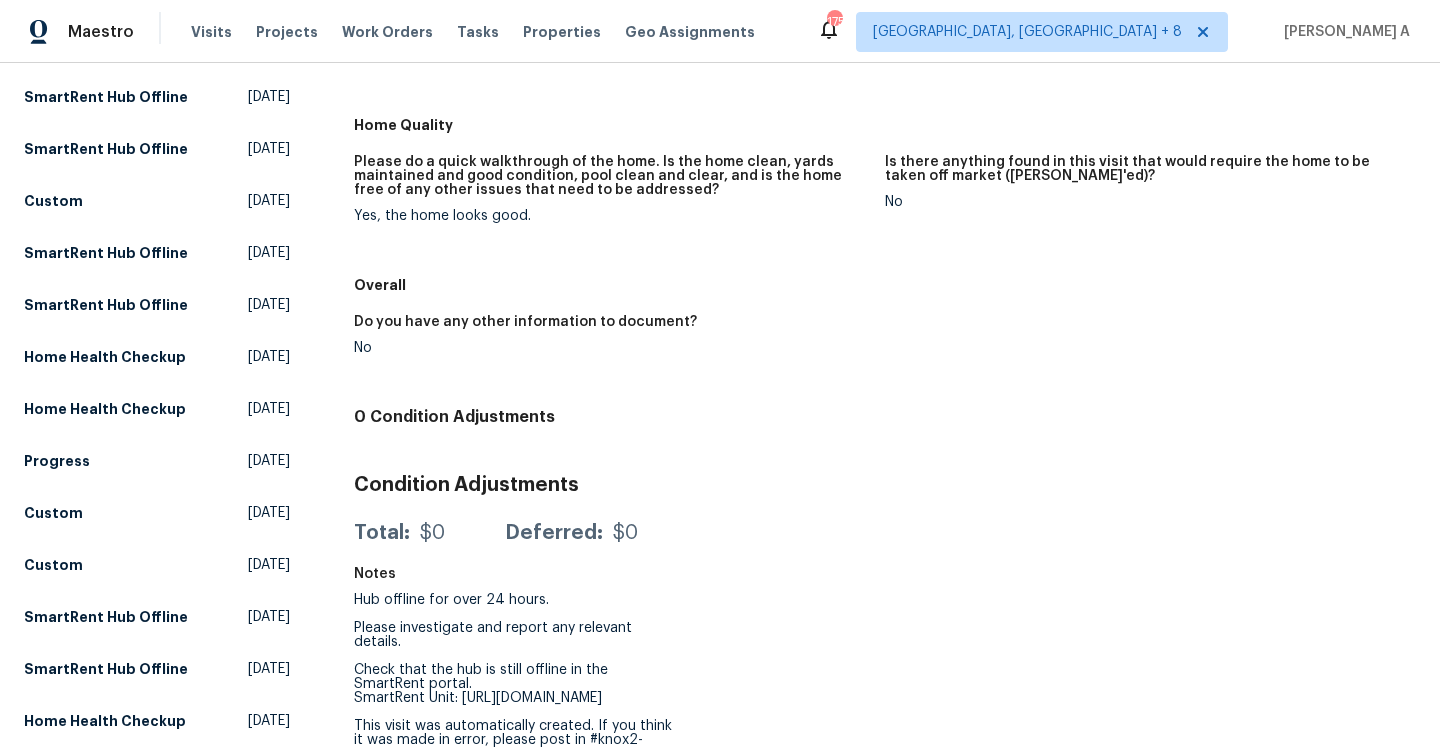 scroll, scrollTop: 462, scrollLeft: 0, axis: vertical 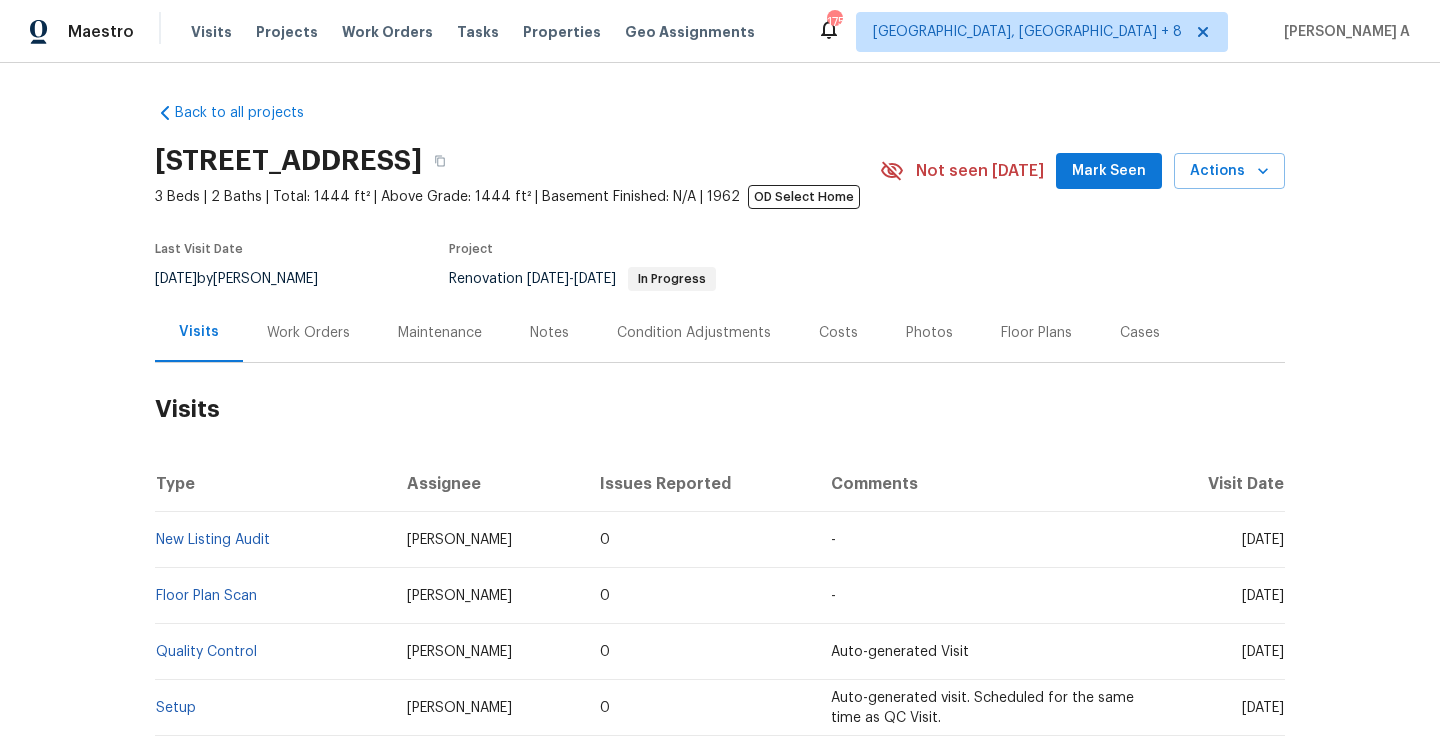 click on "Work Orders" at bounding box center [308, 332] 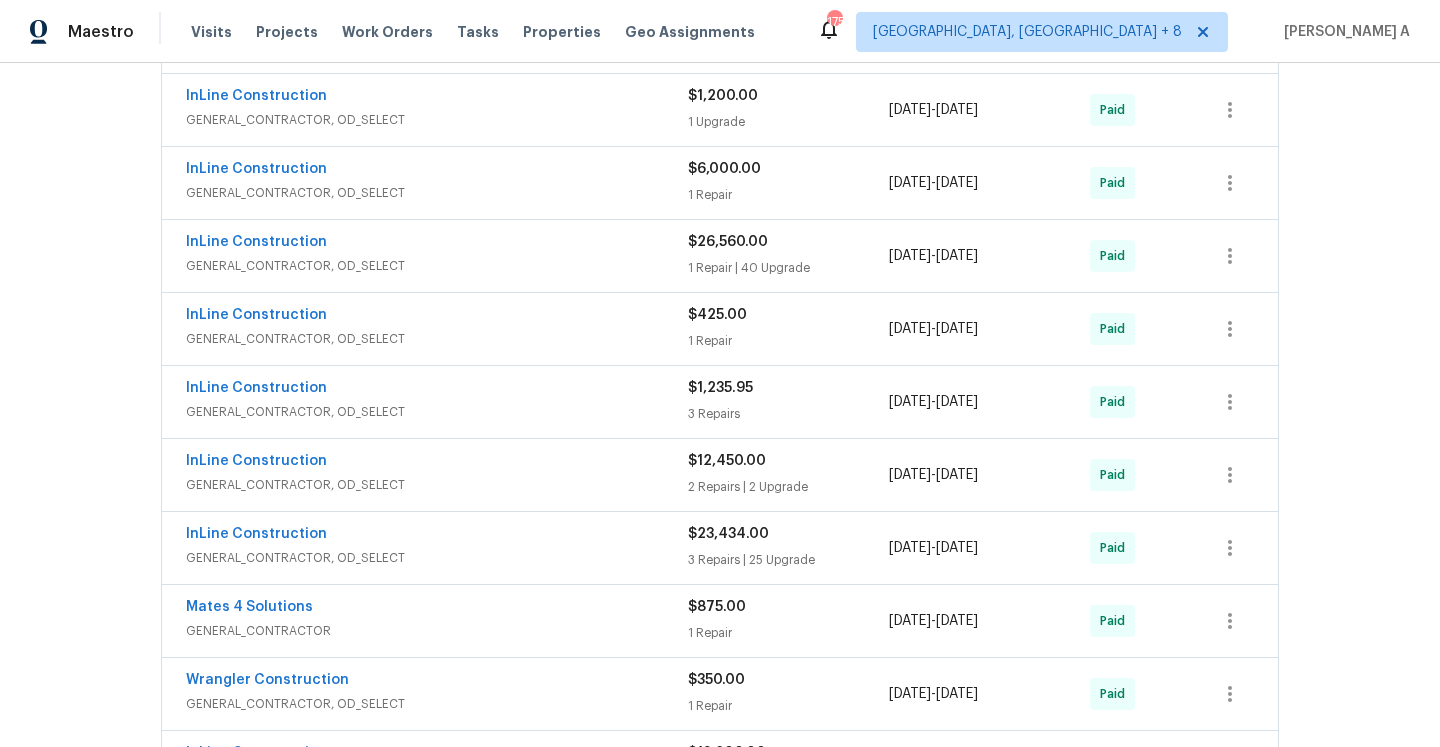 scroll, scrollTop: 0, scrollLeft: 0, axis: both 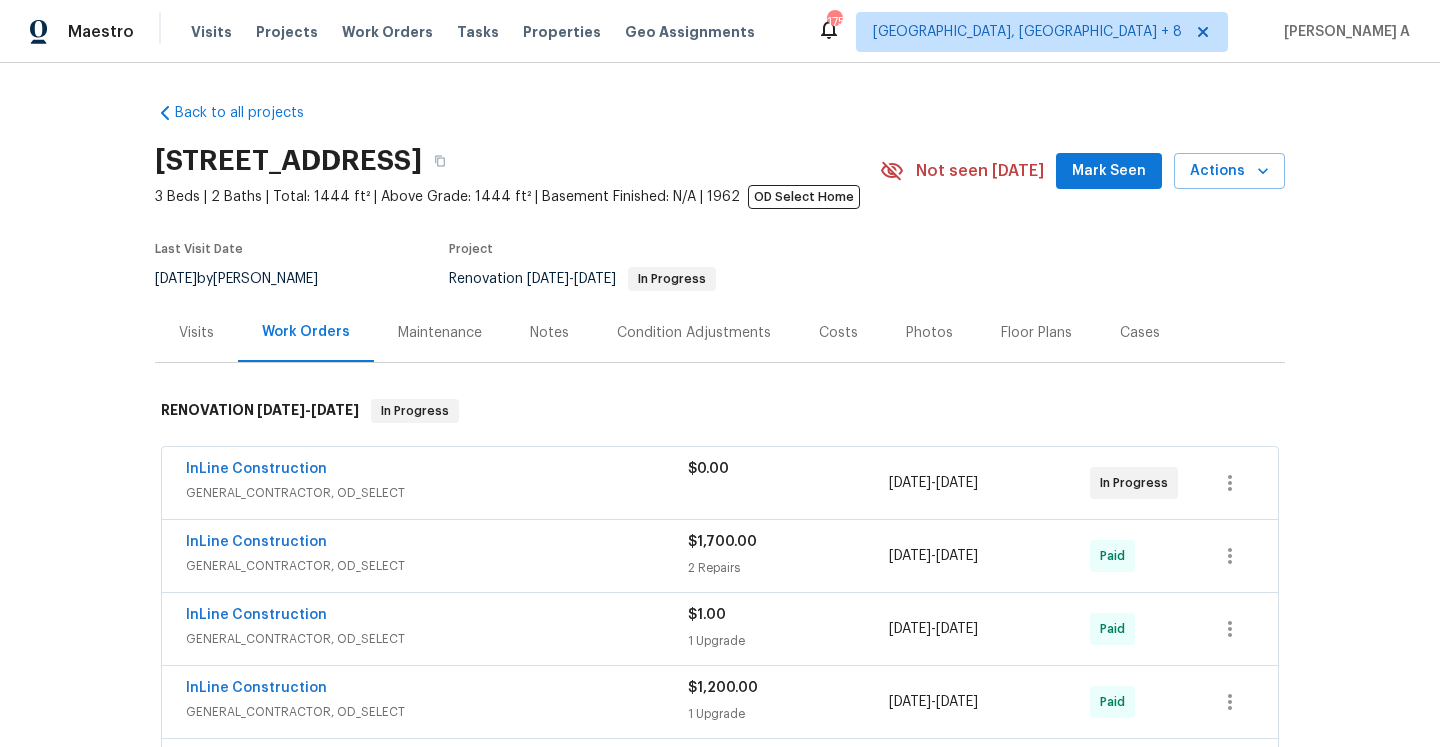 click on "Visits" at bounding box center [196, 332] 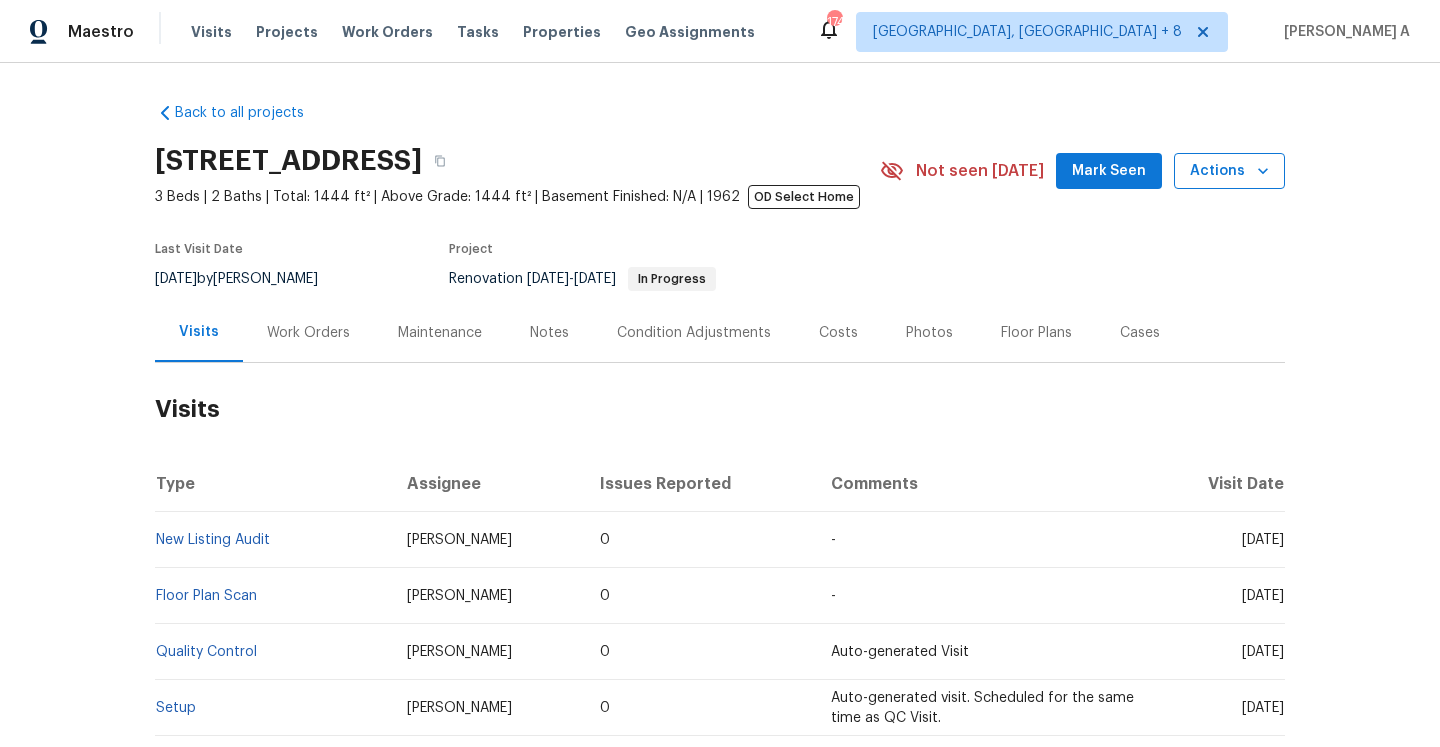 click on "Actions" at bounding box center (1229, 171) 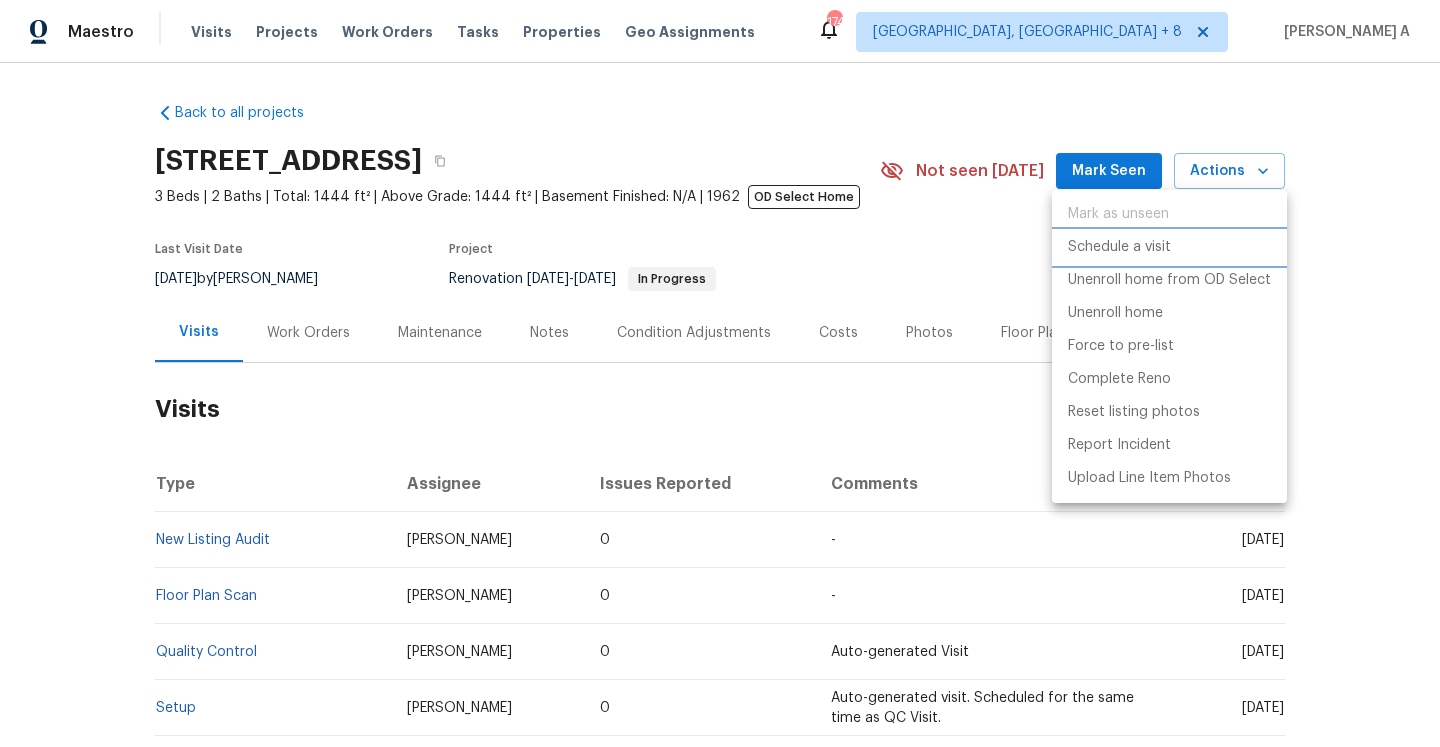 click on "Schedule a visit" at bounding box center [1119, 247] 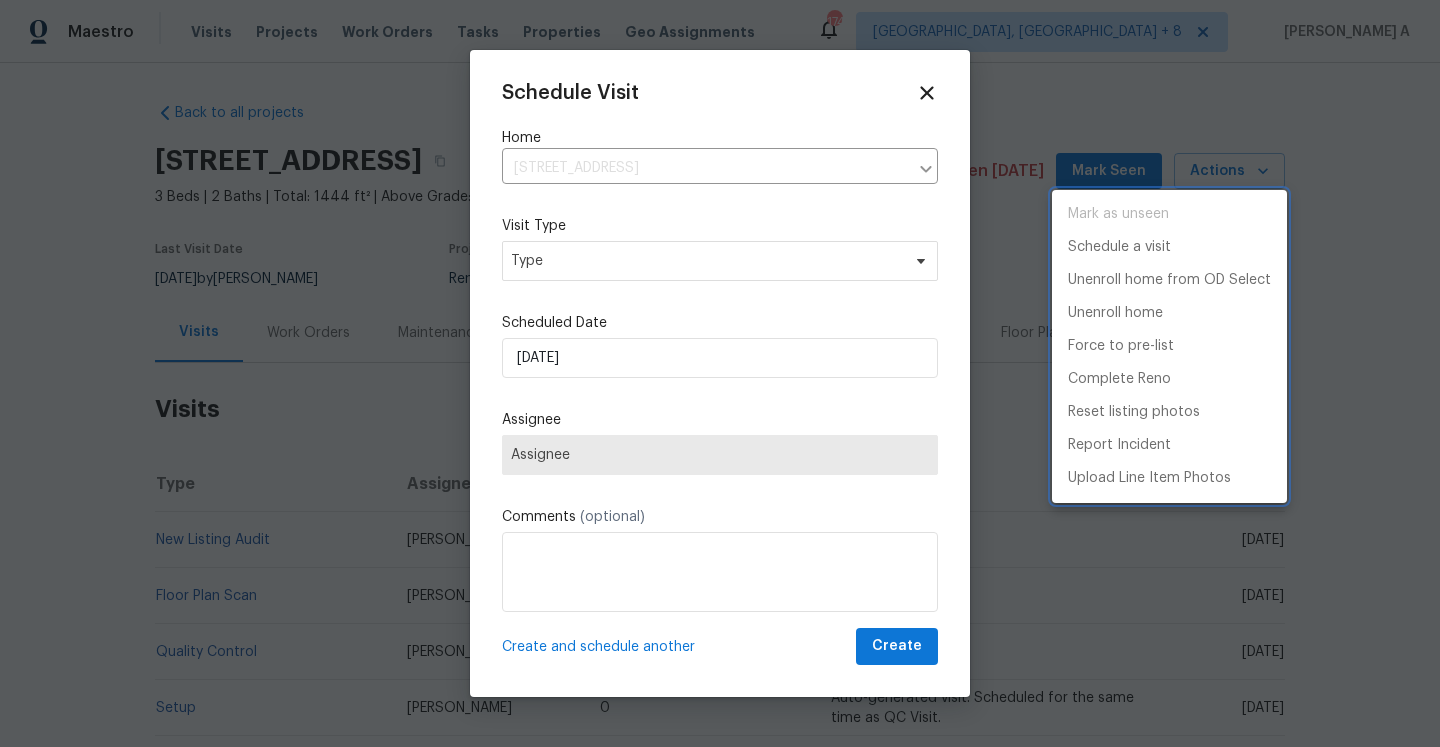 click at bounding box center (720, 373) 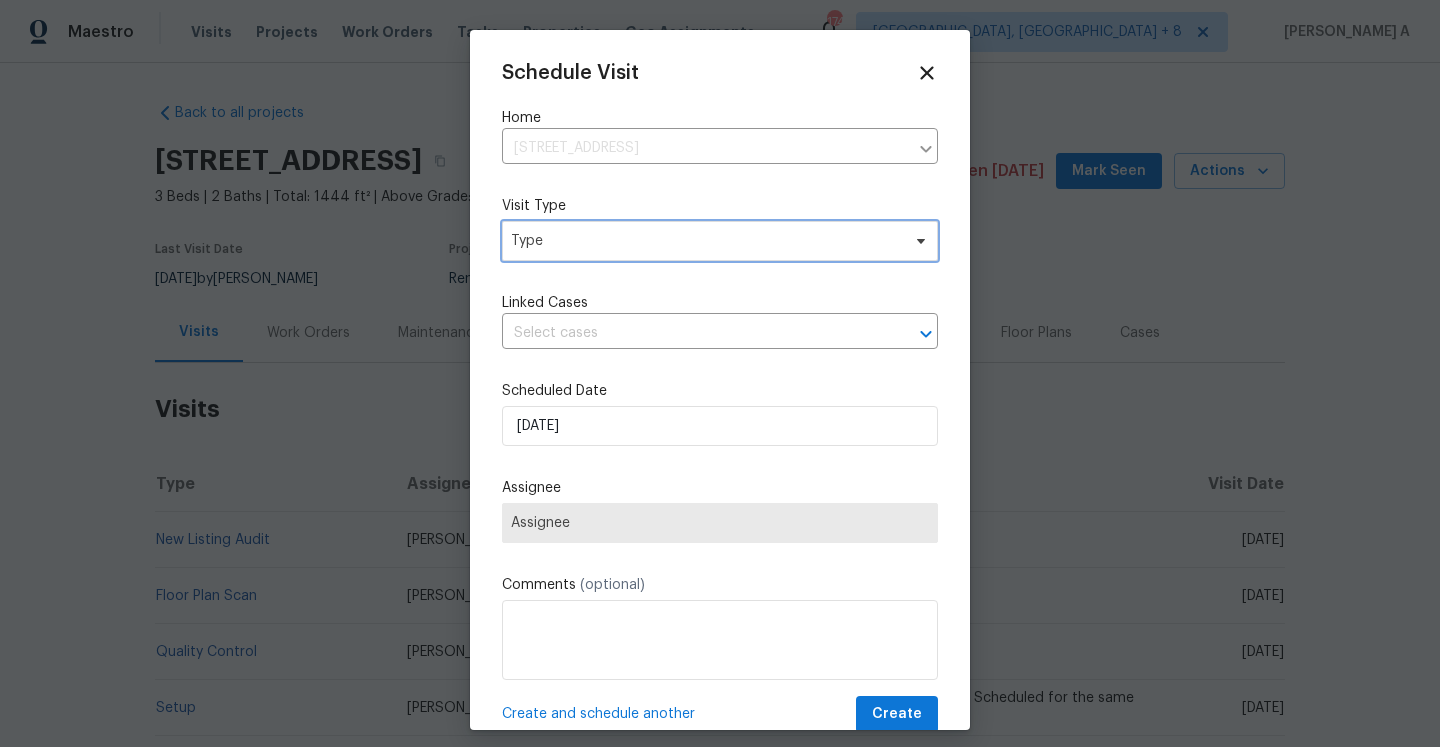 click on "Type" at bounding box center (705, 241) 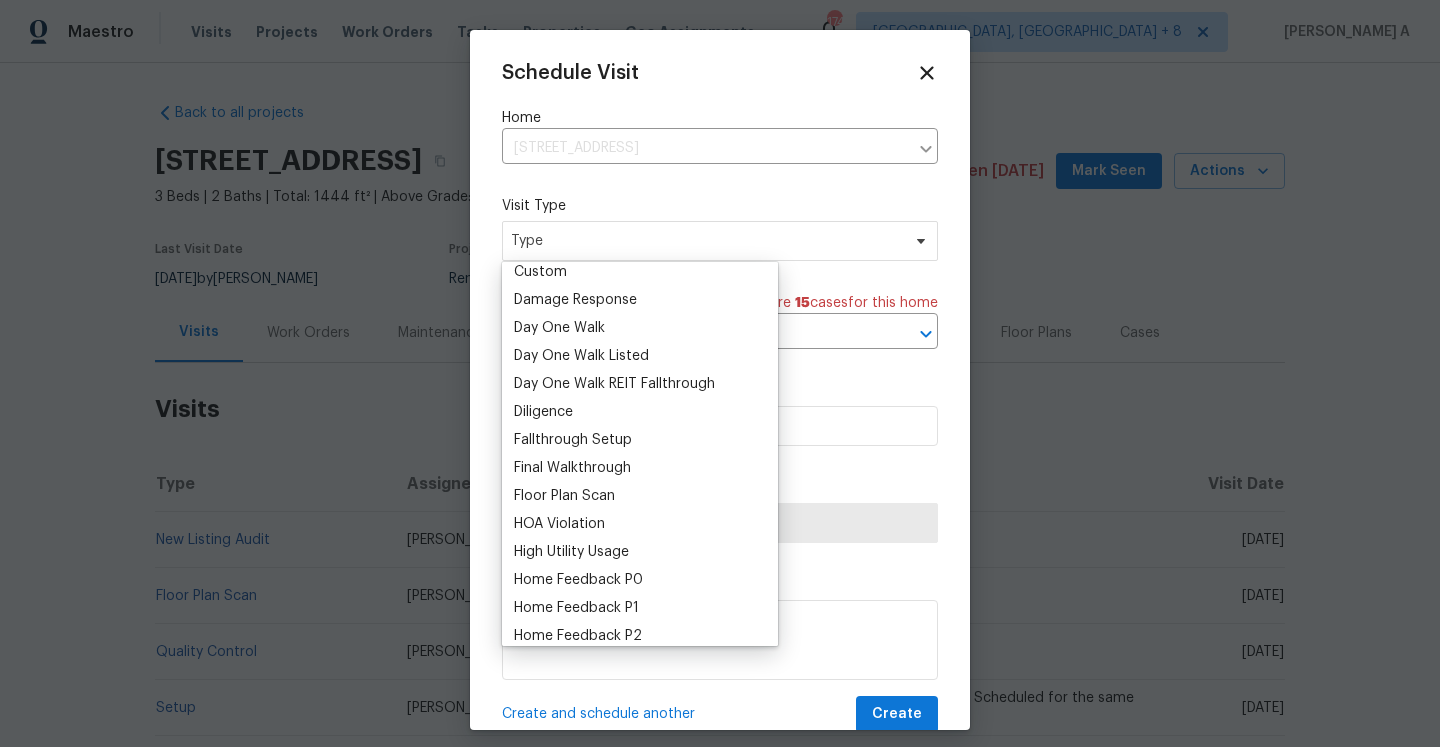 scroll, scrollTop: 520, scrollLeft: 0, axis: vertical 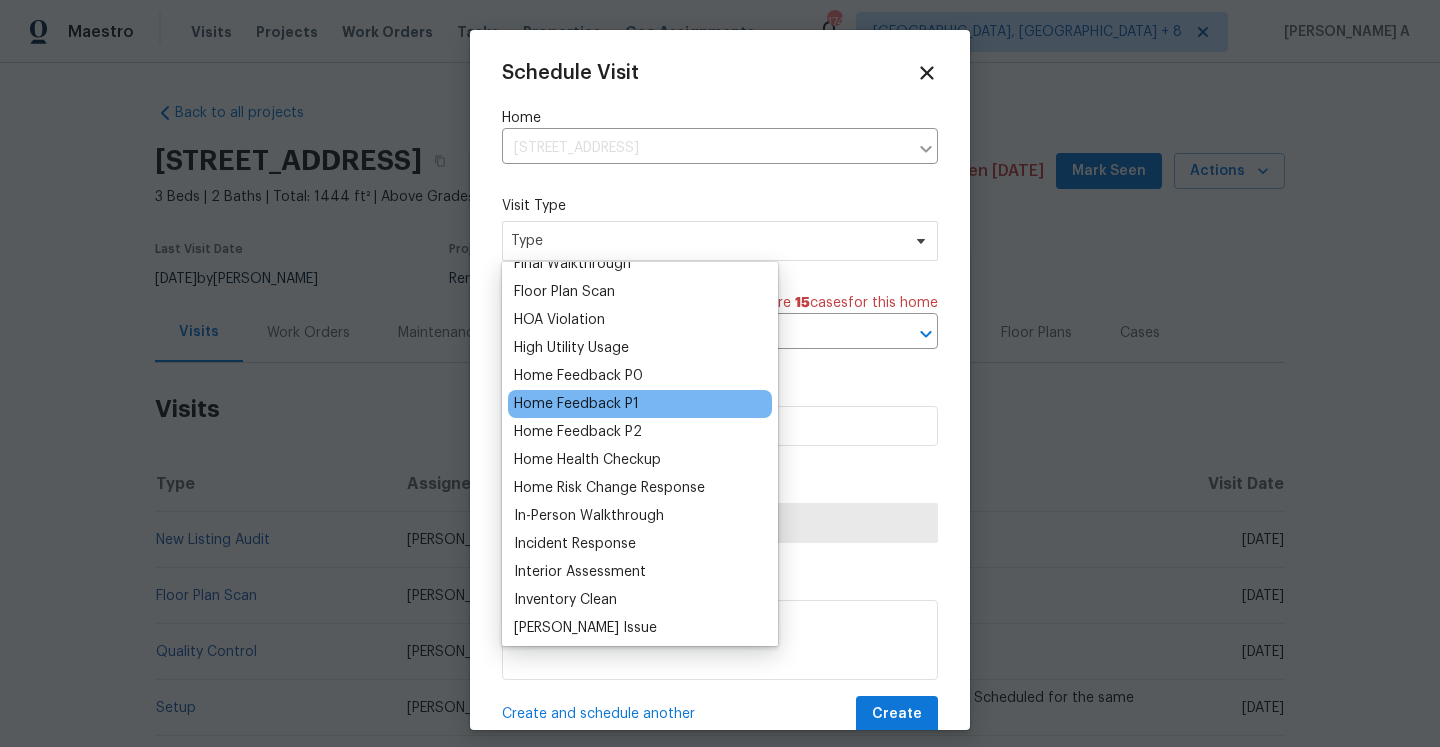 click on "Home Feedback P1" at bounding box center [576, 404] 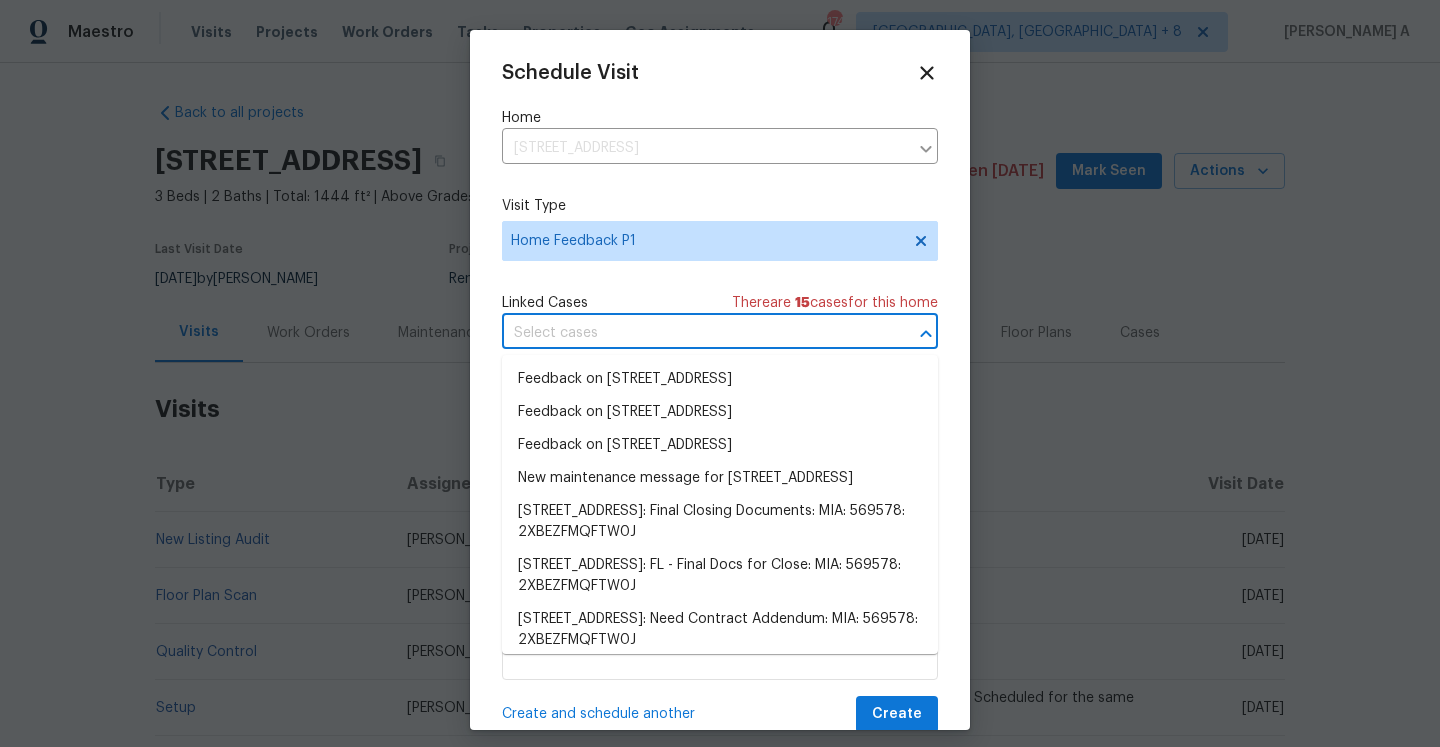 click at bounding box center [692, 333] 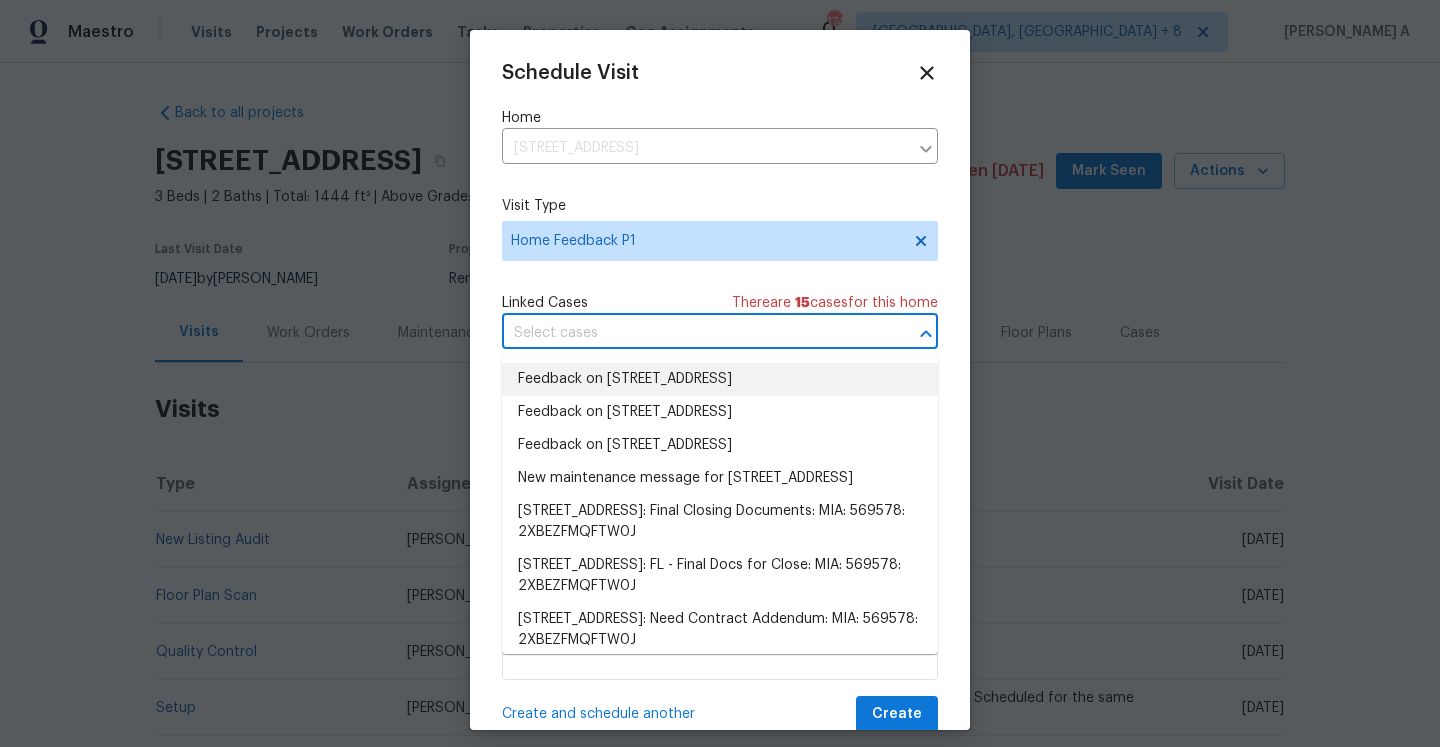 click on "Feedback on 417 Philadelphia Dr, Jupiter, FL 33458" at bounding box center [720, 379] 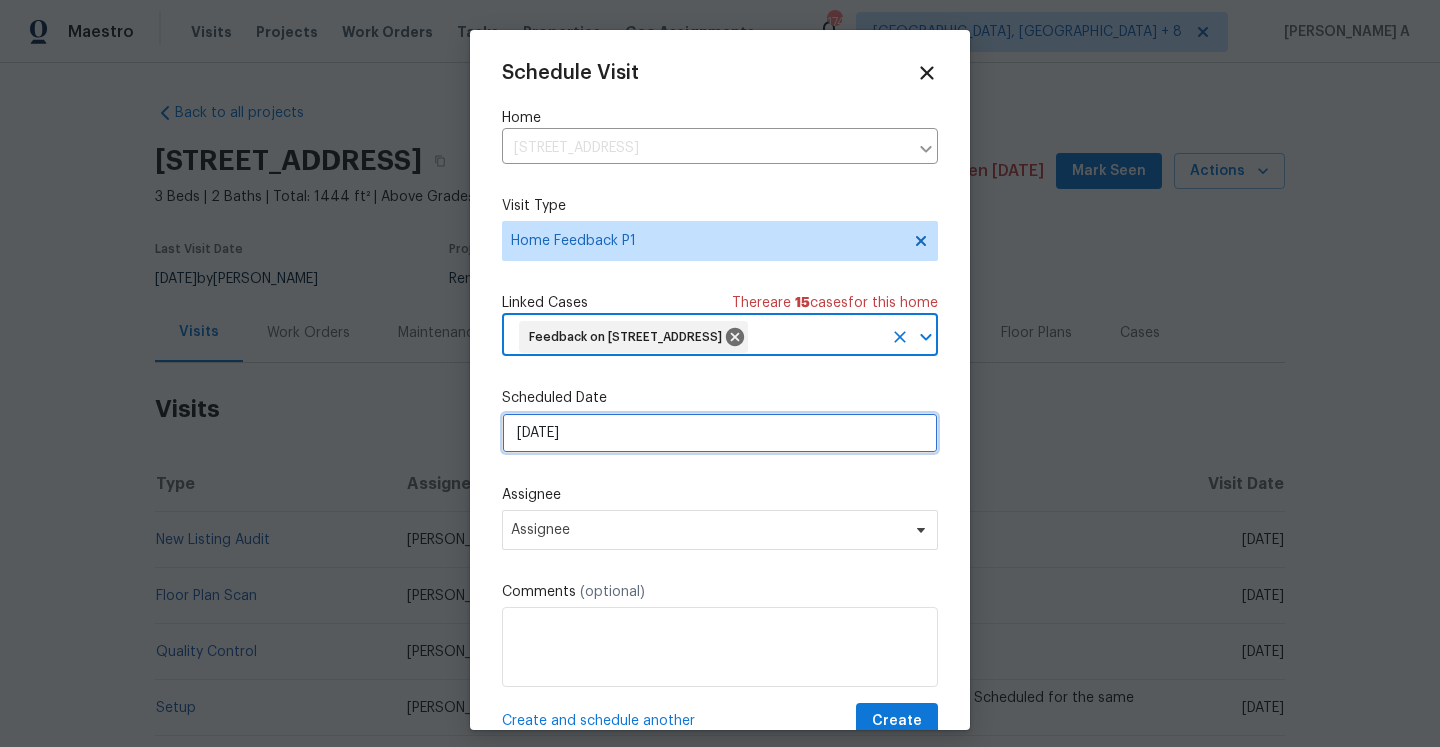 click on "7/17/2025" at bounding box center [720, 433] 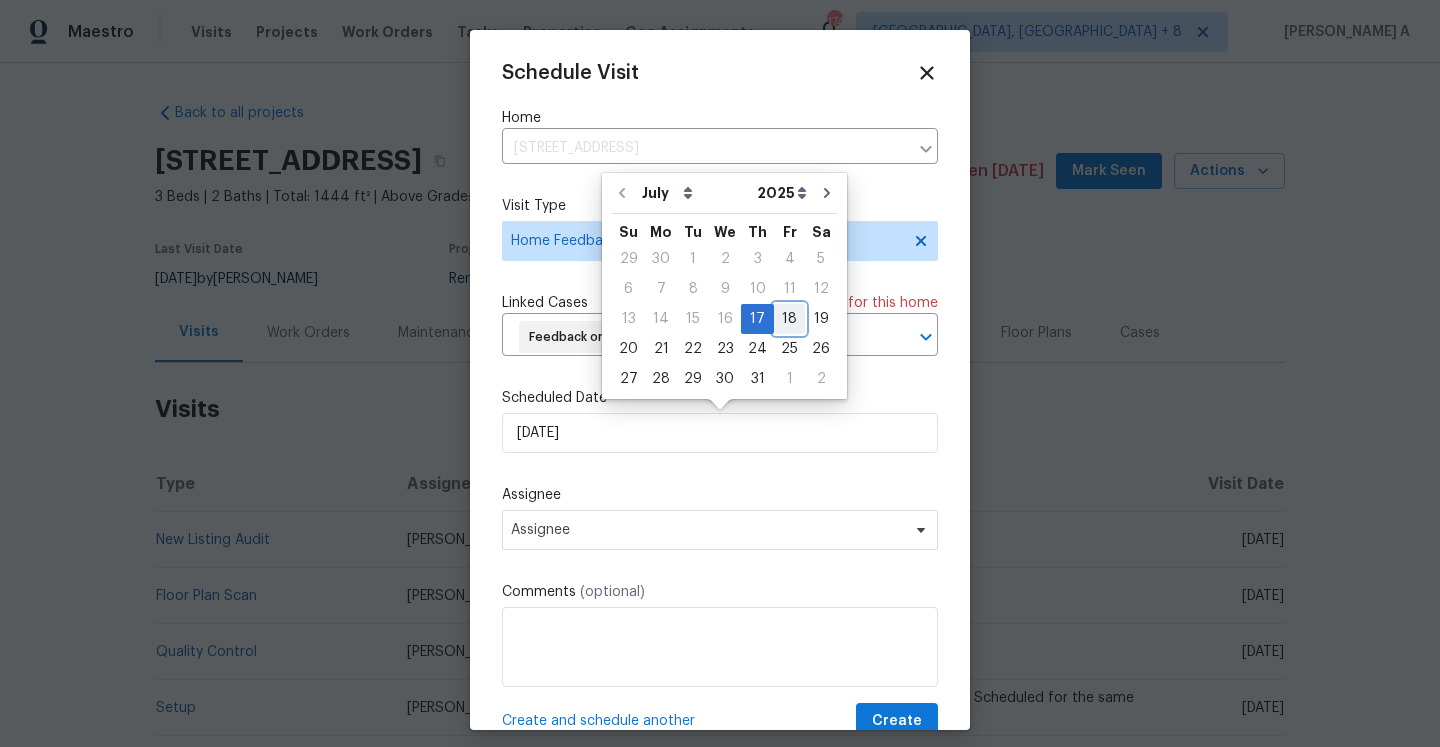 click on "18" at bounding box center [789, 319] 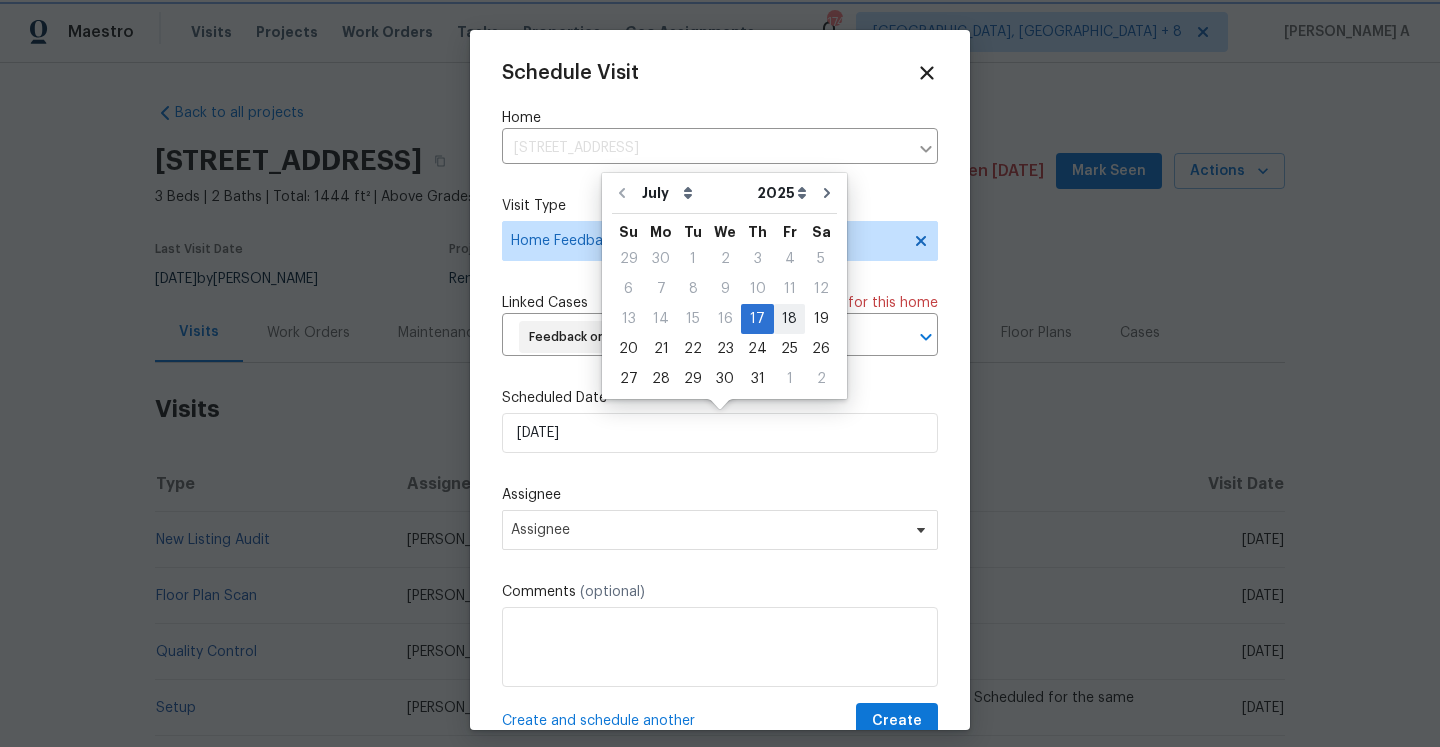 type on "7/18/2025" 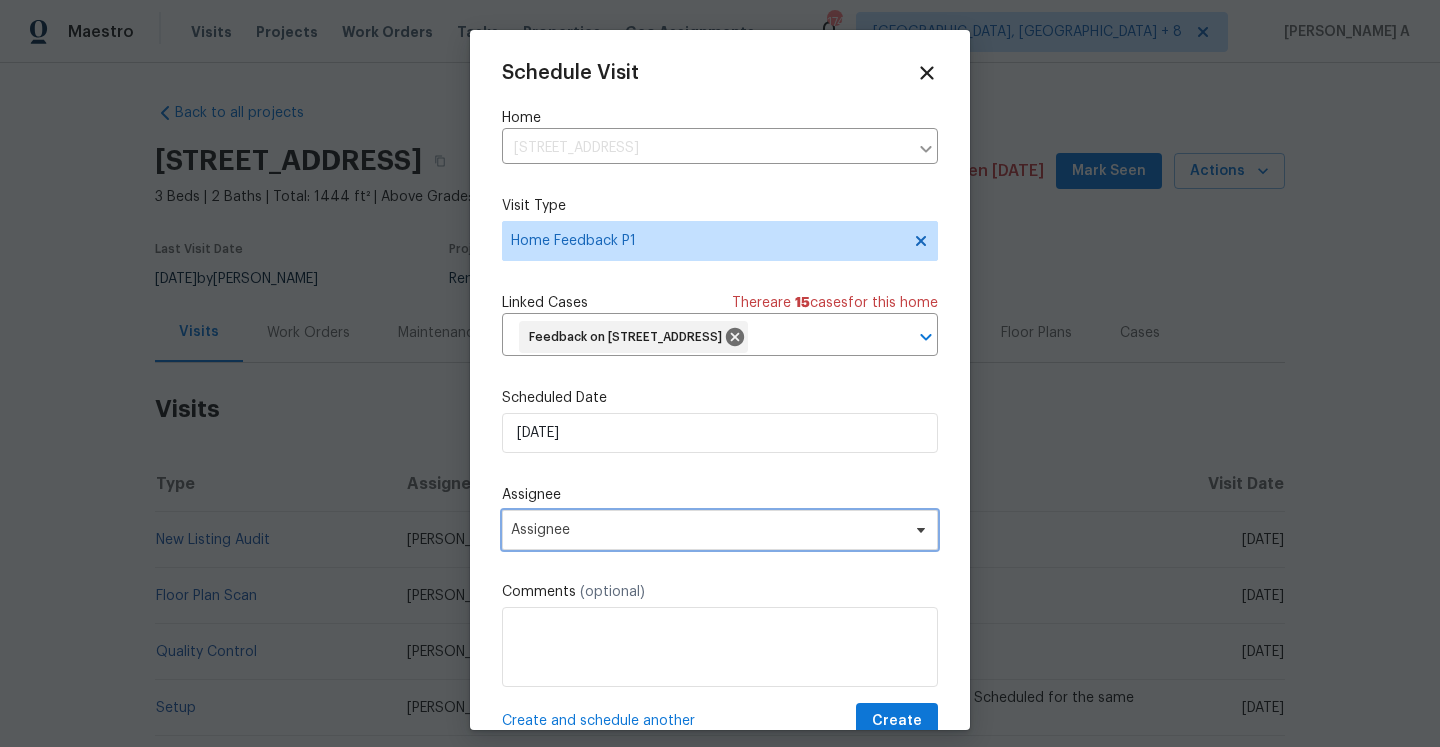 click on "Assignee" at bounding box center (720, 530) 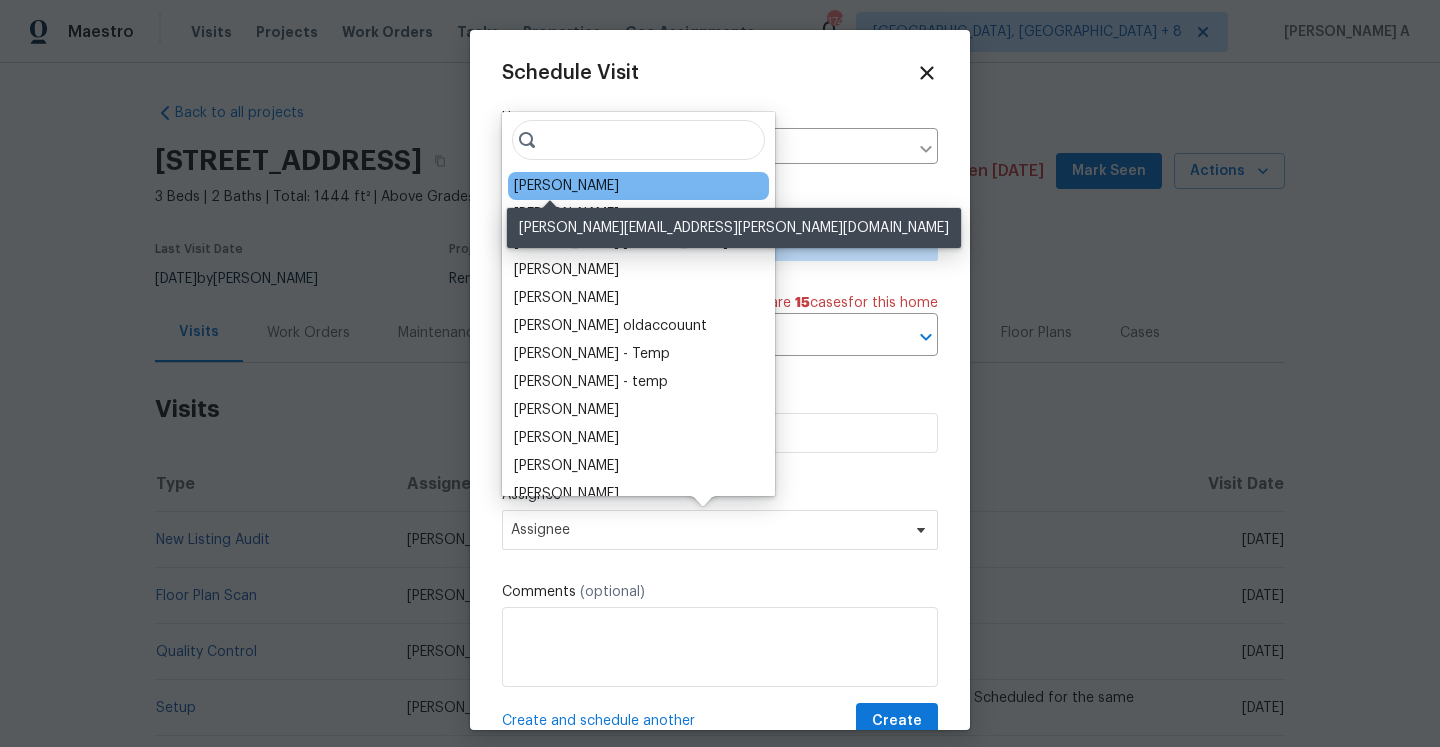 click on "Jeff Aniello" at bounding box center (566, 186) 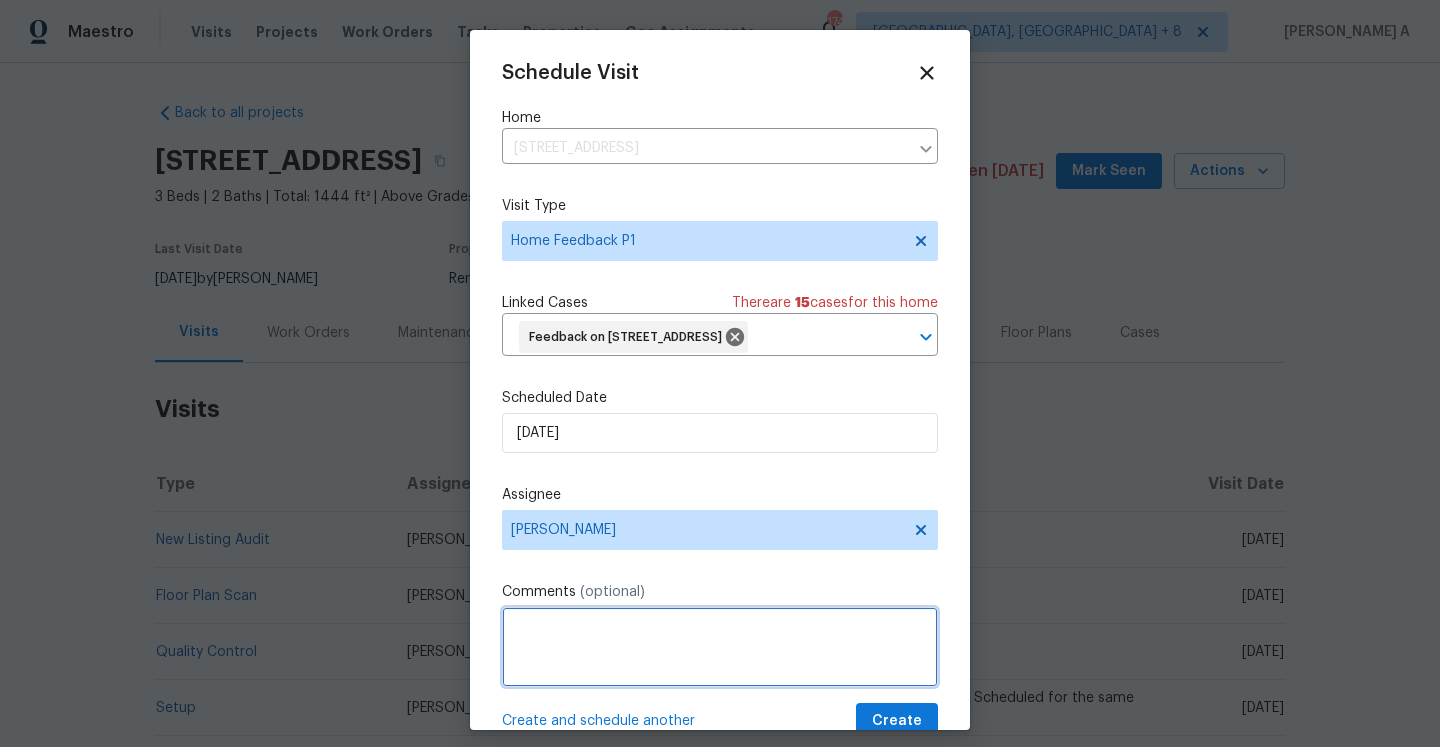 click at bounding box center (720, 647) 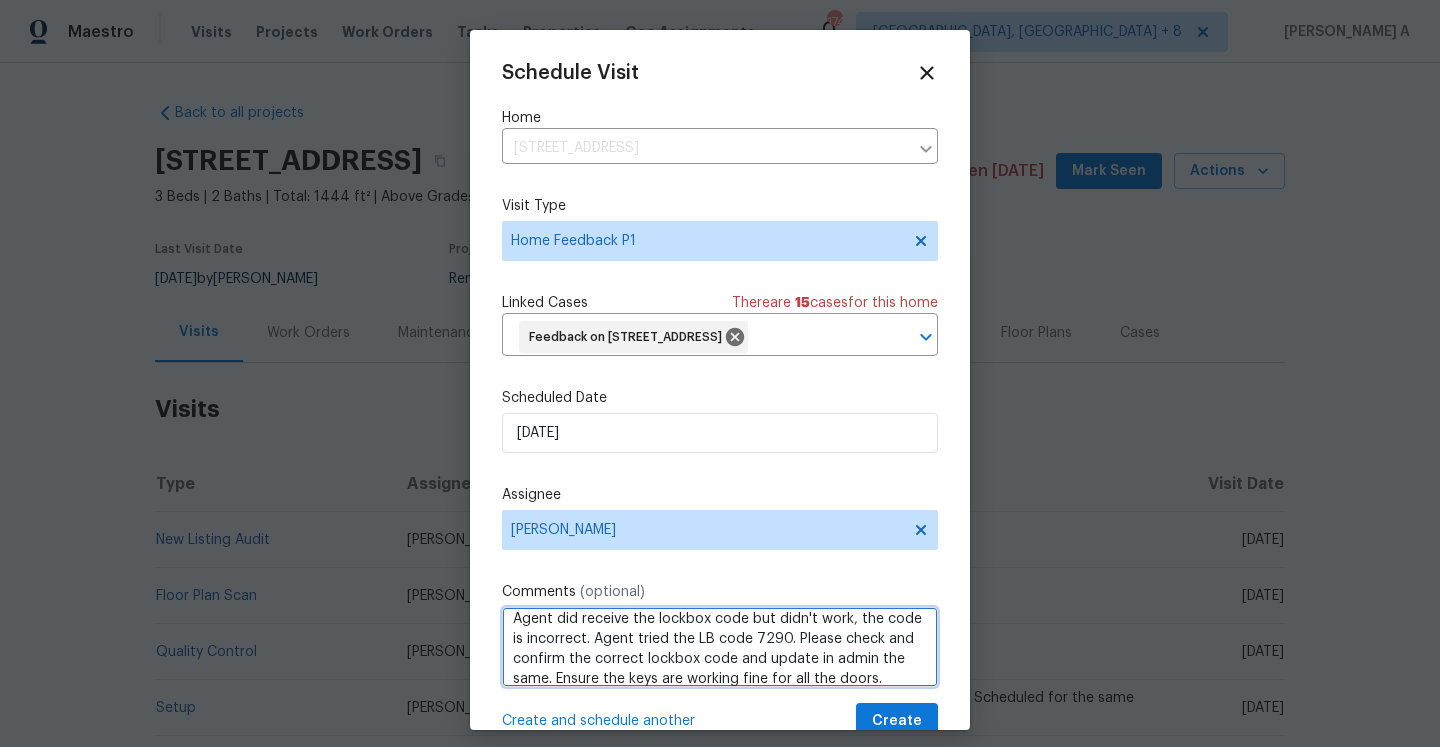 scroll, scrollTop: 22, scrollLeft: 0, axis: vertical 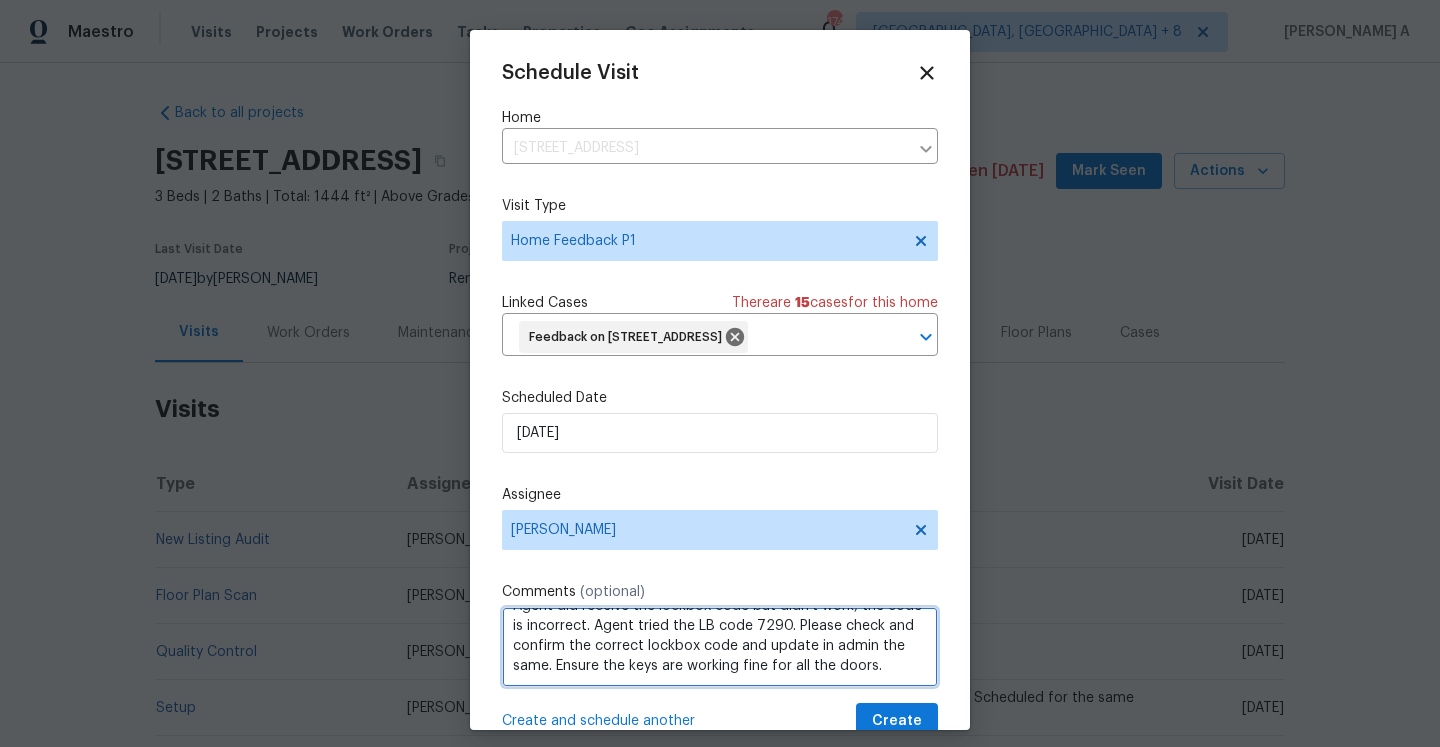 type on "Agent did receive the lockbox code but didn't work, the code is incorrect. Agent tried the LB code 7290. Please check and confirm the correct lockbox code and update in admin the same. Ensure the keys are working fine for all the doors." 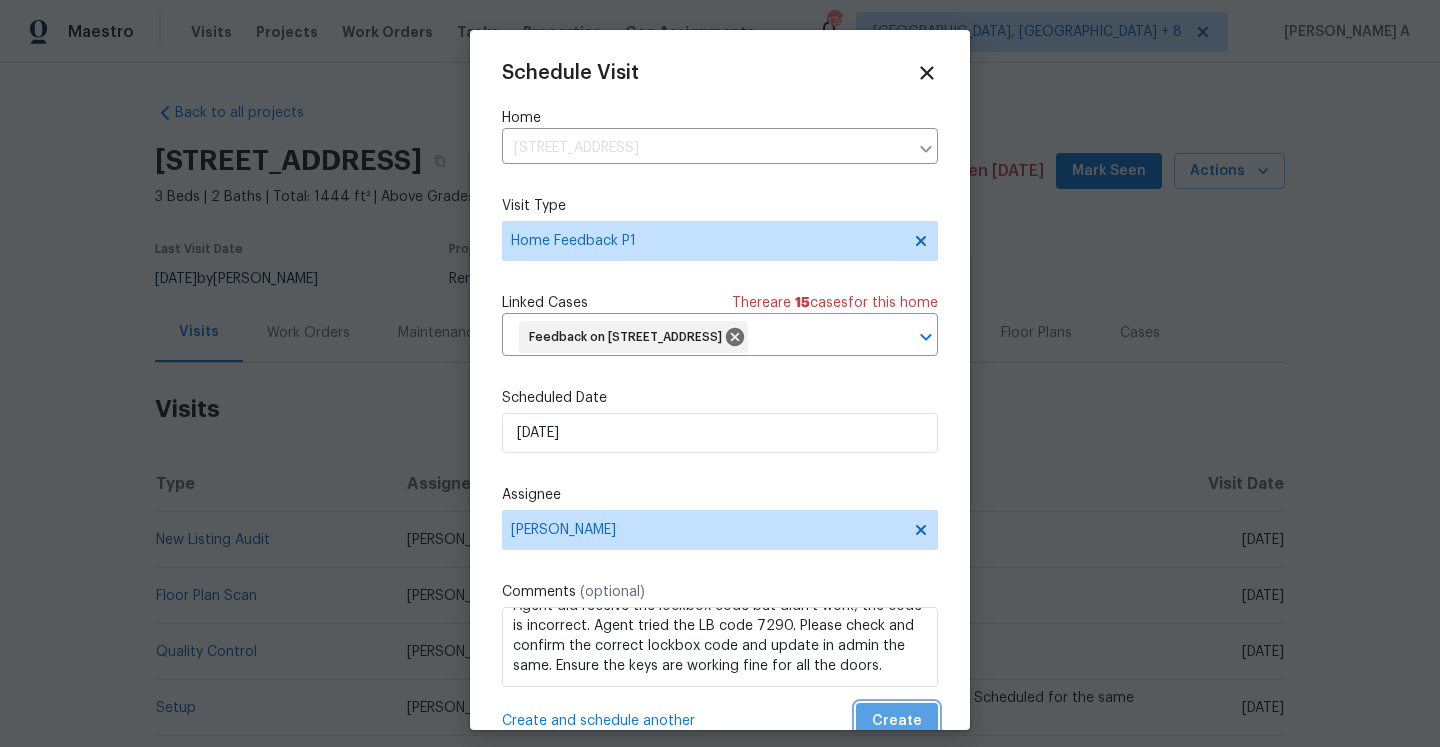 click on "Create" at bounding box center (897, 721) 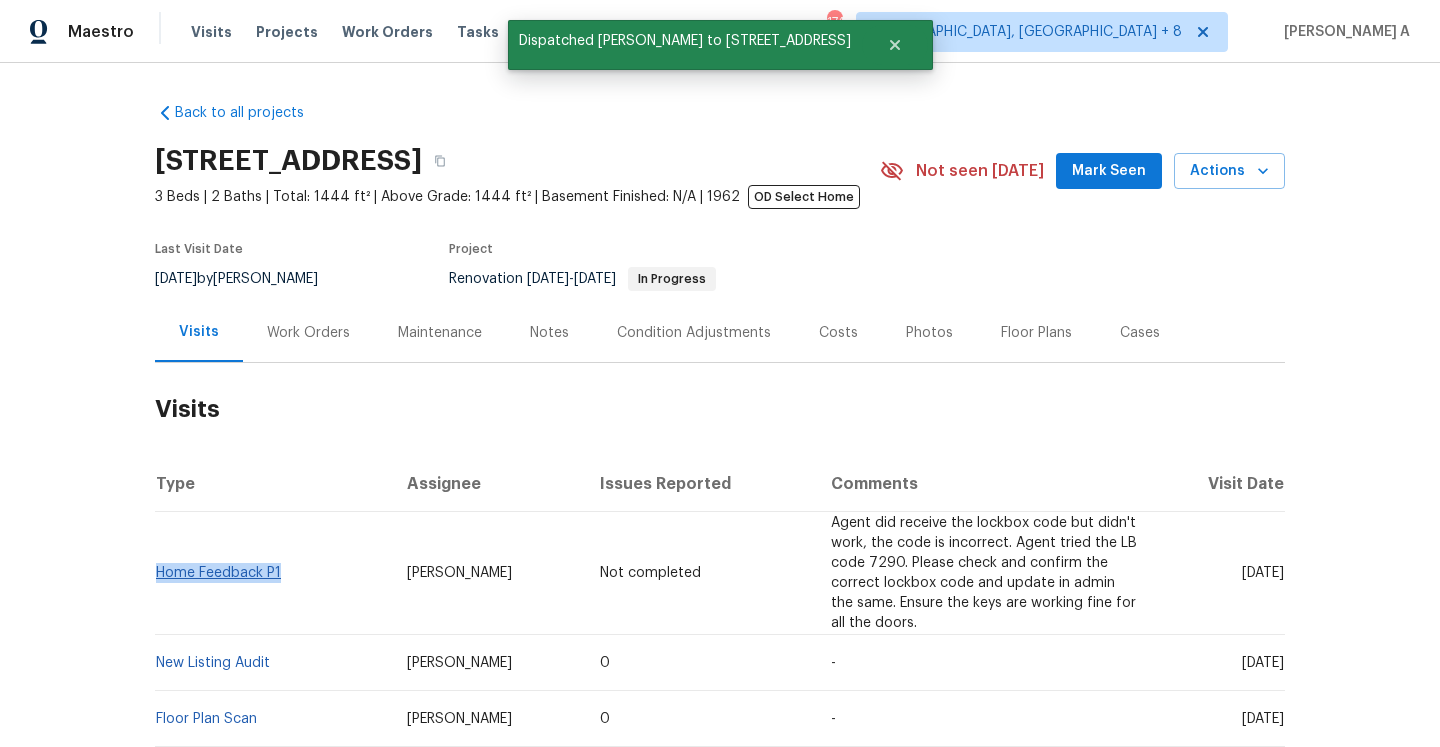 drag, startPoint x: 301, startPoint y: 578, endPoint x: 158, endPoint y: 574, distance: 143.05594 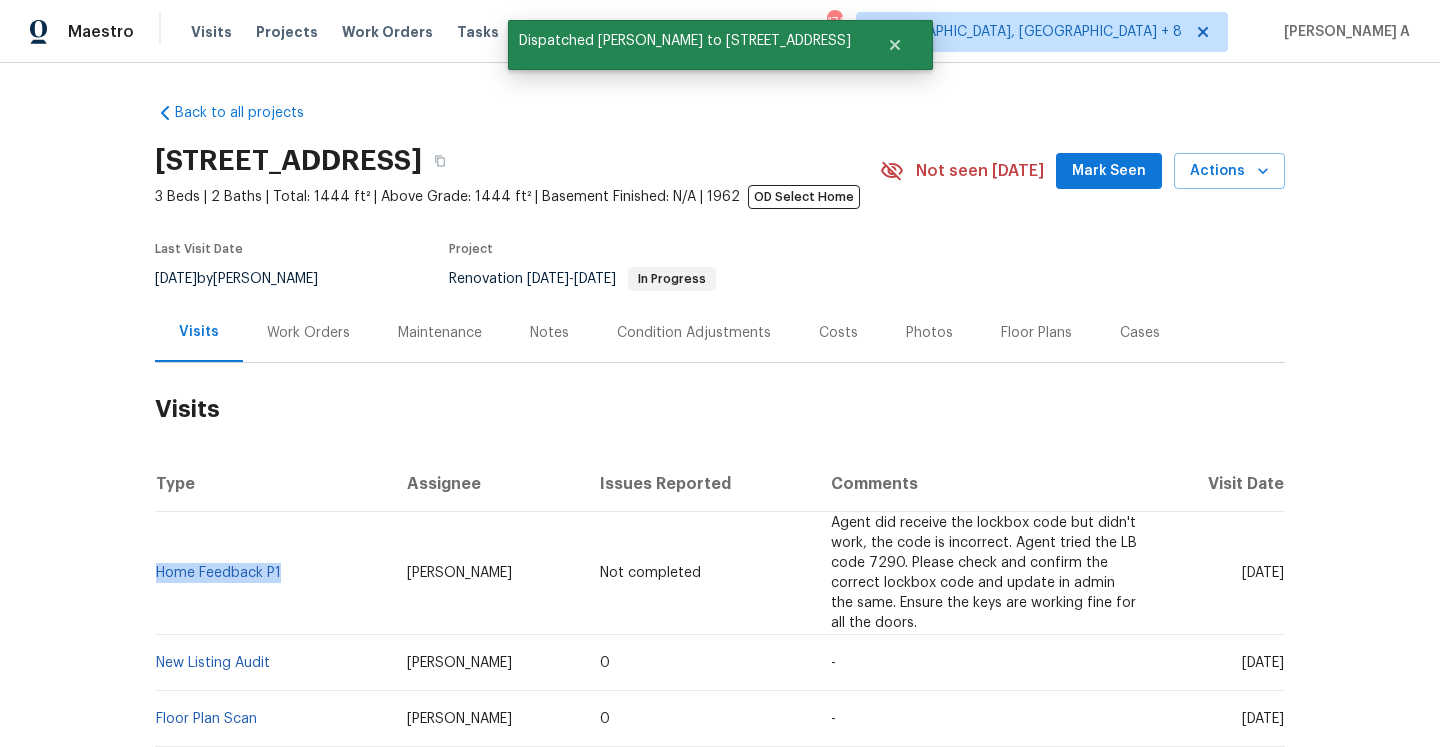 copy on "Home Feedback P1" 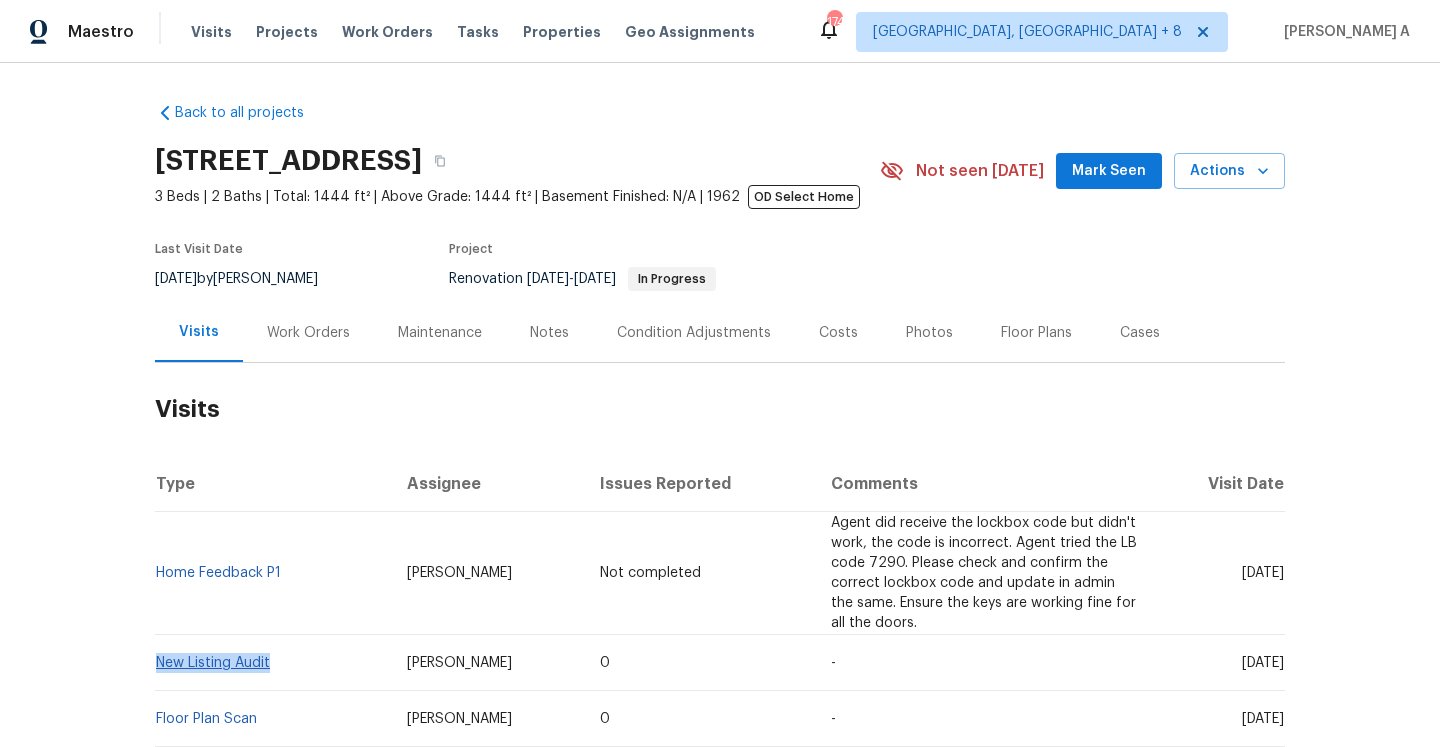 drag, startPoint x: 250, startPoint y: 667, endPoint x: 158, endPoint y: 664, distance: 92.0489 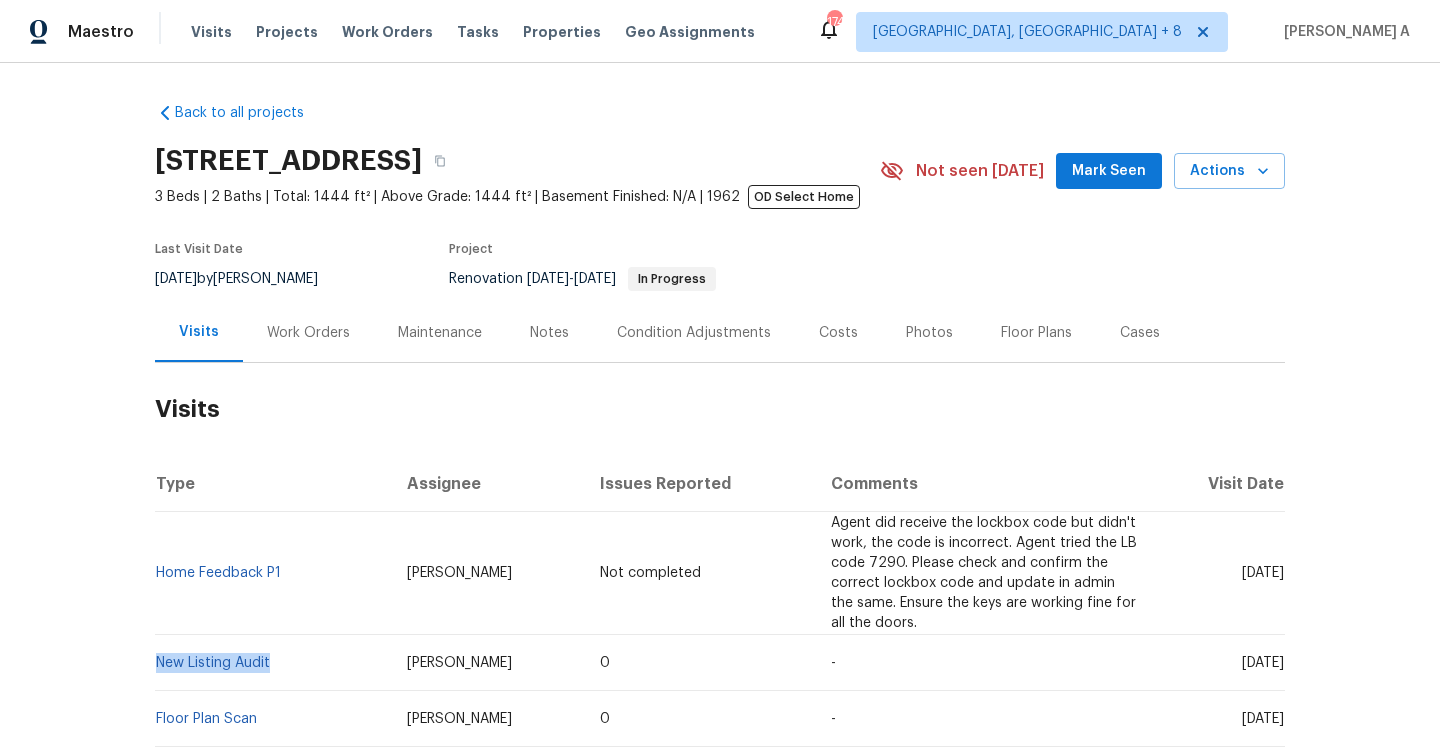 copy on "New Listing Audit" 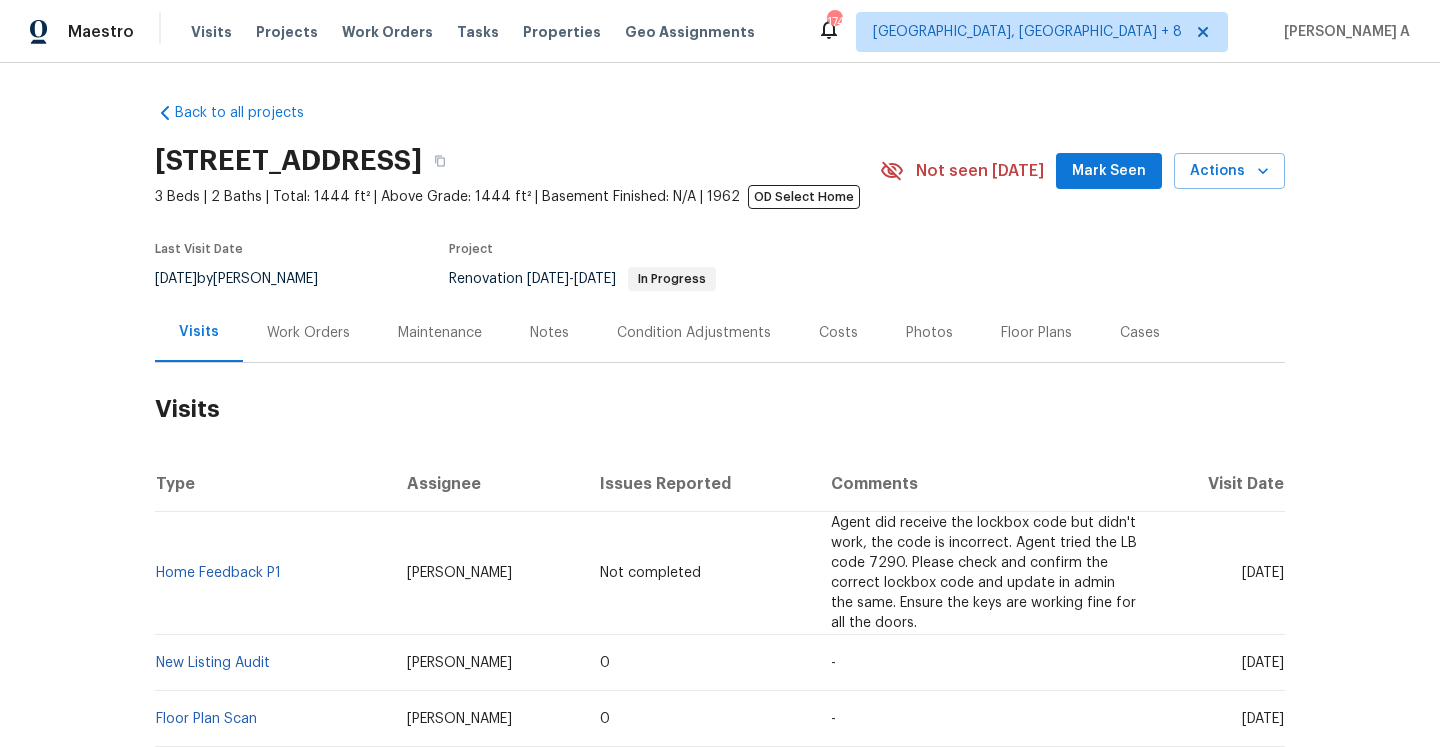 click on "Work Orders" at bounding box center [308, 332] 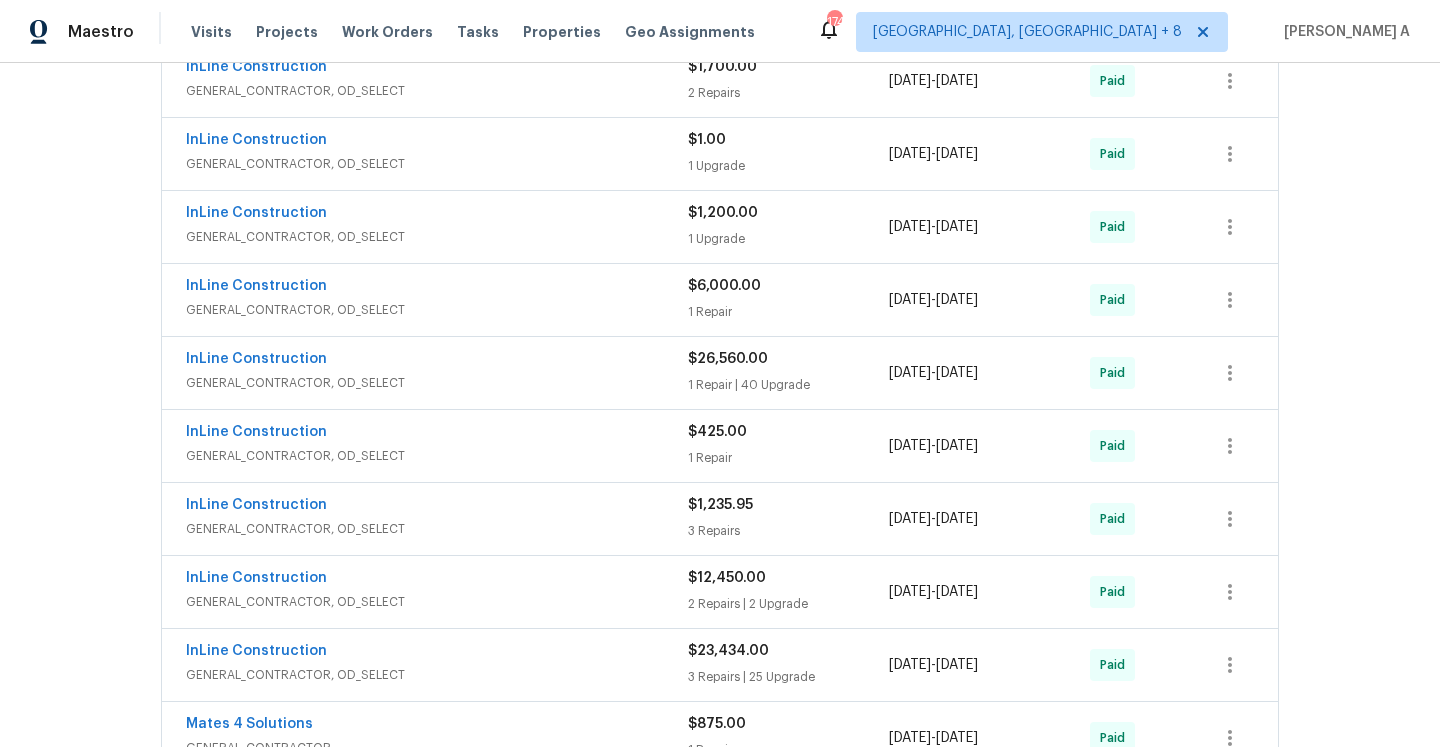 scroll, scrollTop: 506, scrollLeft: 0, axis: vertical 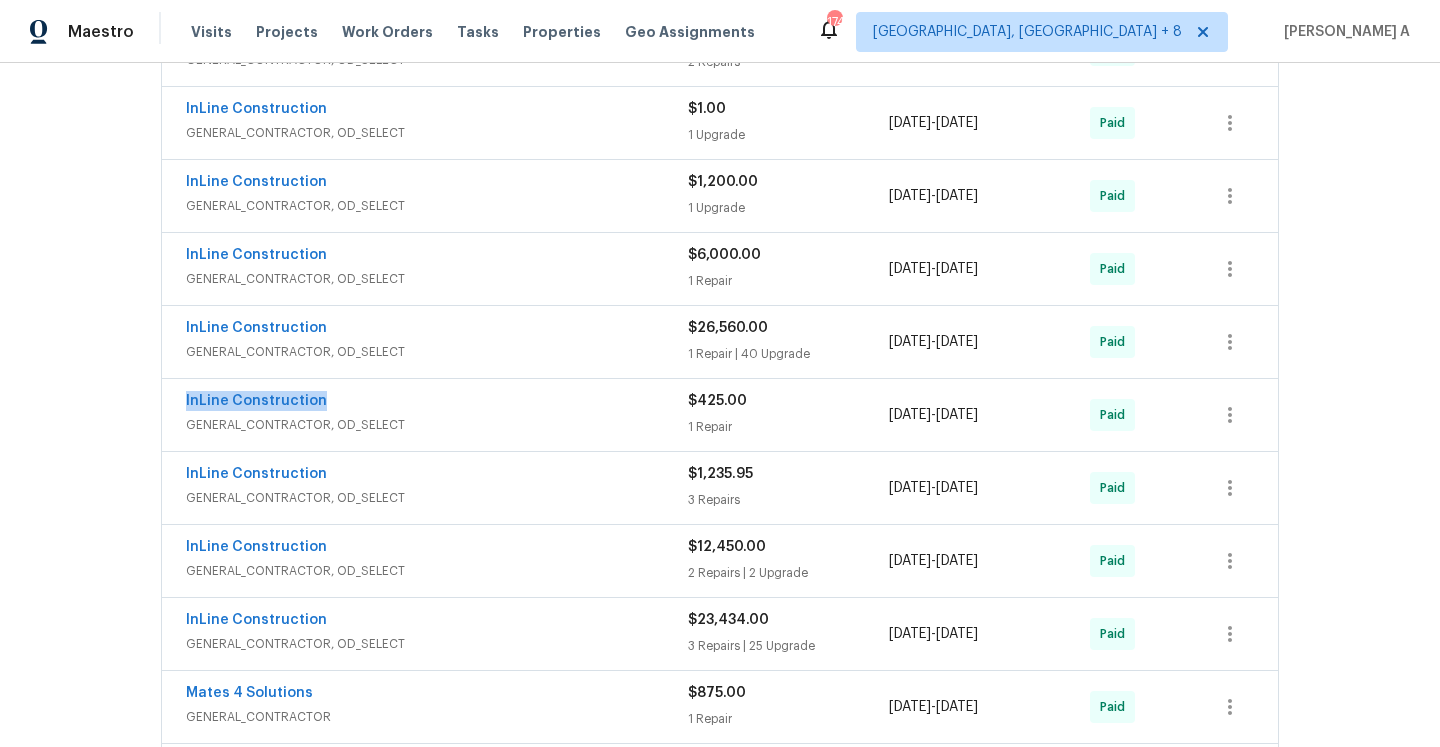 drag, startPoint x: 337, startPoint y: 398, endPoint x: 184, endPoint y: 398, distance: 153 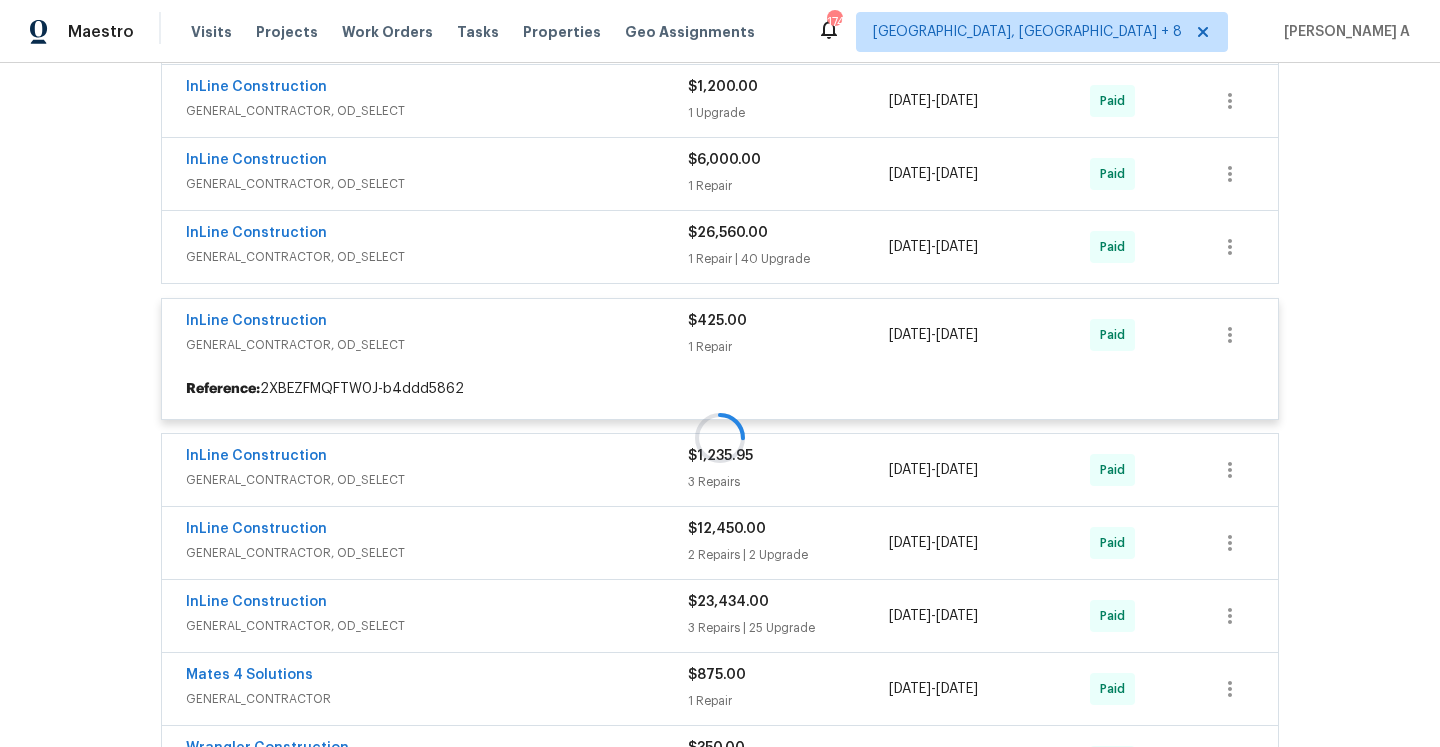 scroll, scrollTop: 632, scrollLeft: 0, axis: vertical 